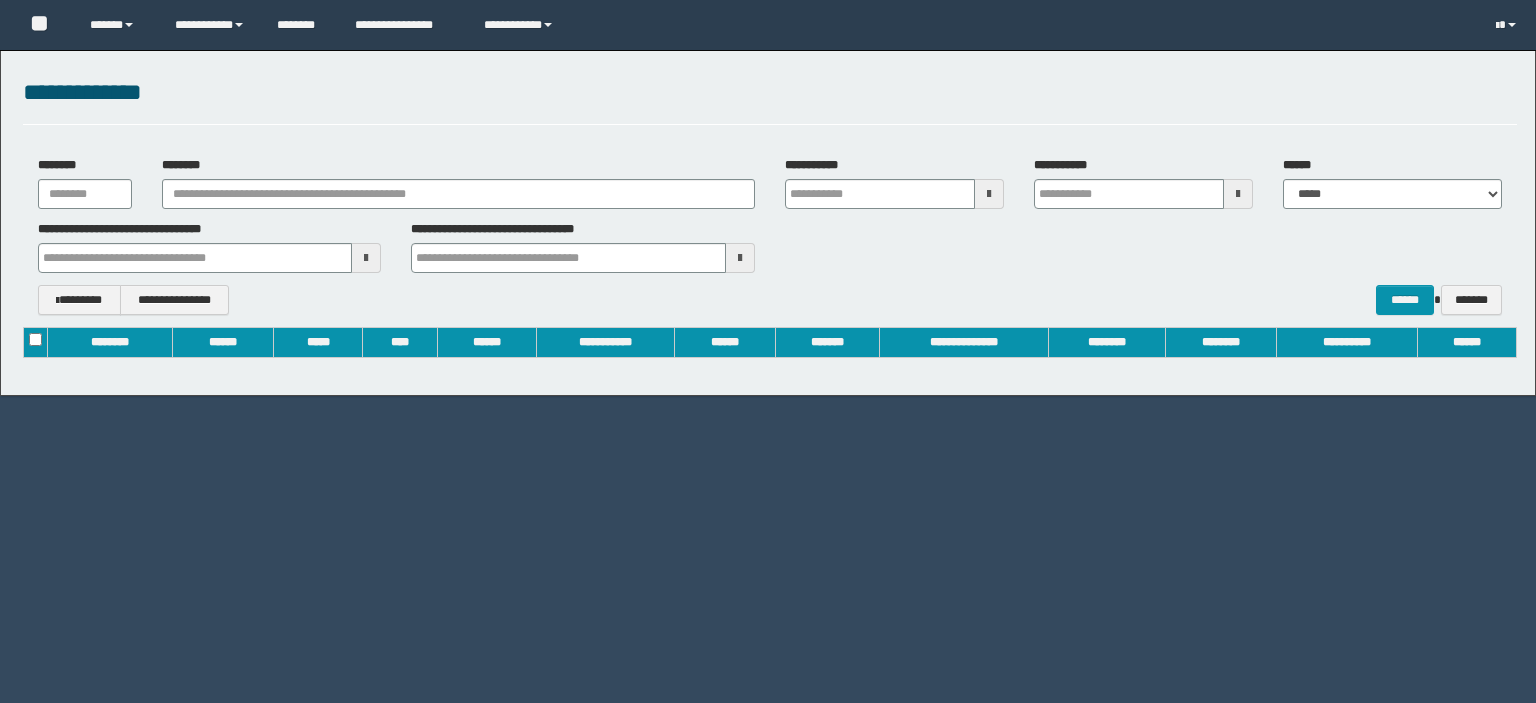 scroll, scrollTop: 0, scrollLeft: 0, axis: both 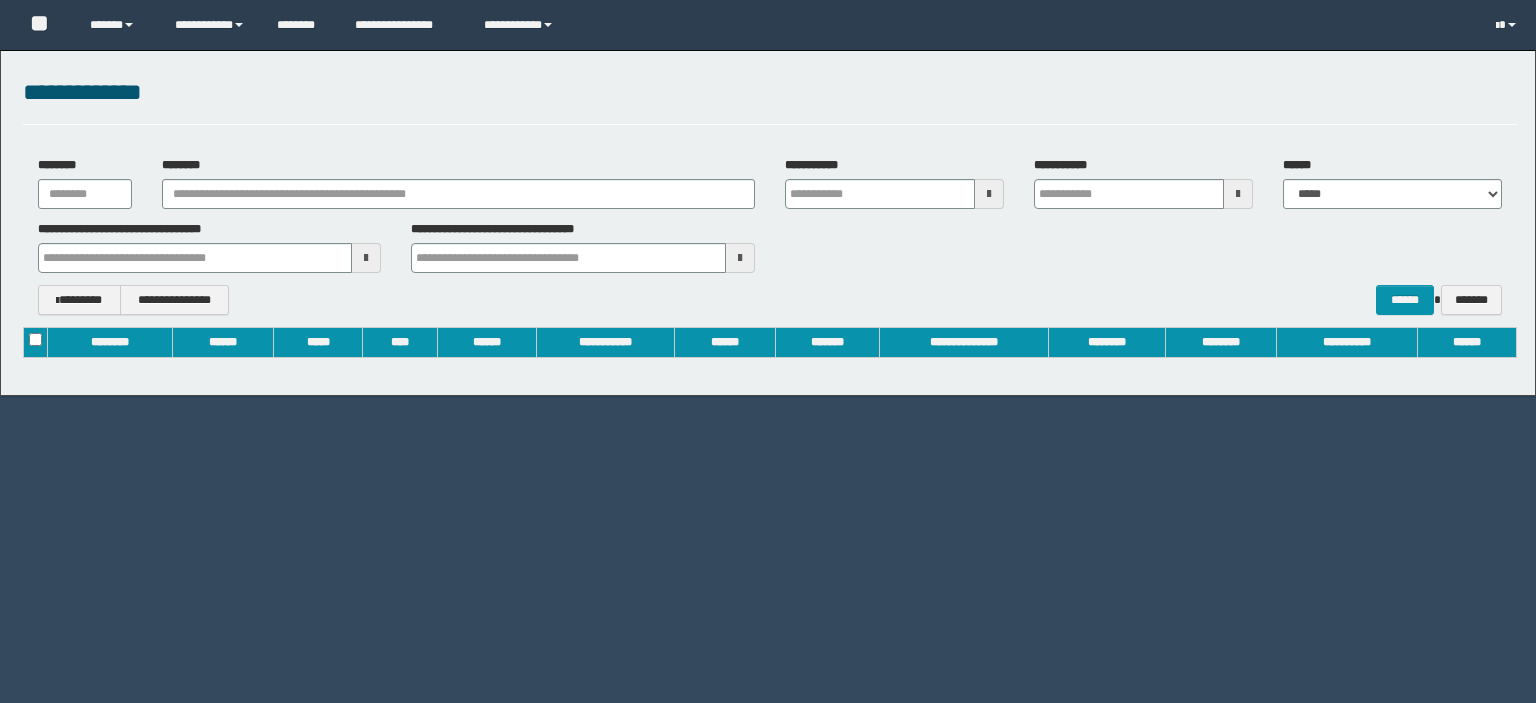 type on "**********" 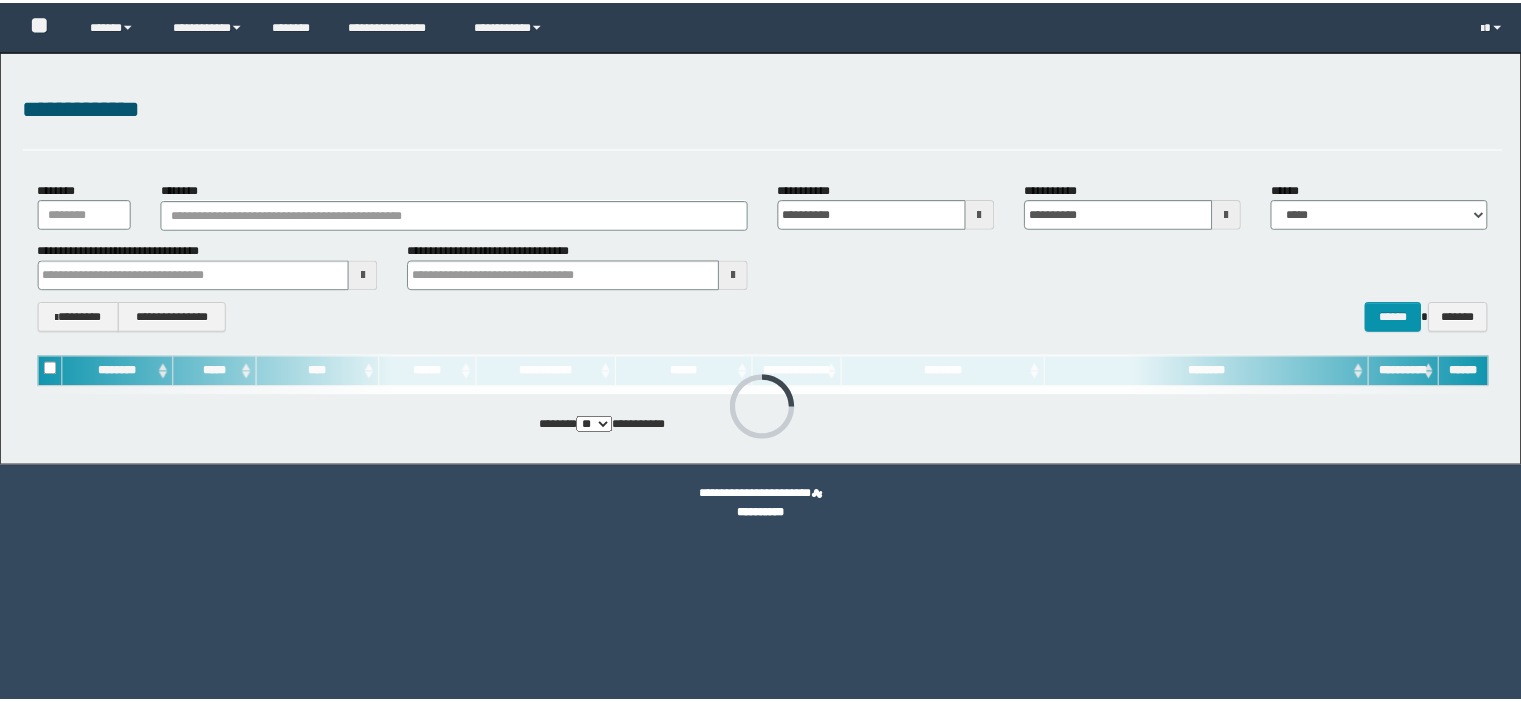 scroll, scrollTop: 0, scrollLeft: 0, axis: both 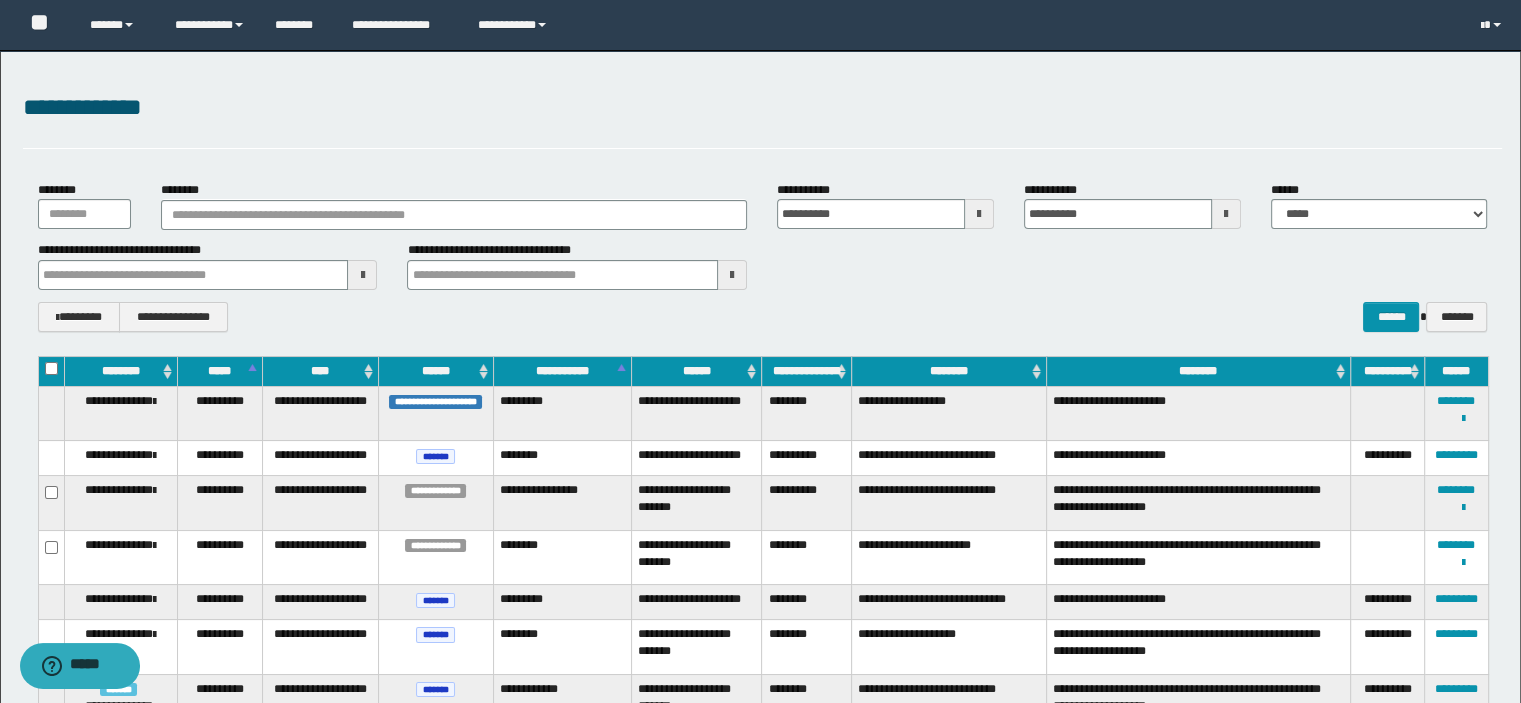 type 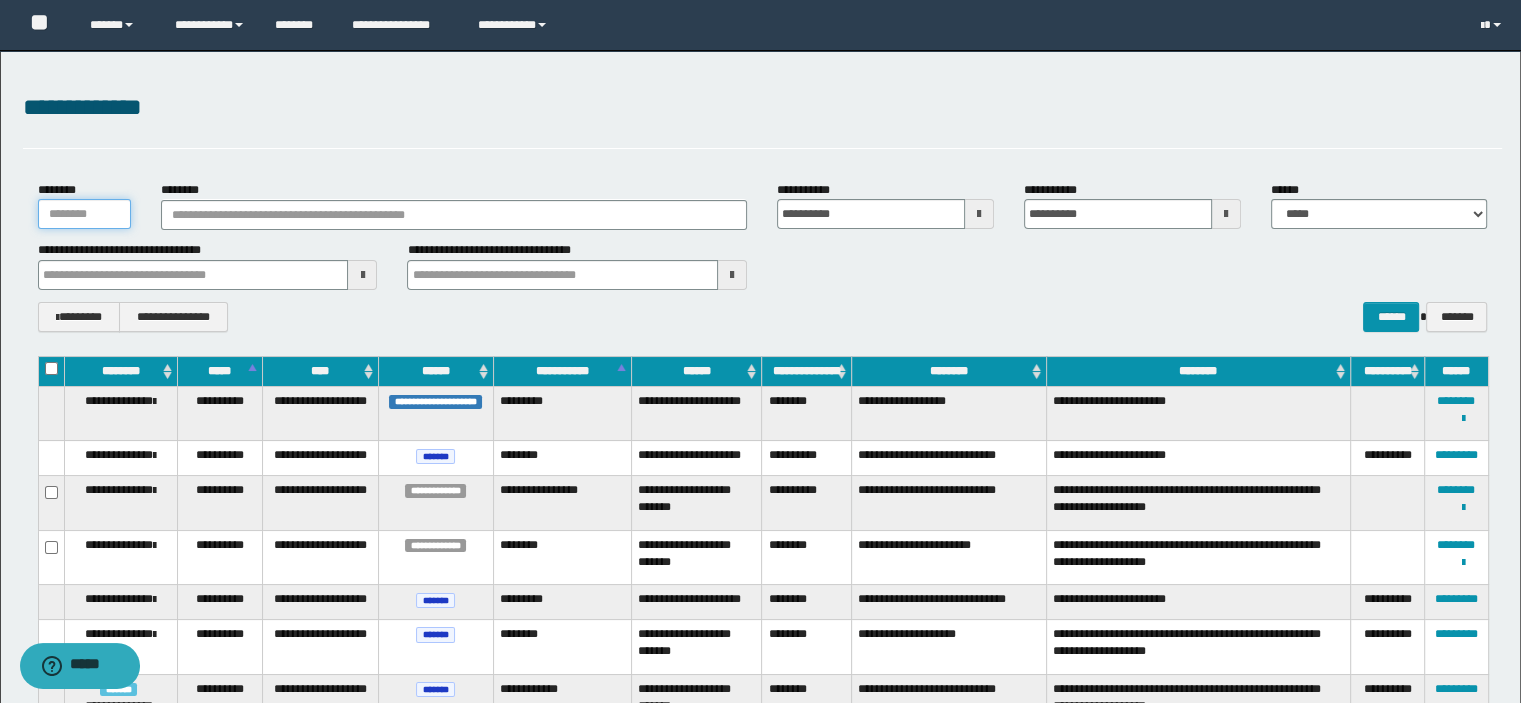 click on "********" at bounding box center (84, 214) 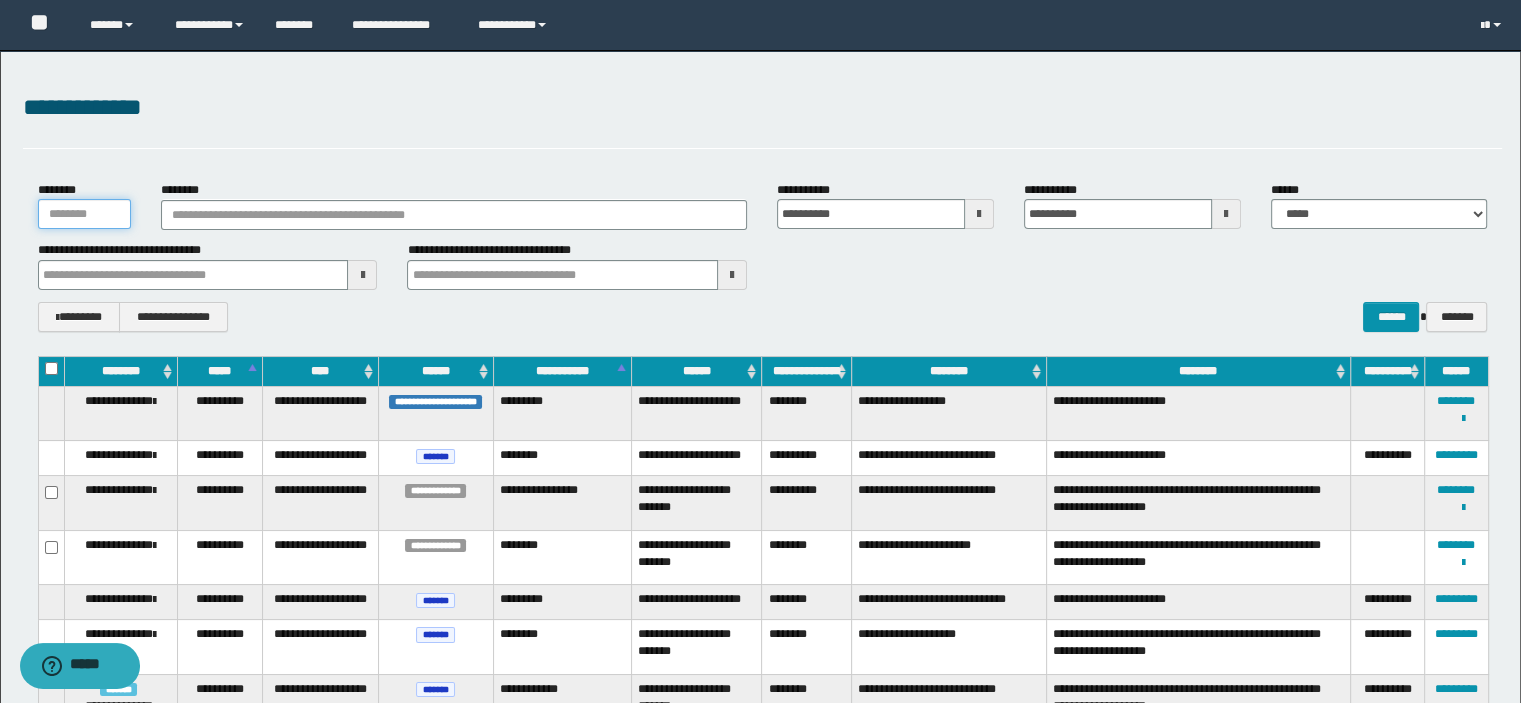 type on "*" 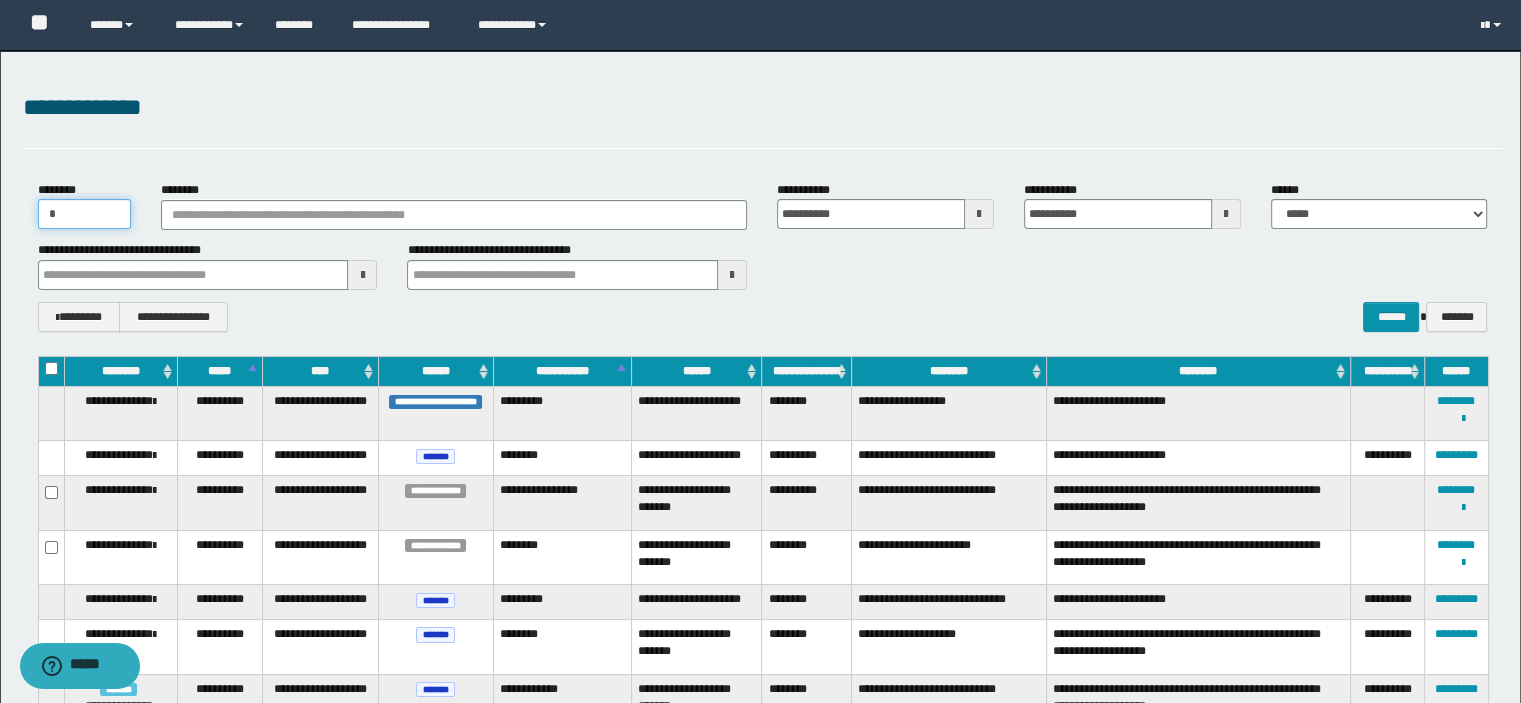 type 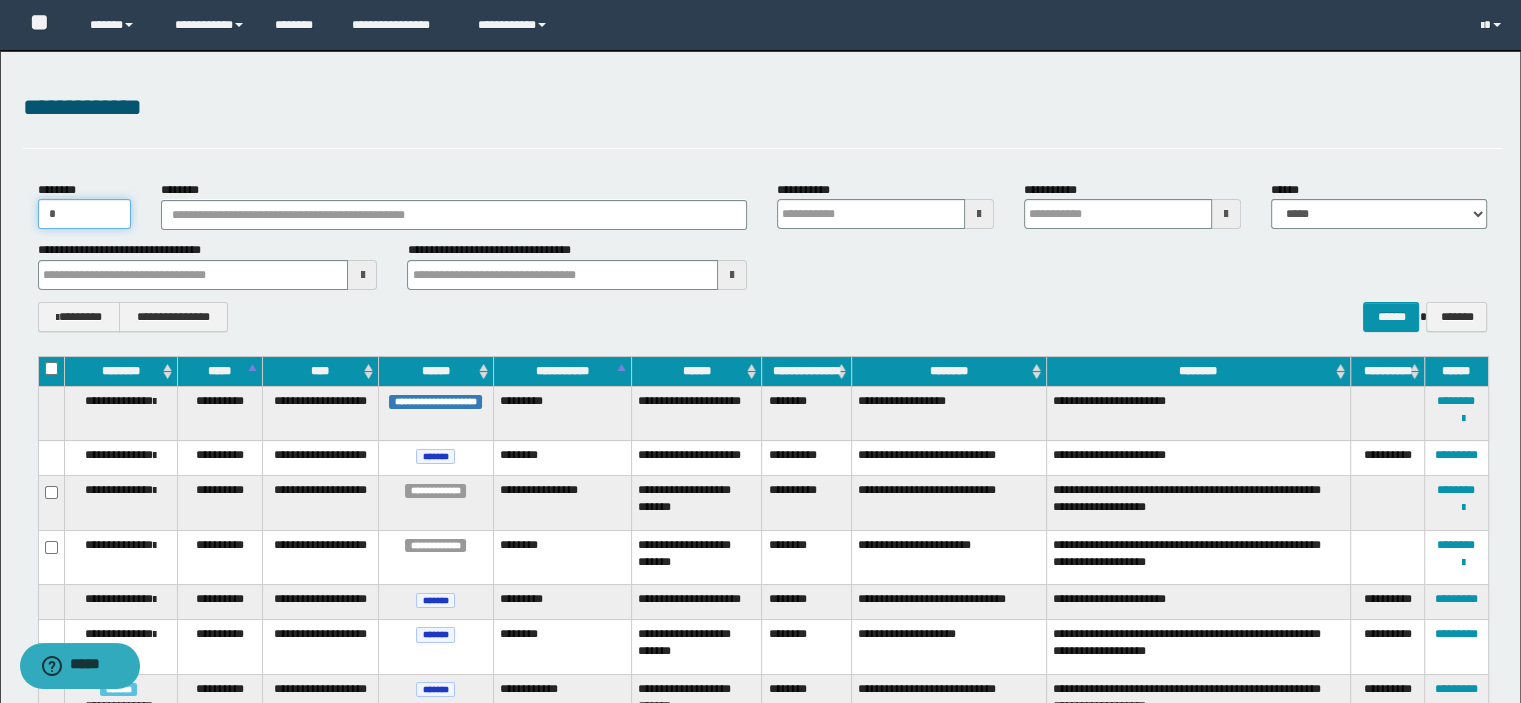 type on "**" 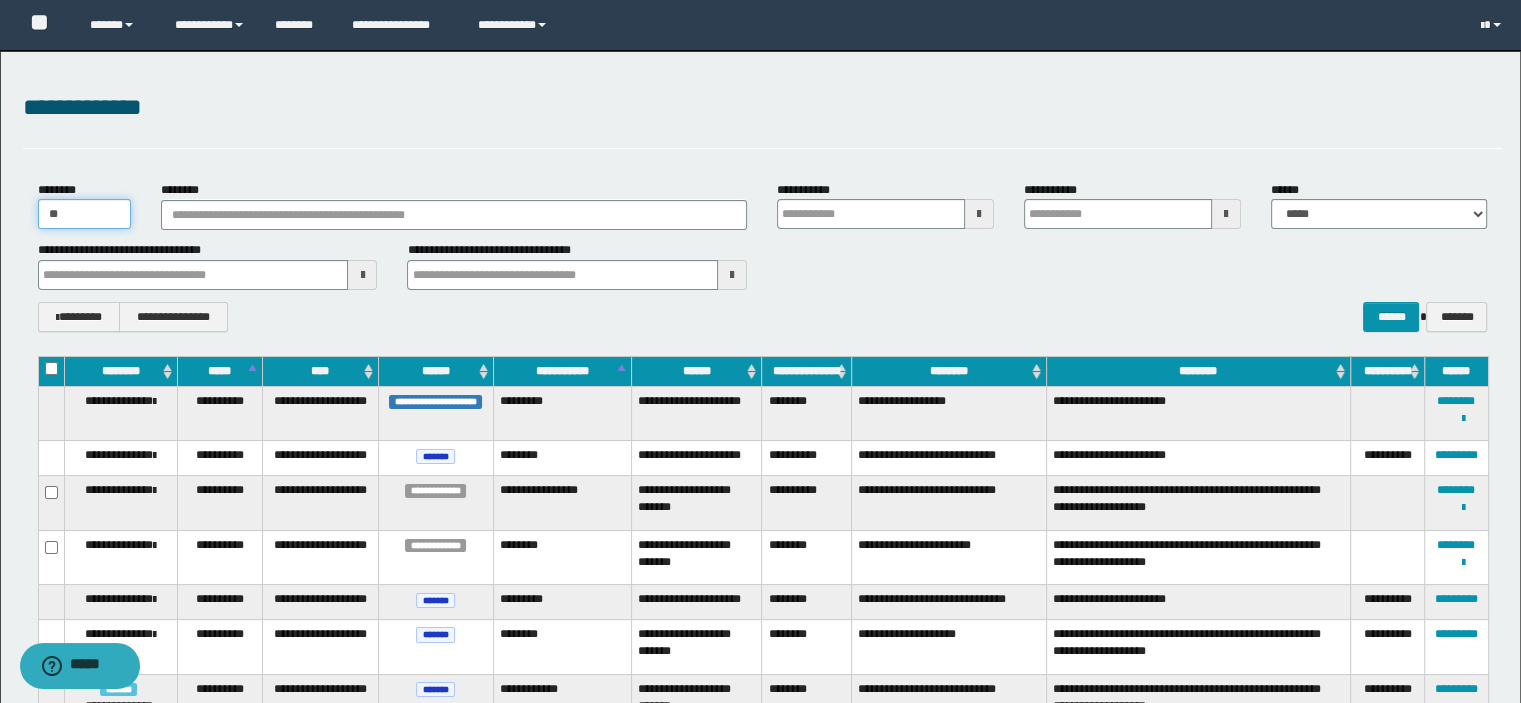 type 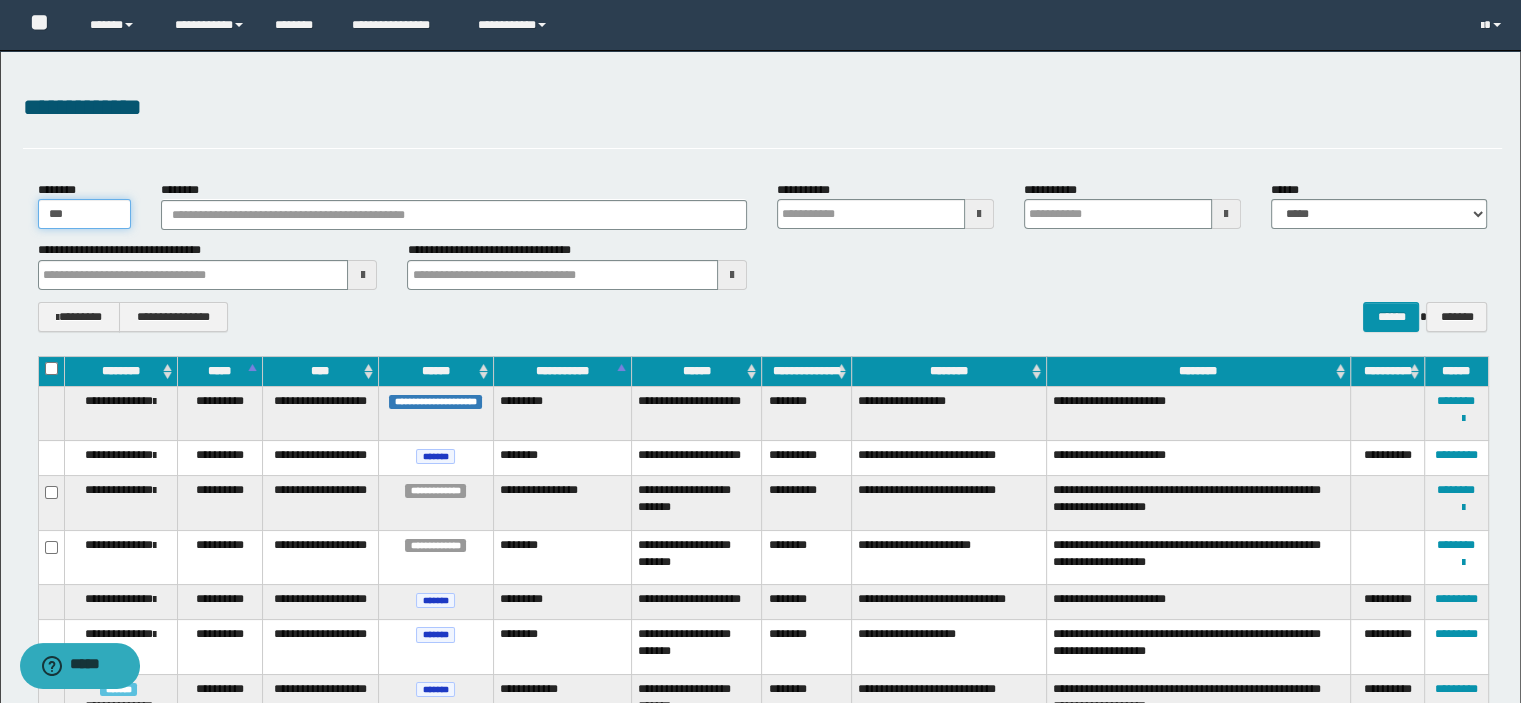 type 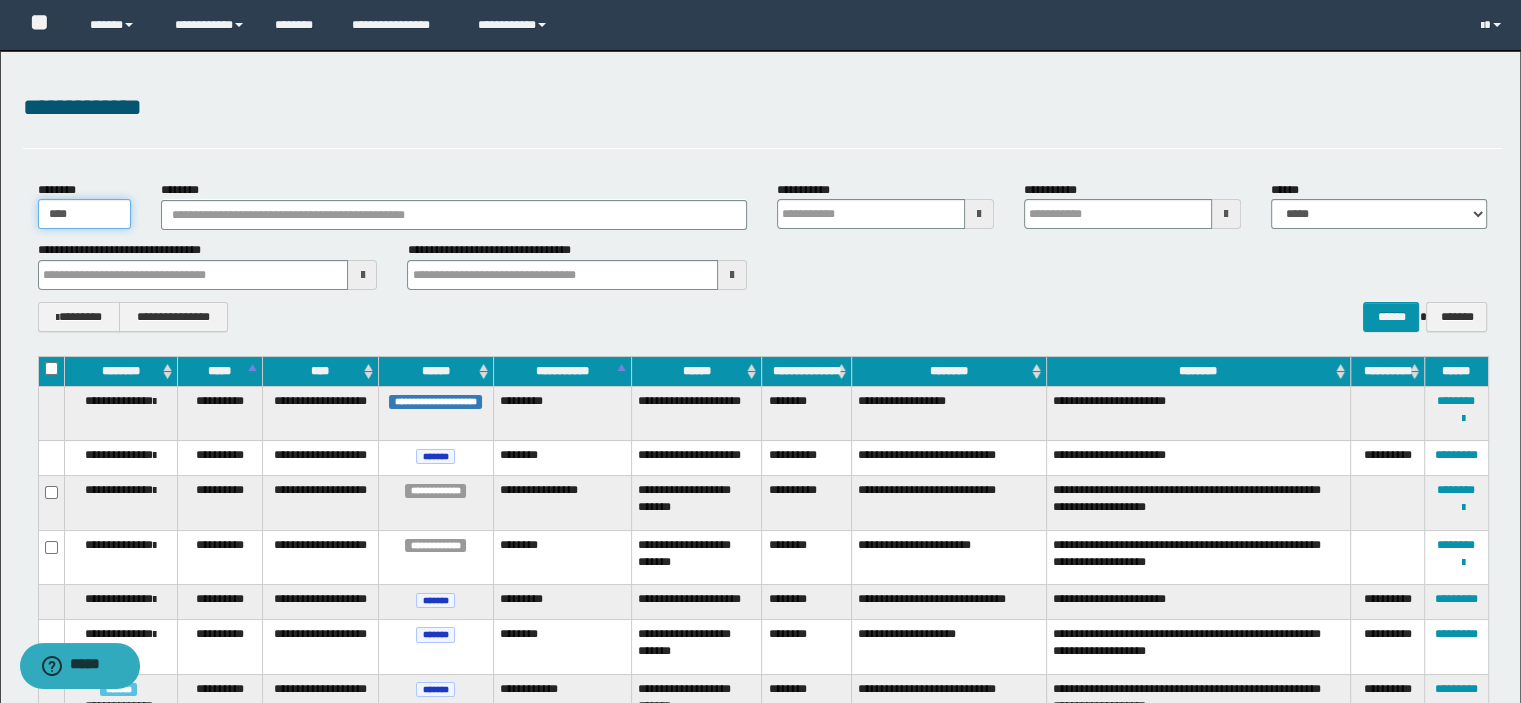 type 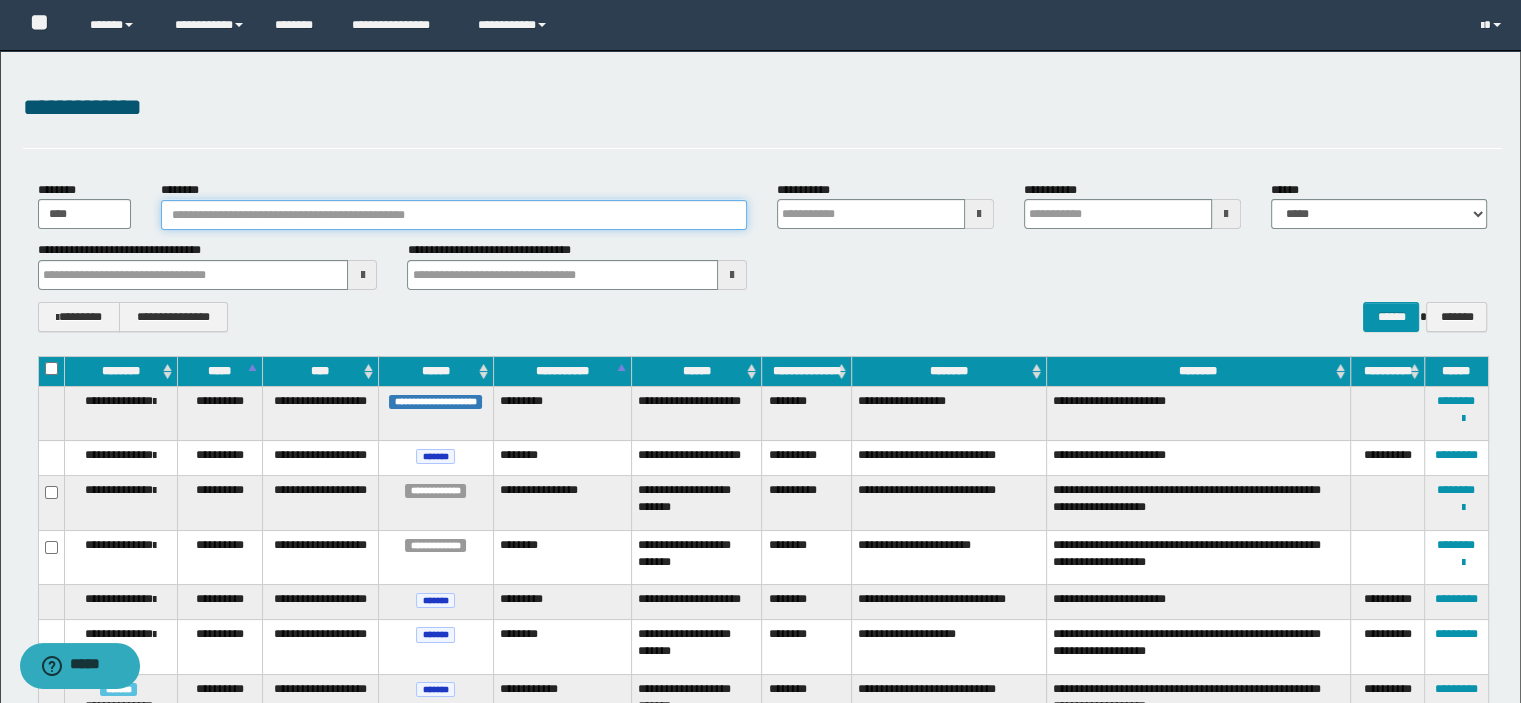 click on "********" at bounding box center (454, 215) 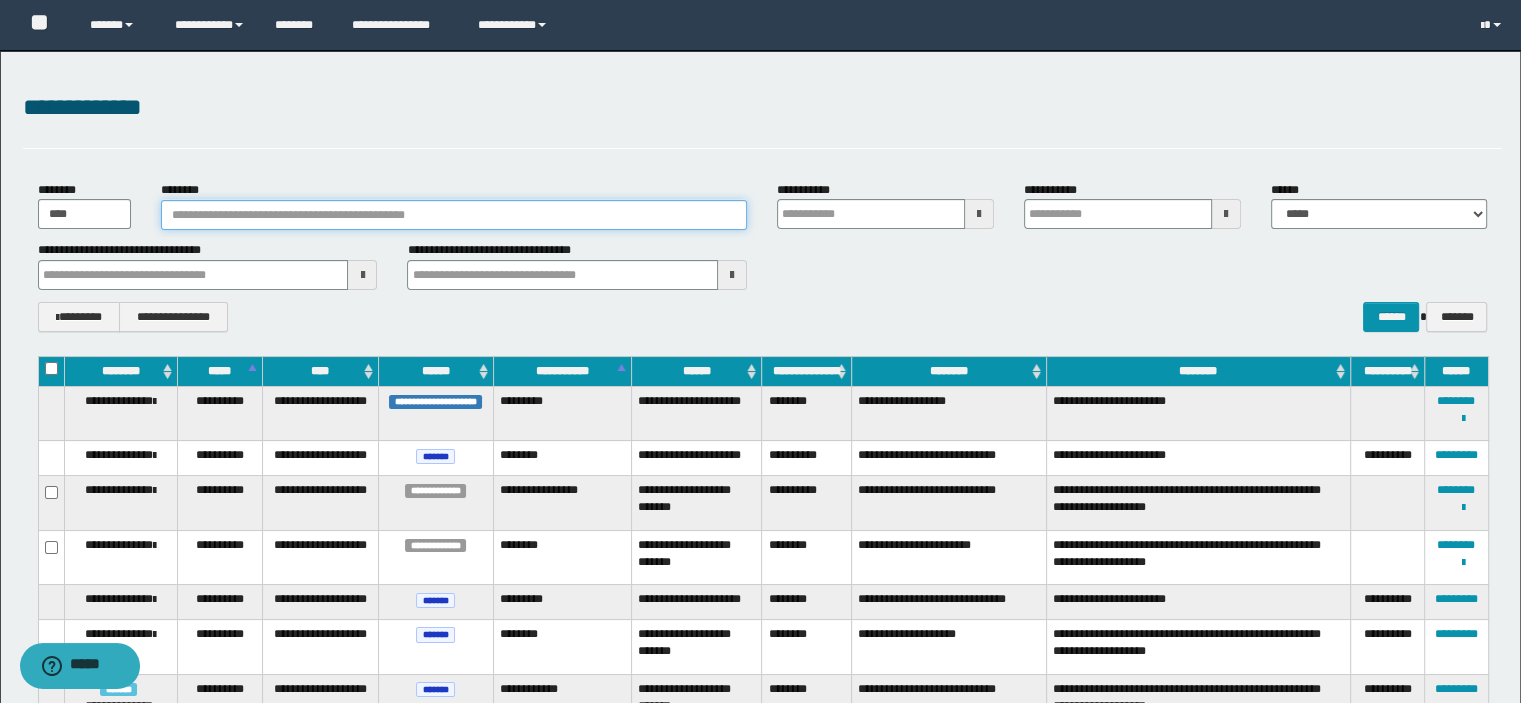 type 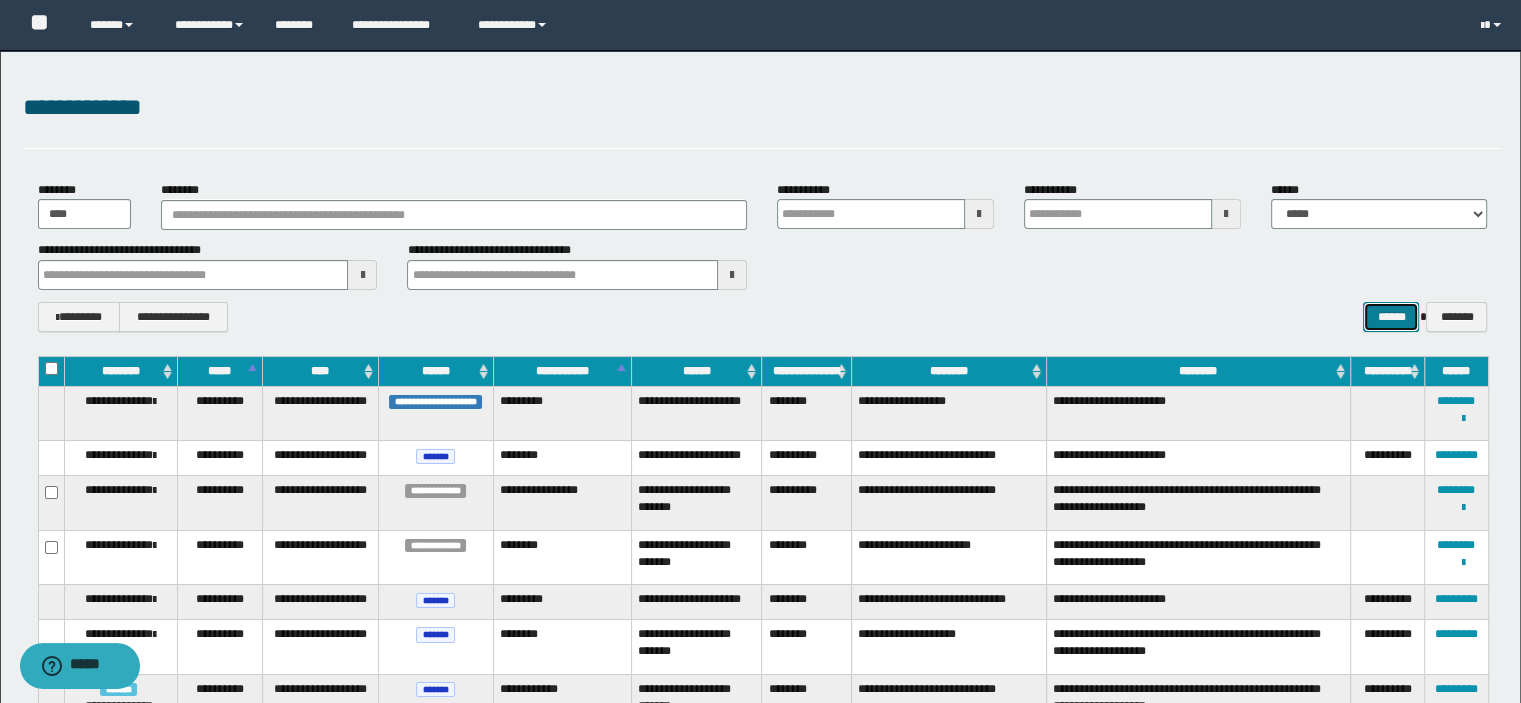 click on "******" at bounding box center [1391, 317] 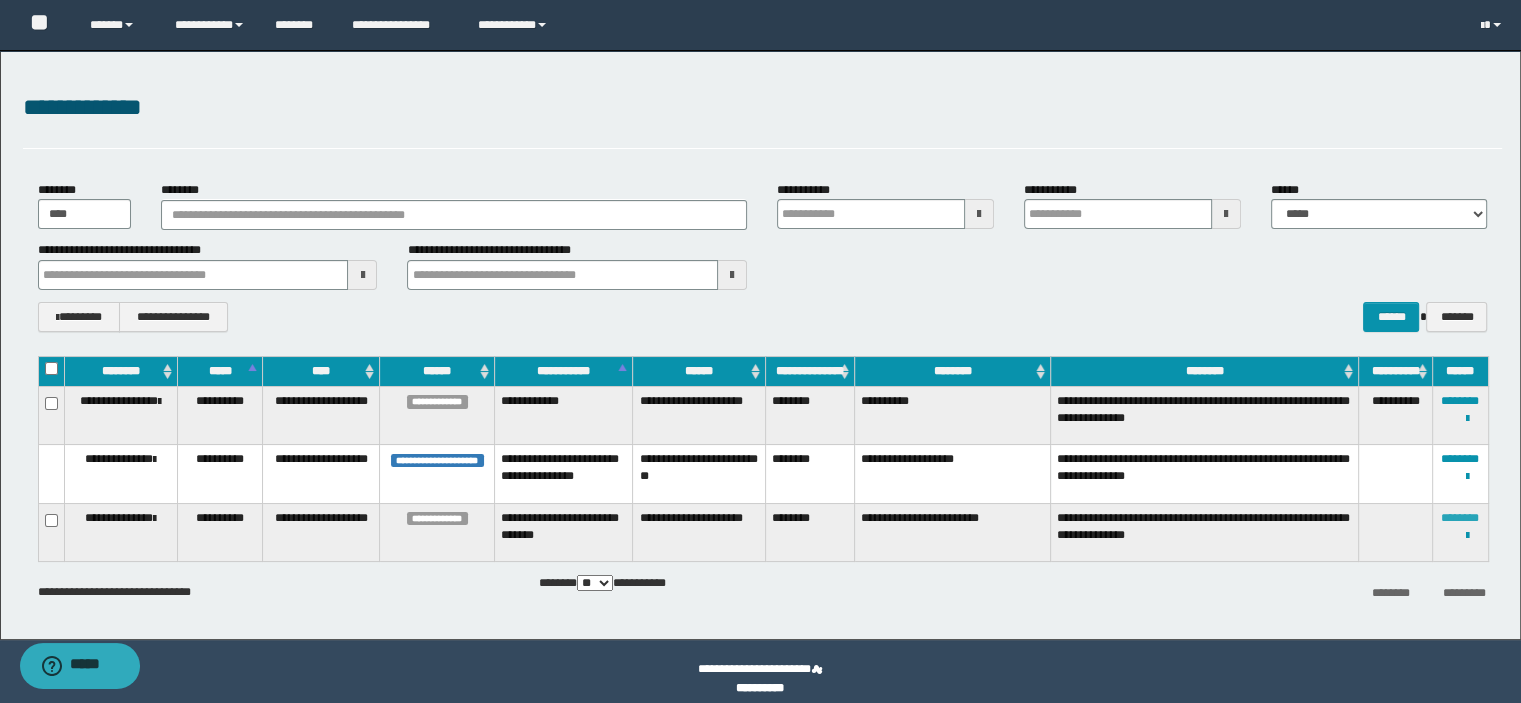 click on "********" at bounding box center [1460, 518] 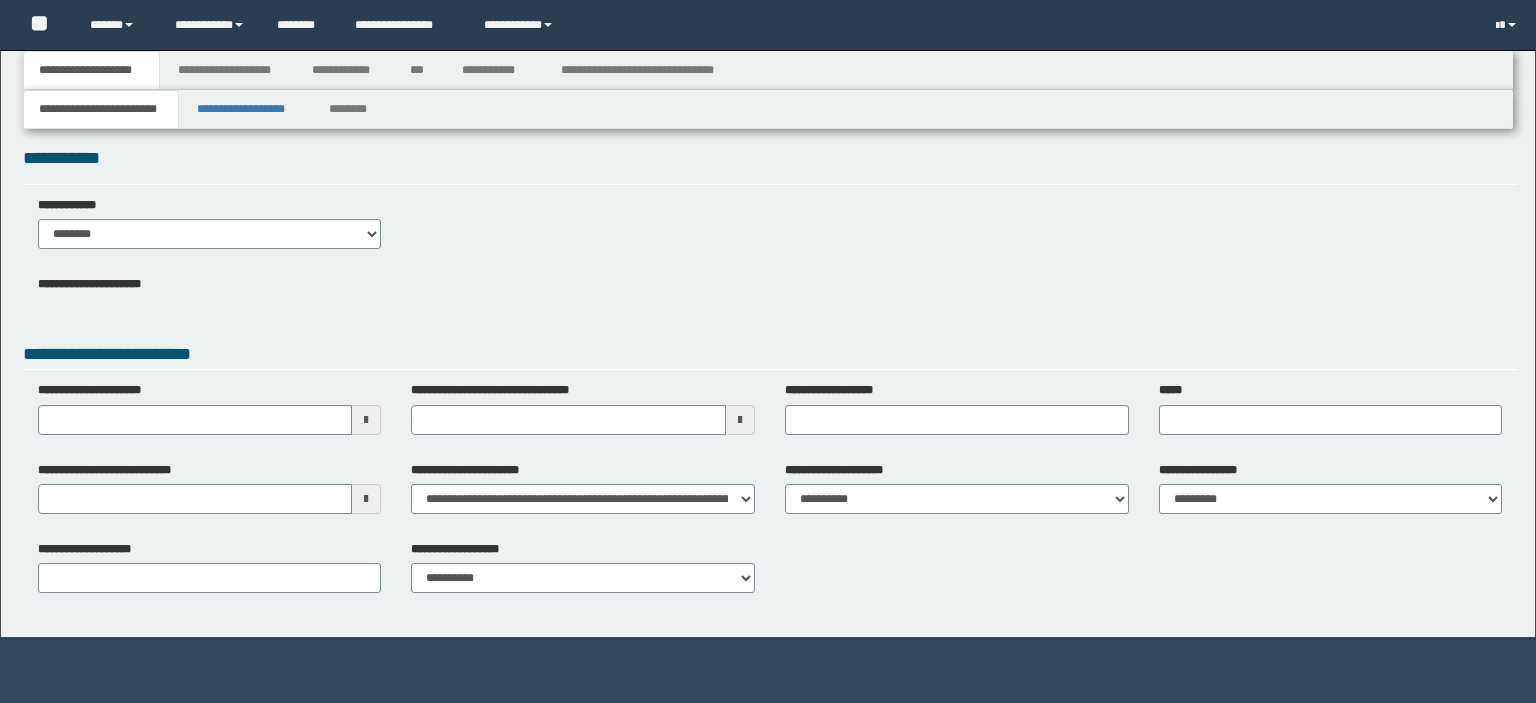 scroll, scrollTop: 0, scrollLeft: 0, axis: both 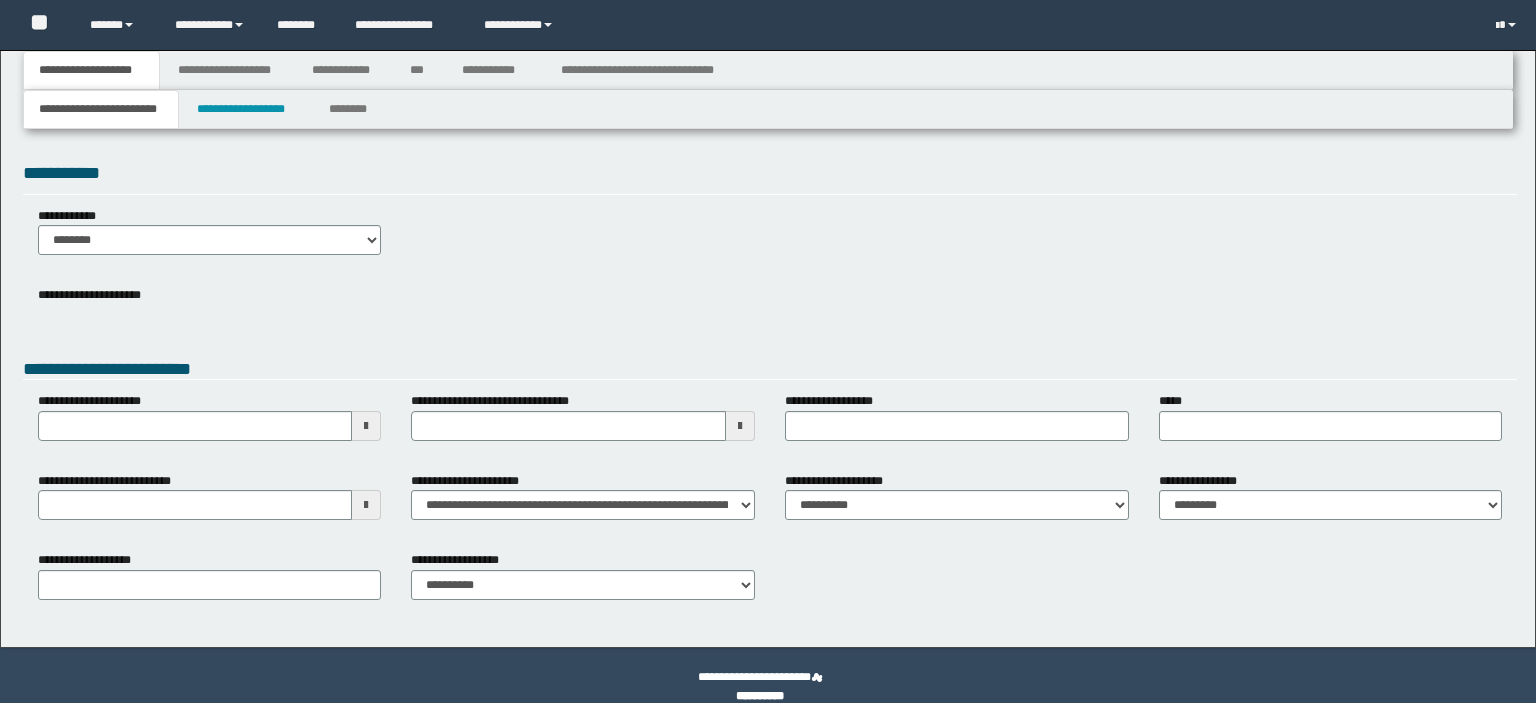 type 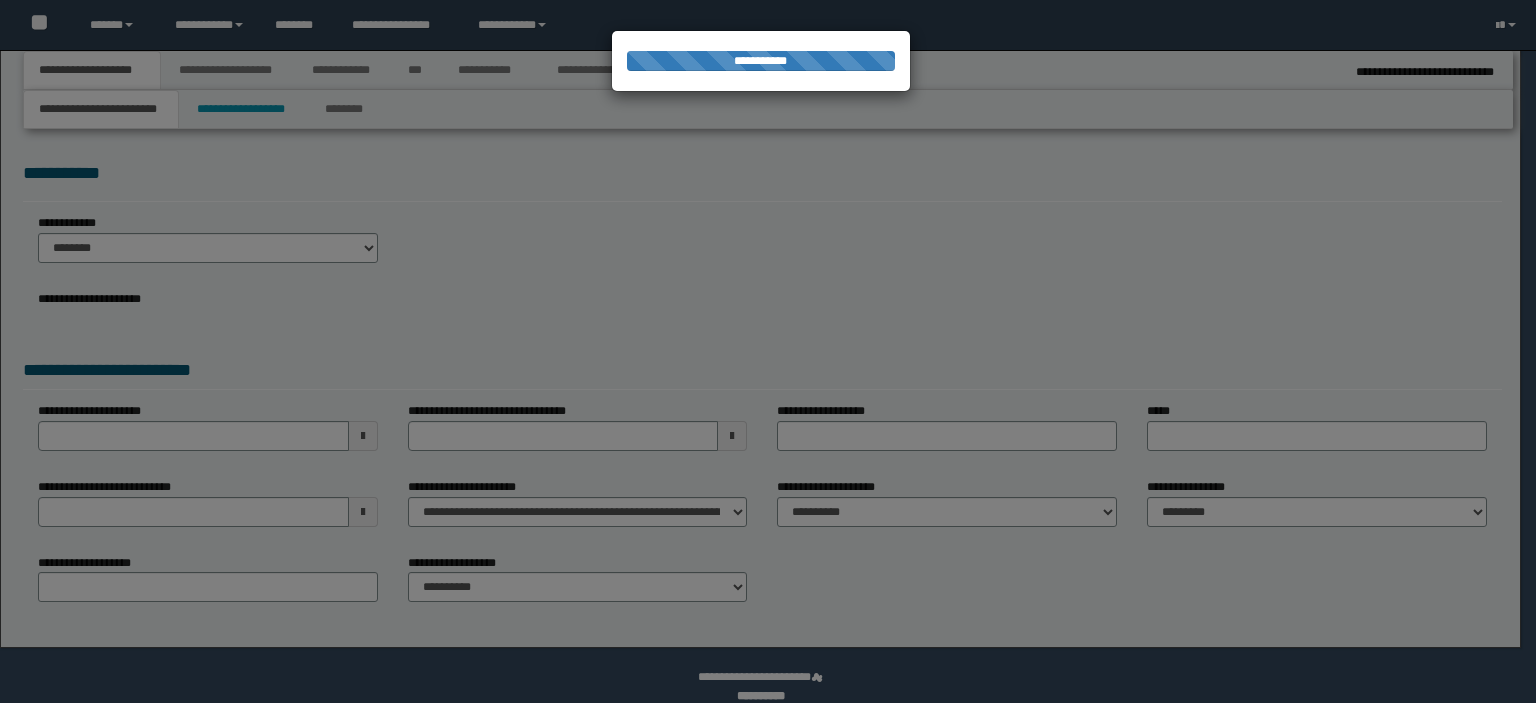 scroll, scrollTop: 0, scrollLeft: 0, axis: both 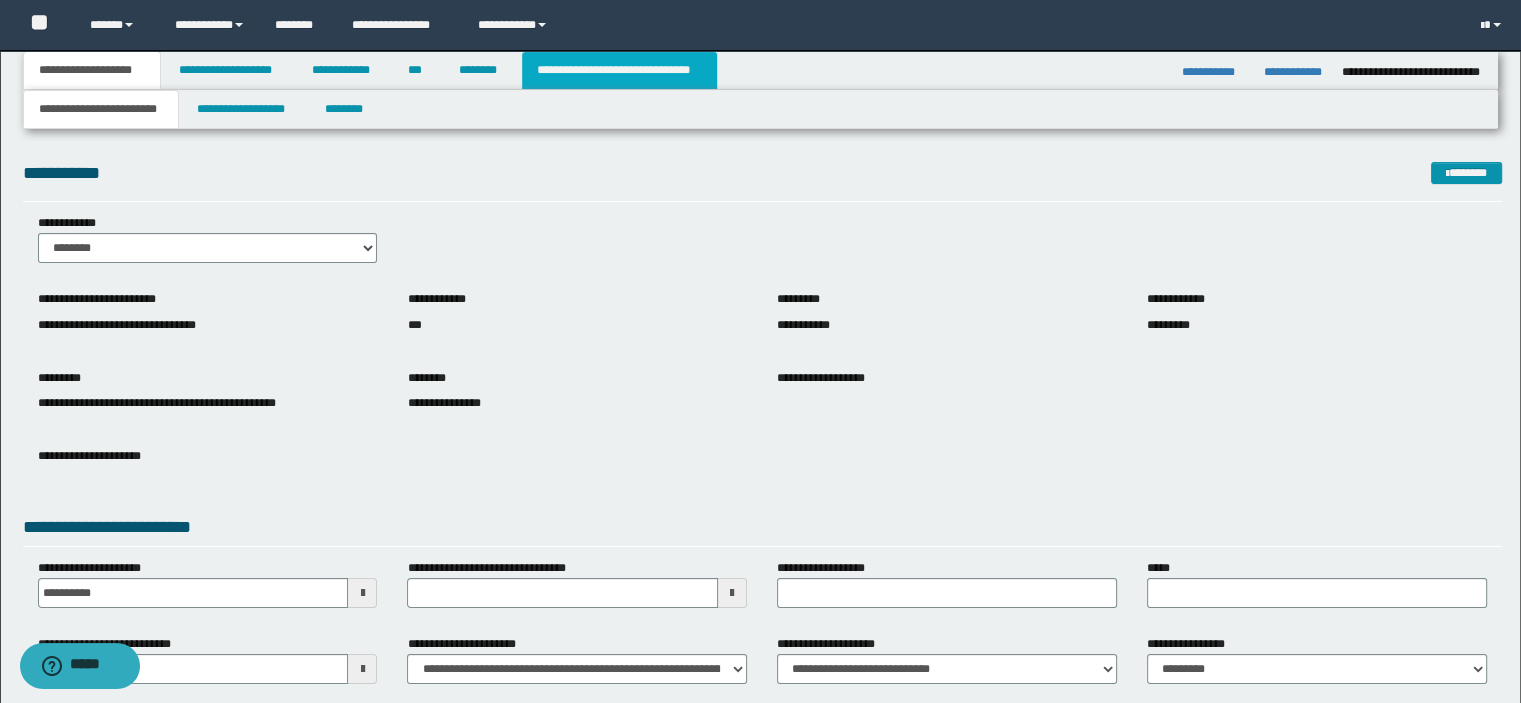 click on "**********" at bounding box center [619, 70] 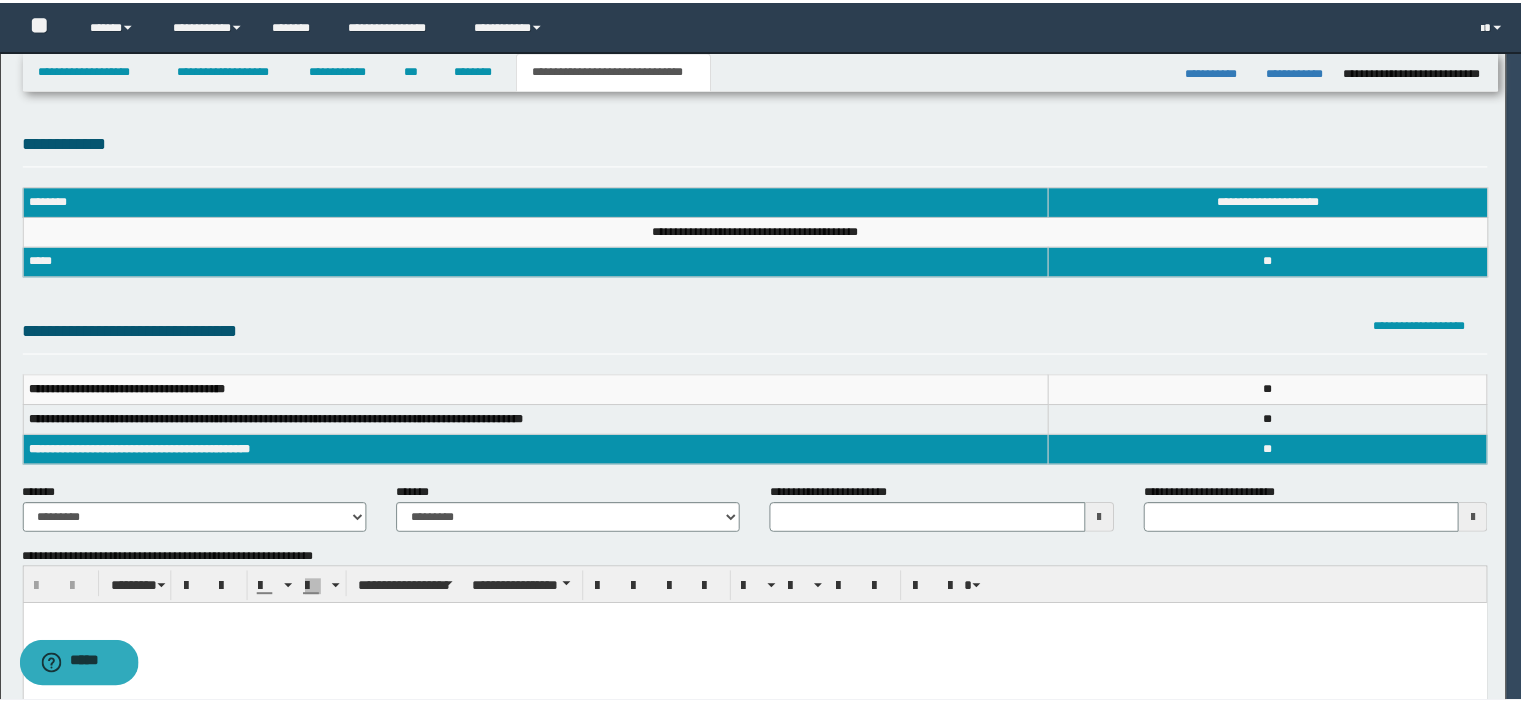 scroll, scrollTop: 0, scrollLeft: 0, axis: both 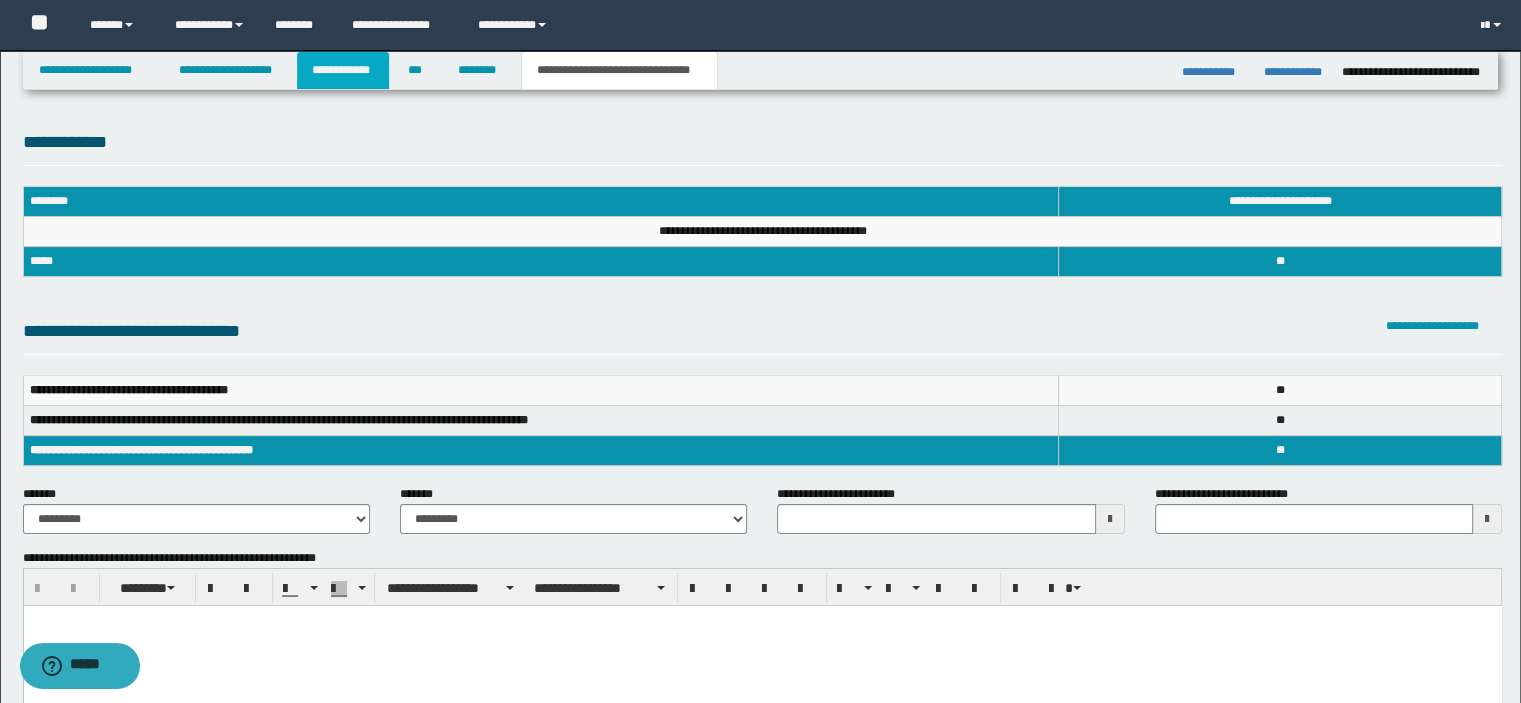 drag, startPoint x: 329, startPoint y: 60, endPoint x: 324, endPoint y: 71, distance: 12.083046 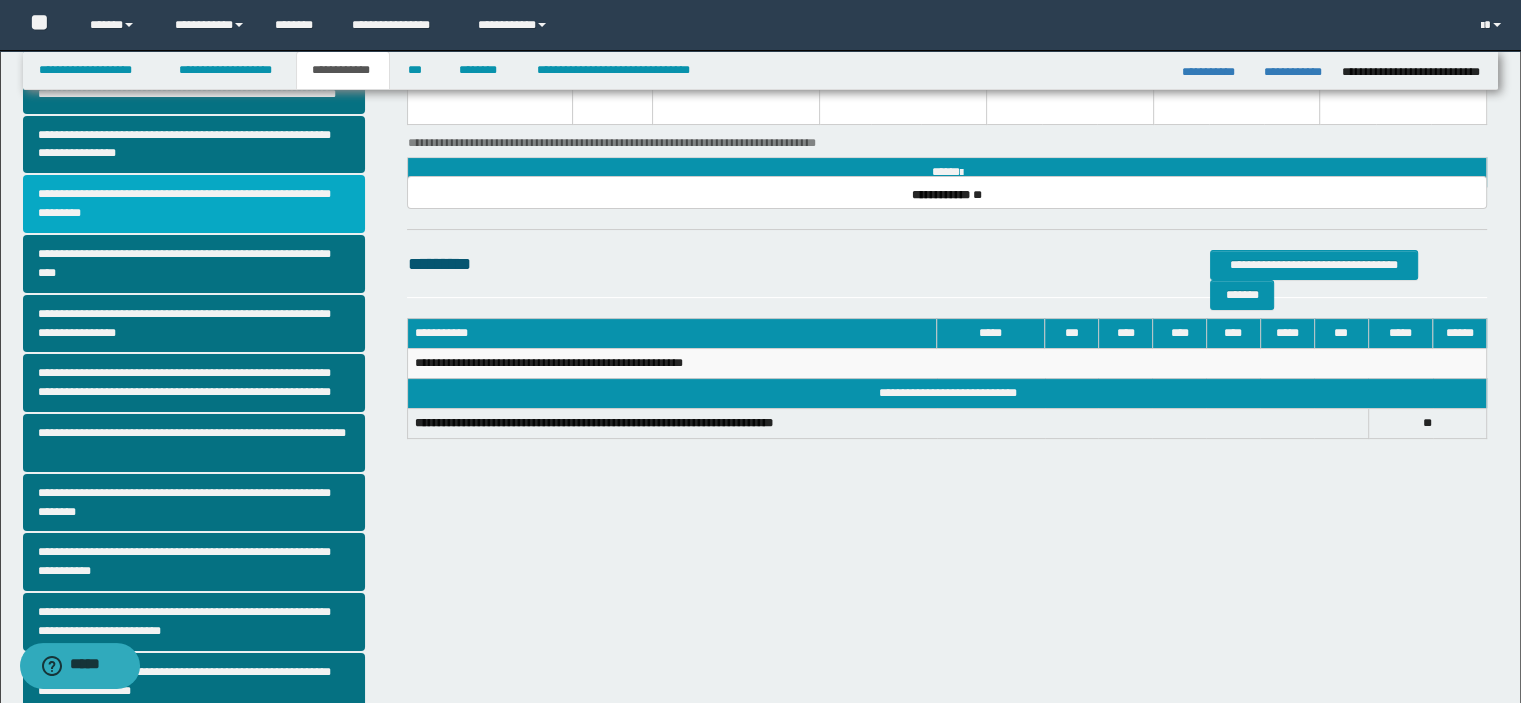 scroll, scrollTop: 300, scrollLeft: 0, axis: vertical 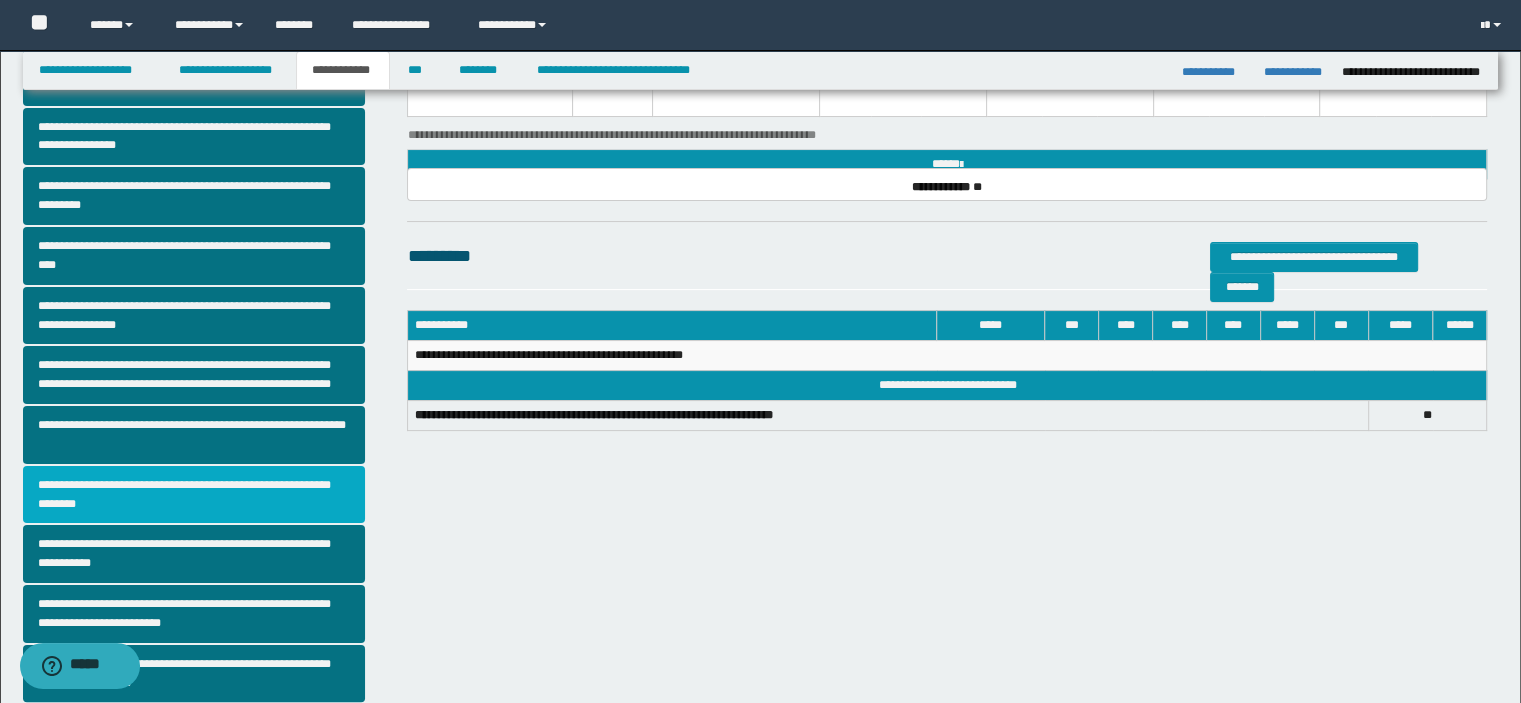 click on "**********" at bounding box center (194, 495) 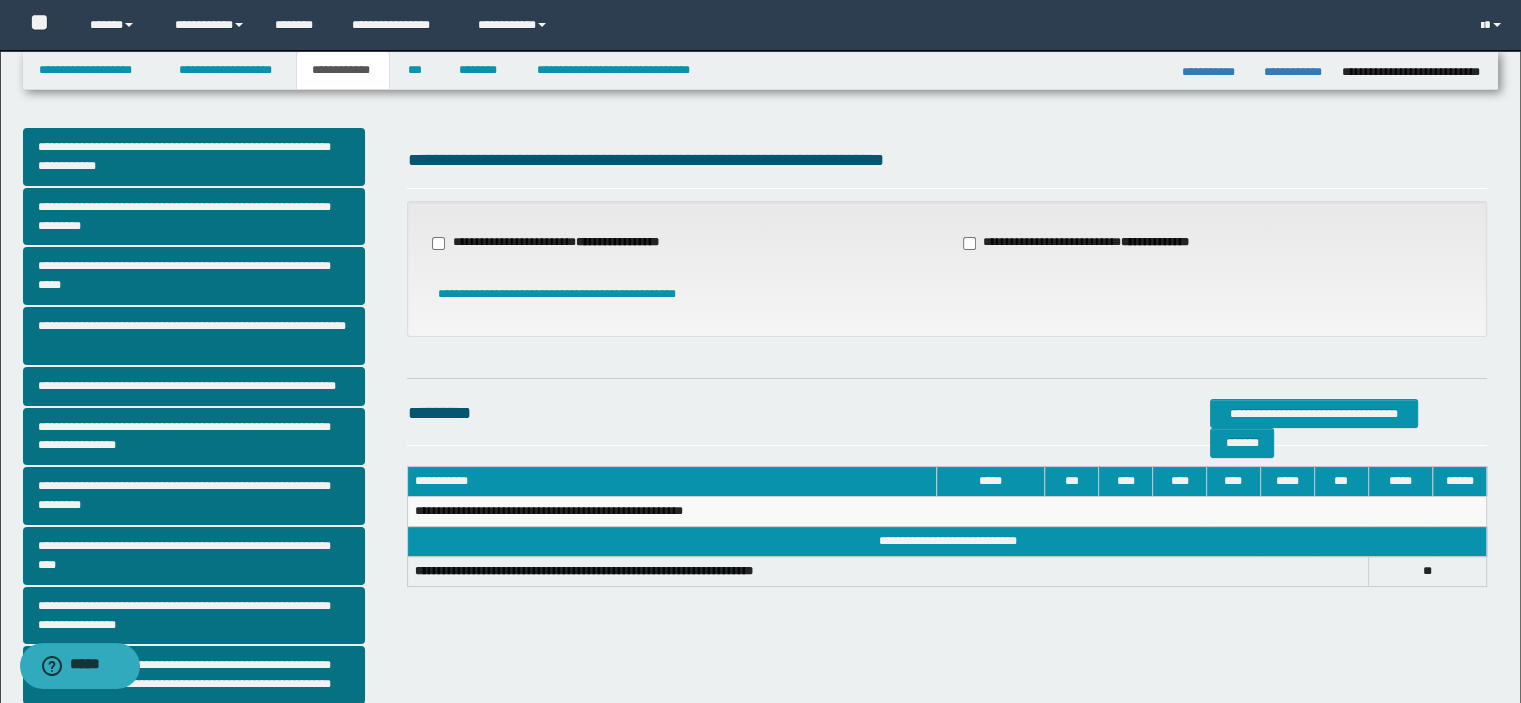 click on "**********" at bounding box center [1088, 243] 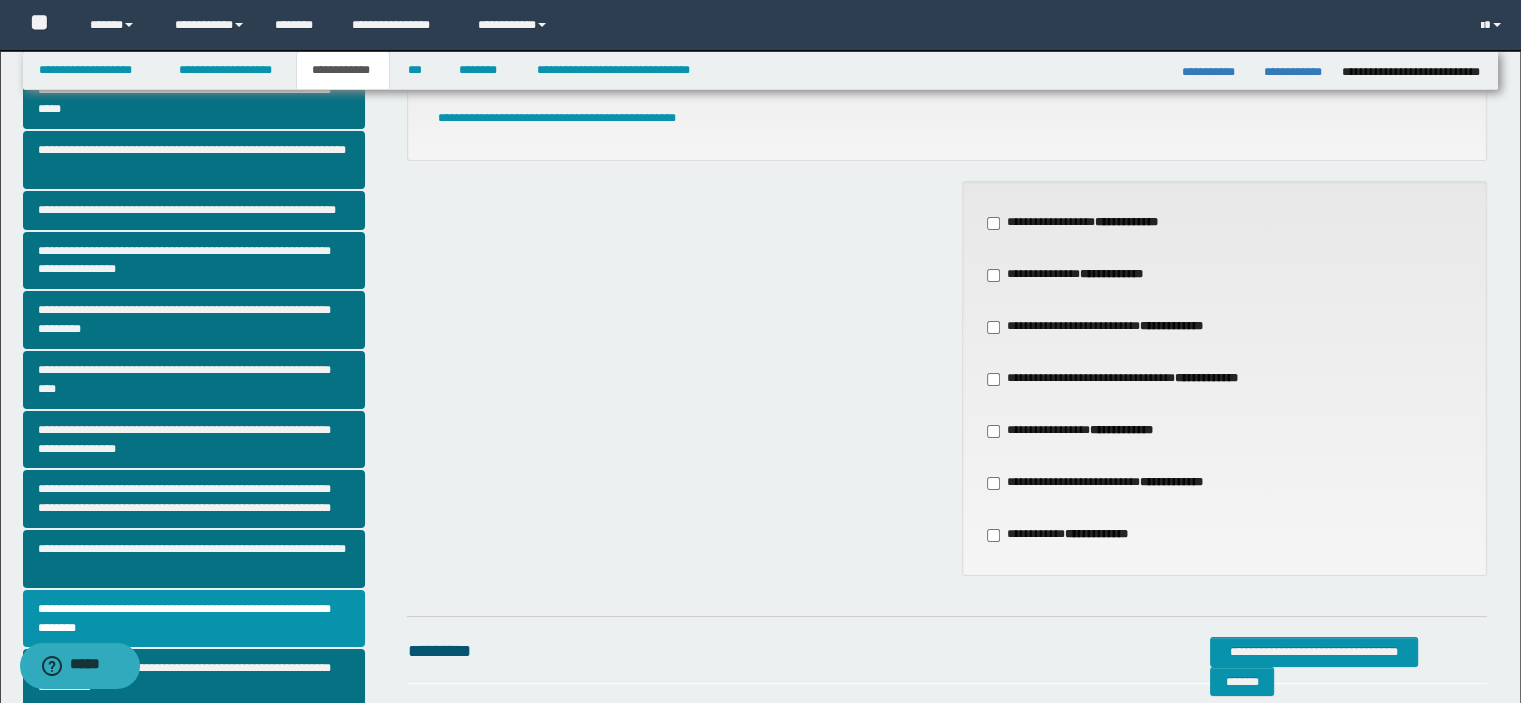 scroll, scrollTop: 200, scrollLeft: 0, axis: vertical 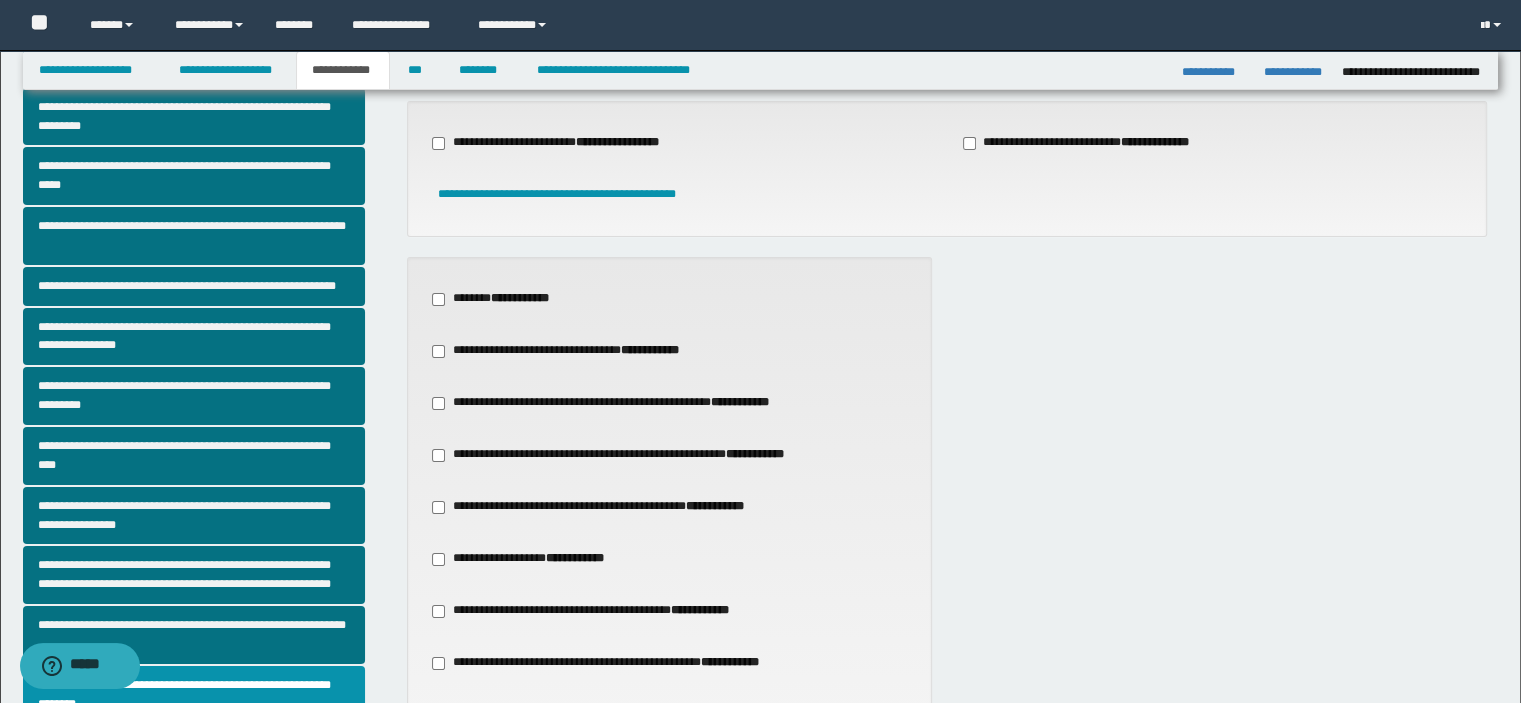 click on "**********" at bounding box center (600, 507) 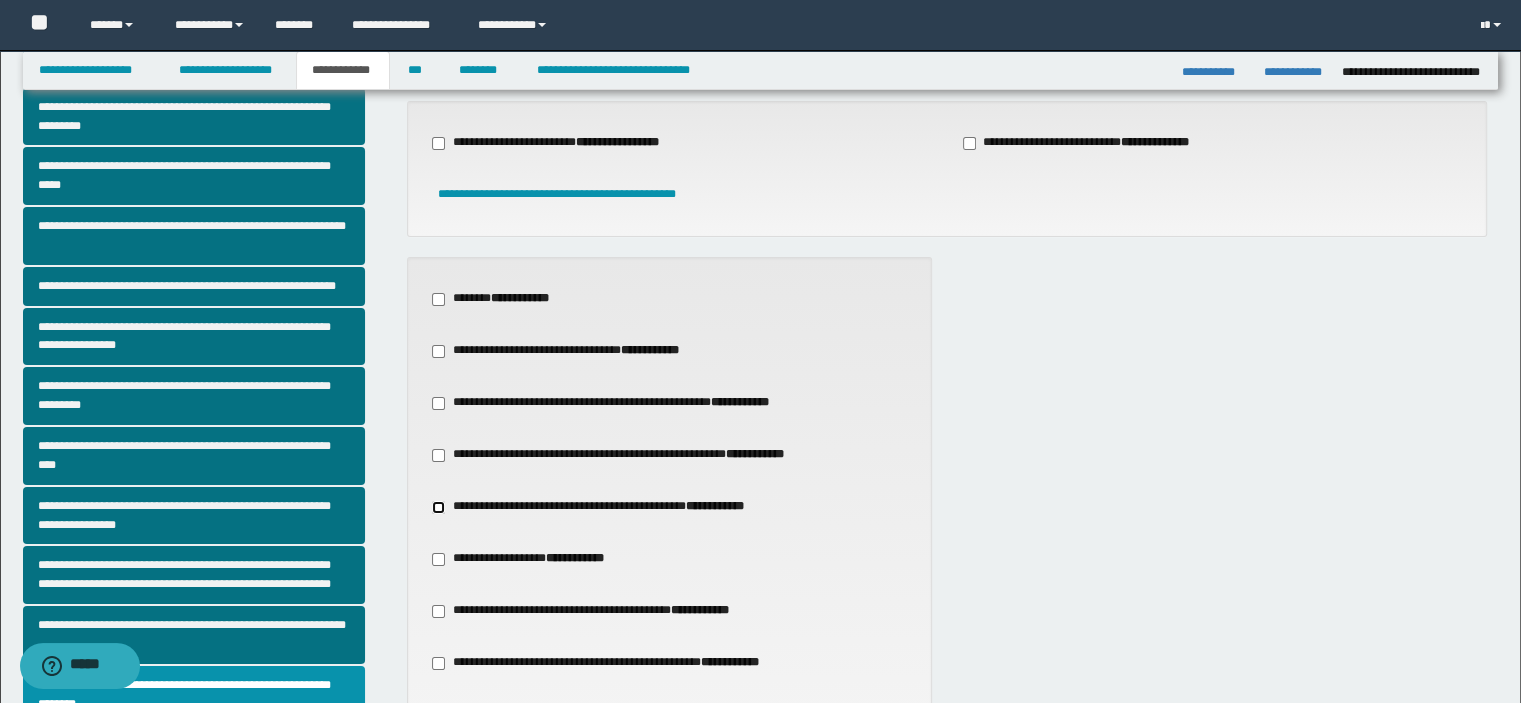 scroll, scrollTop: 600, scrollLeft: 0, axis: vertical 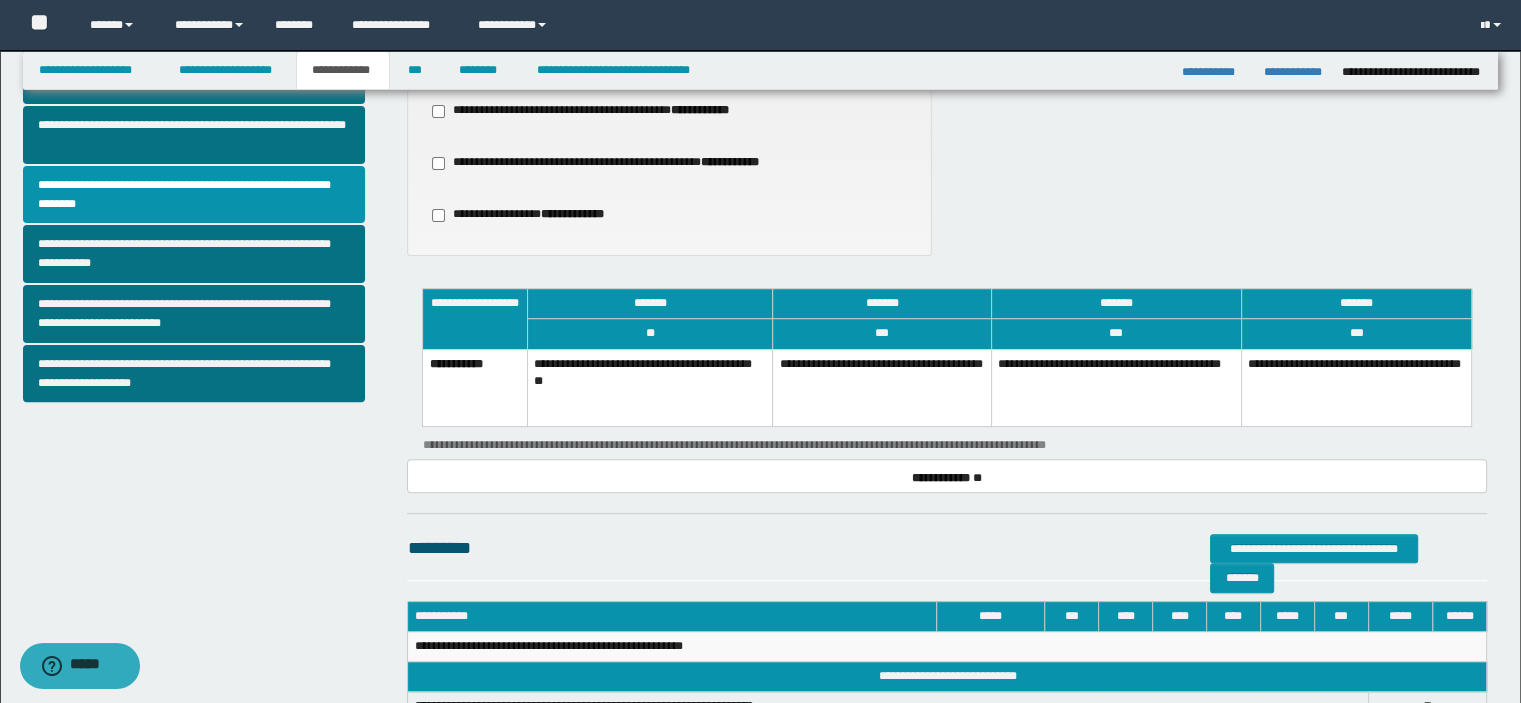 click on "**********" at bounding box center [882, 388] 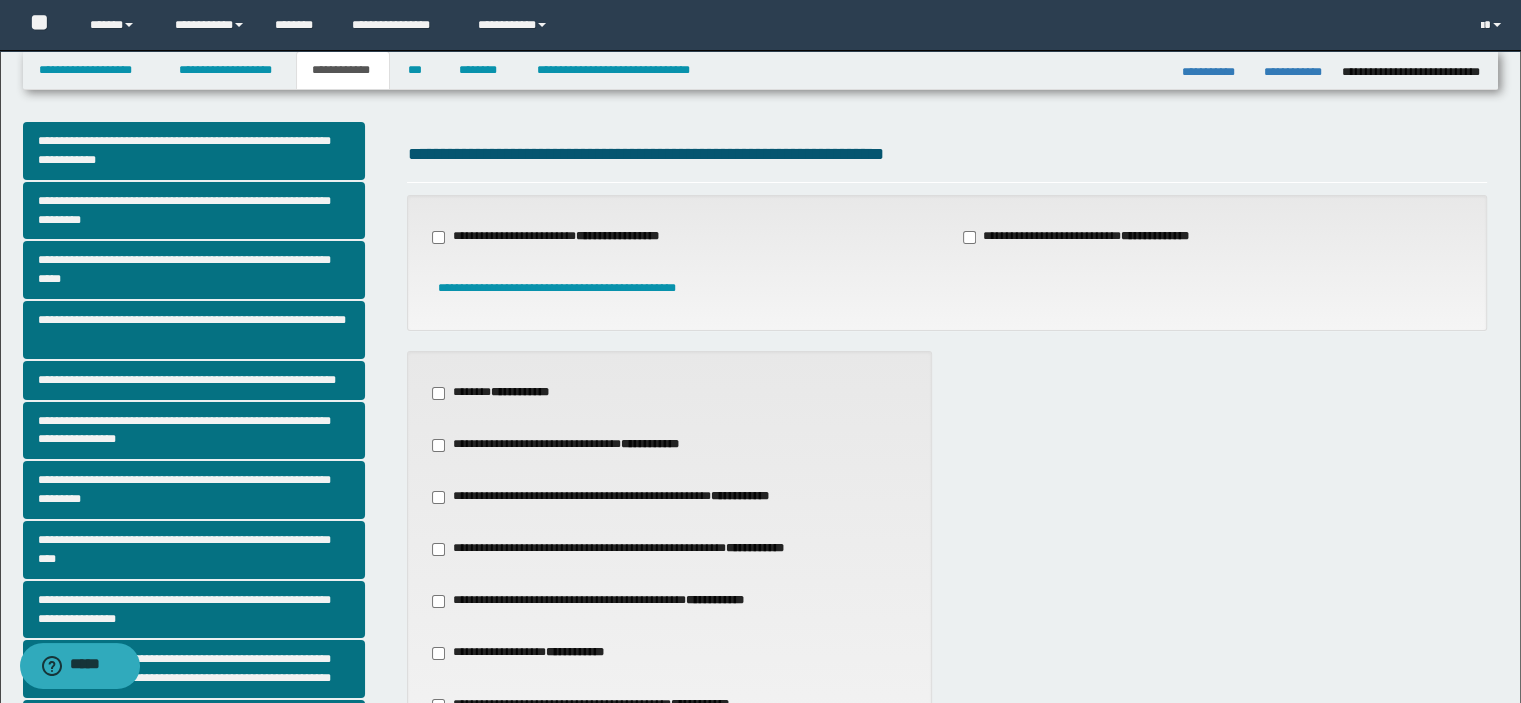 scroll, scrollTop: 0, scrollLeft: 0, axis: both 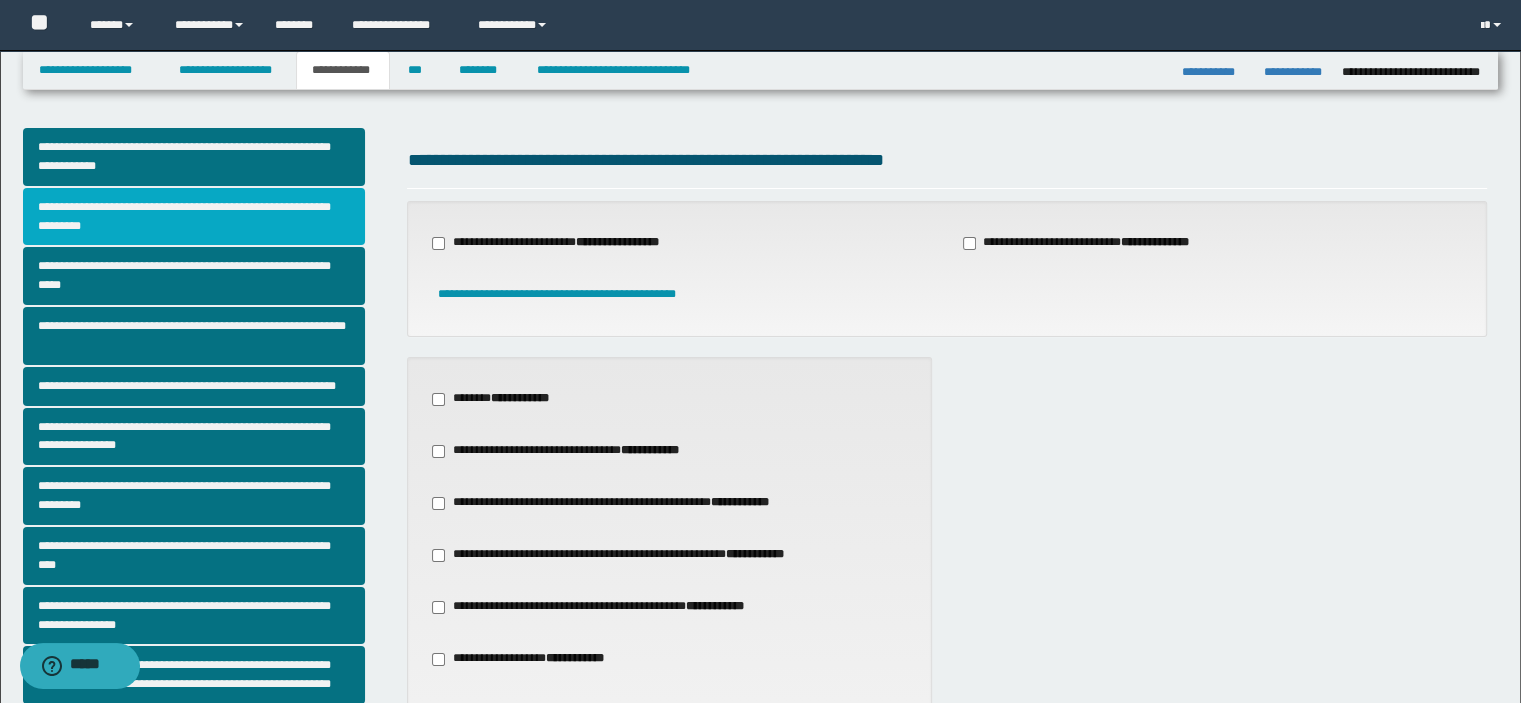 click on "**********" at bounding box center (194, 217) 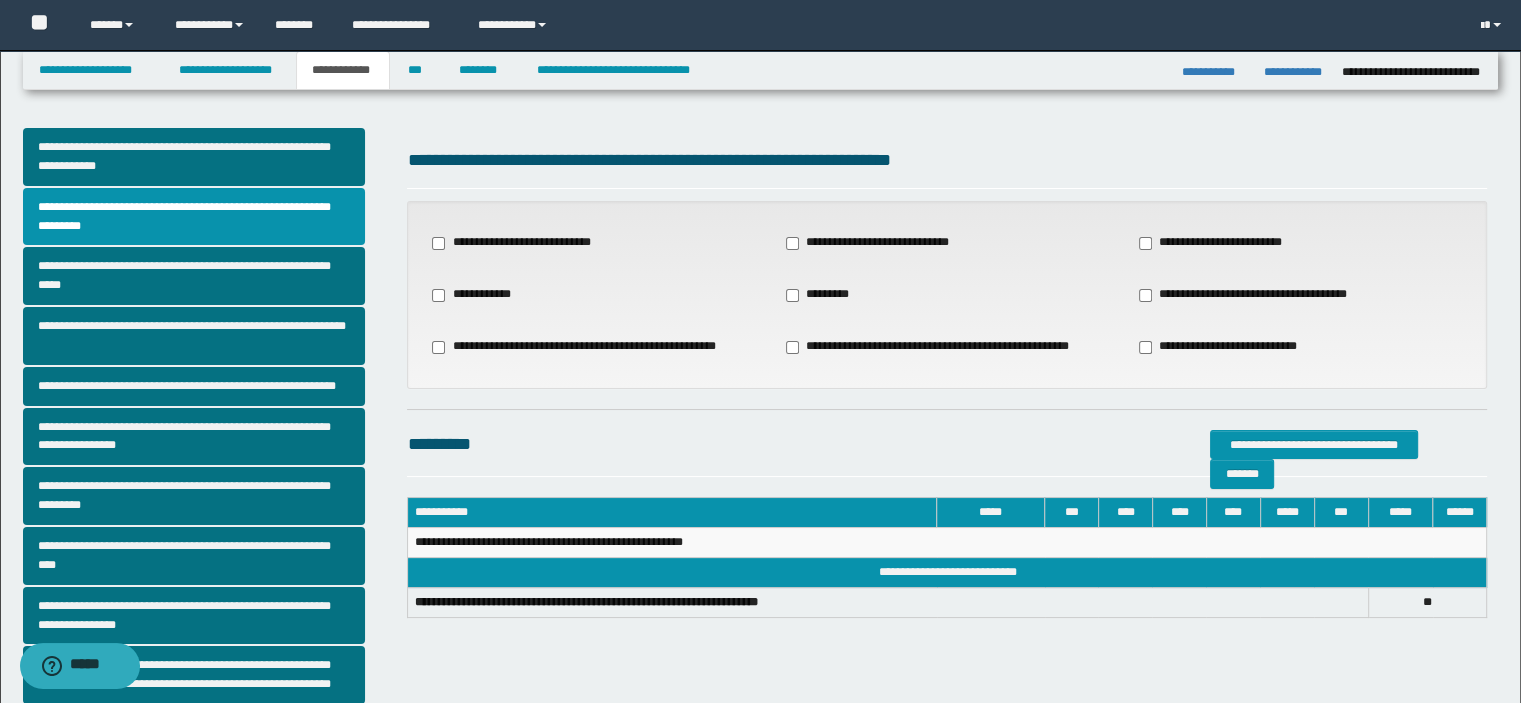 click on "**********" at bounding box center (1254, 295) 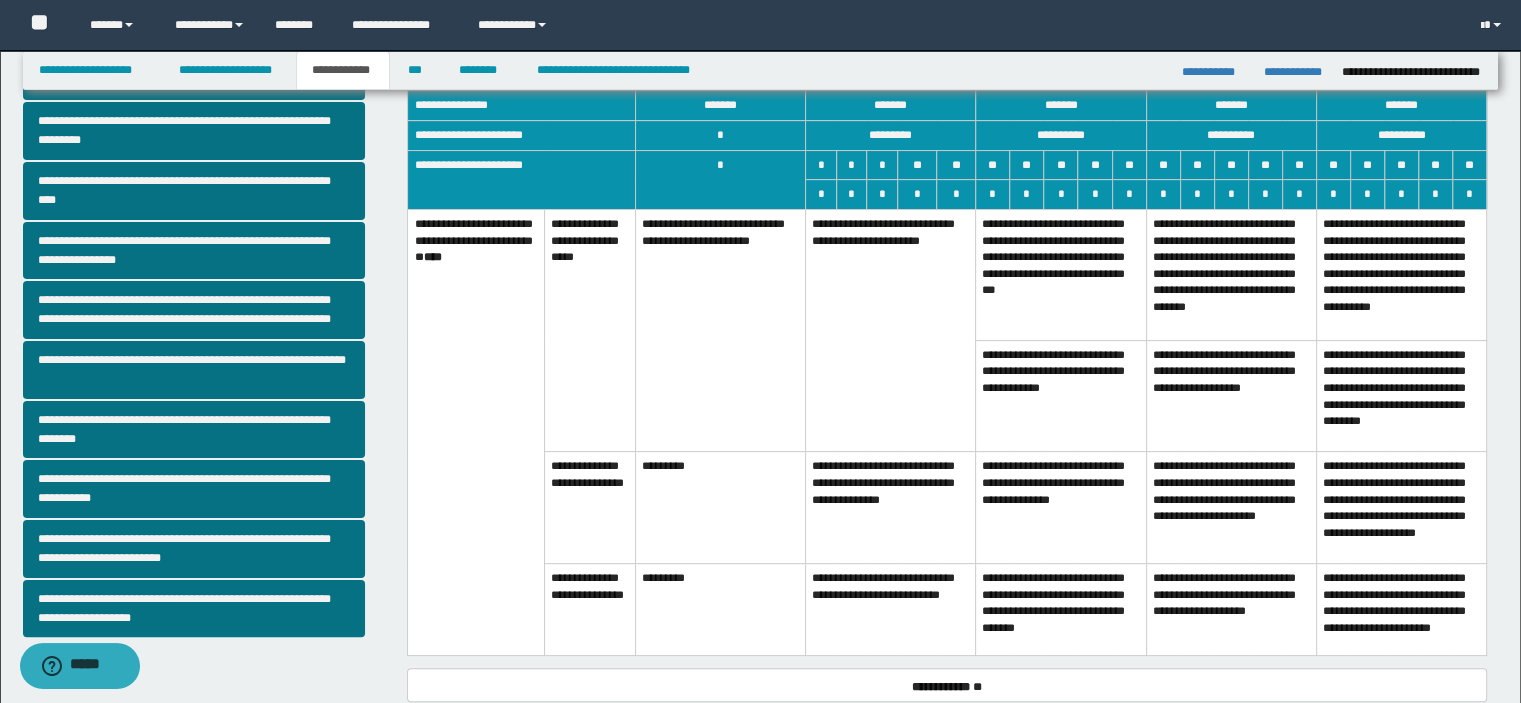 scroll, scrollTop: 400, scrollLeft: 0, axis: vertical 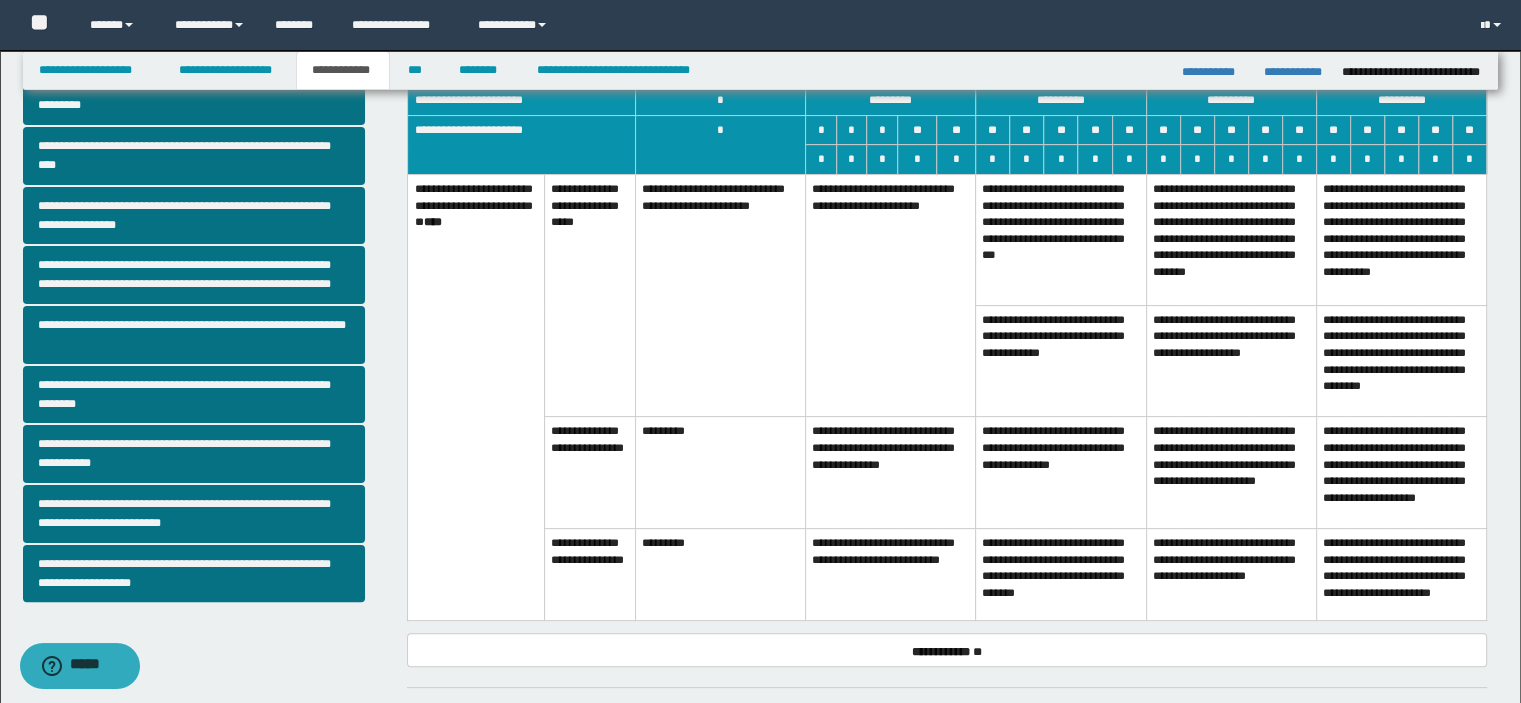 click on "**********" at bounding box center [890, 295] 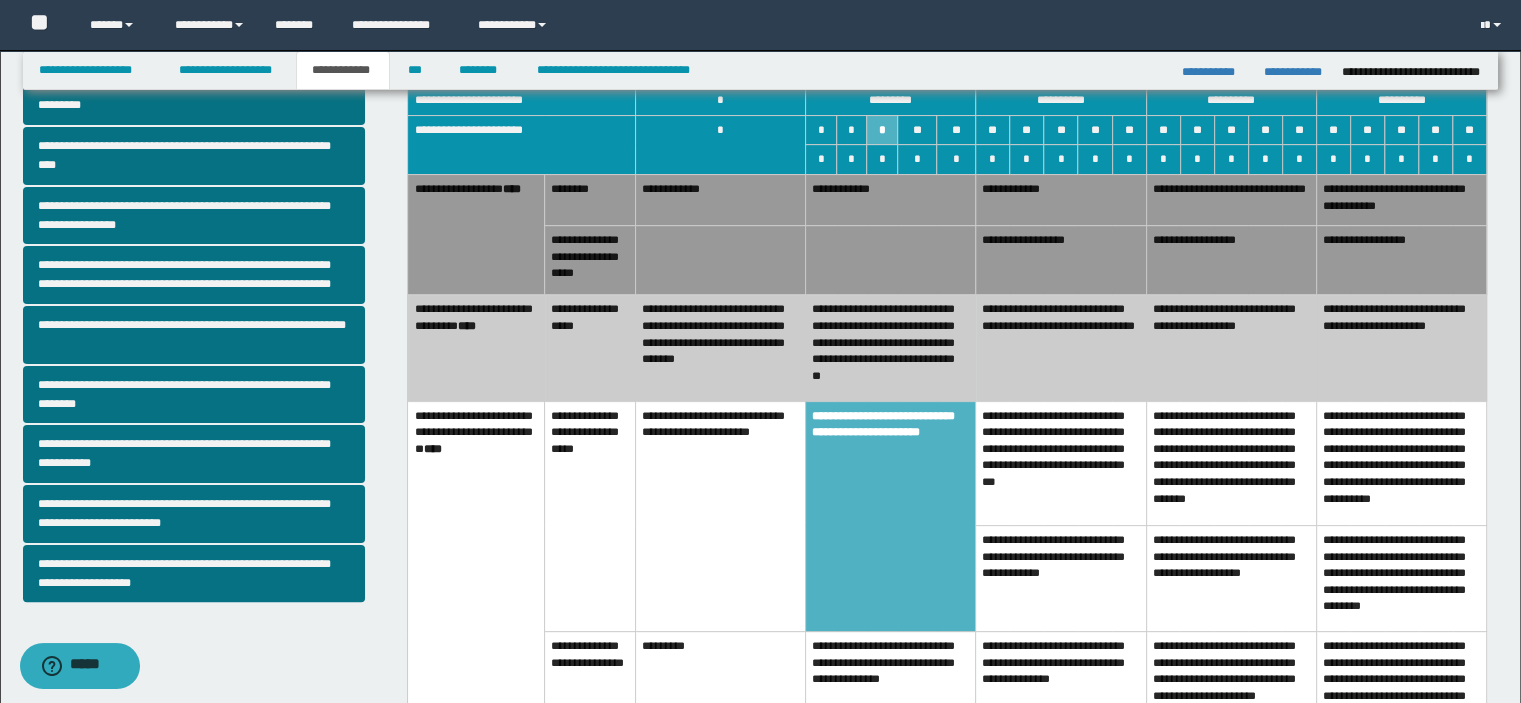 click on "**********" at bounding box center (1061, 260) 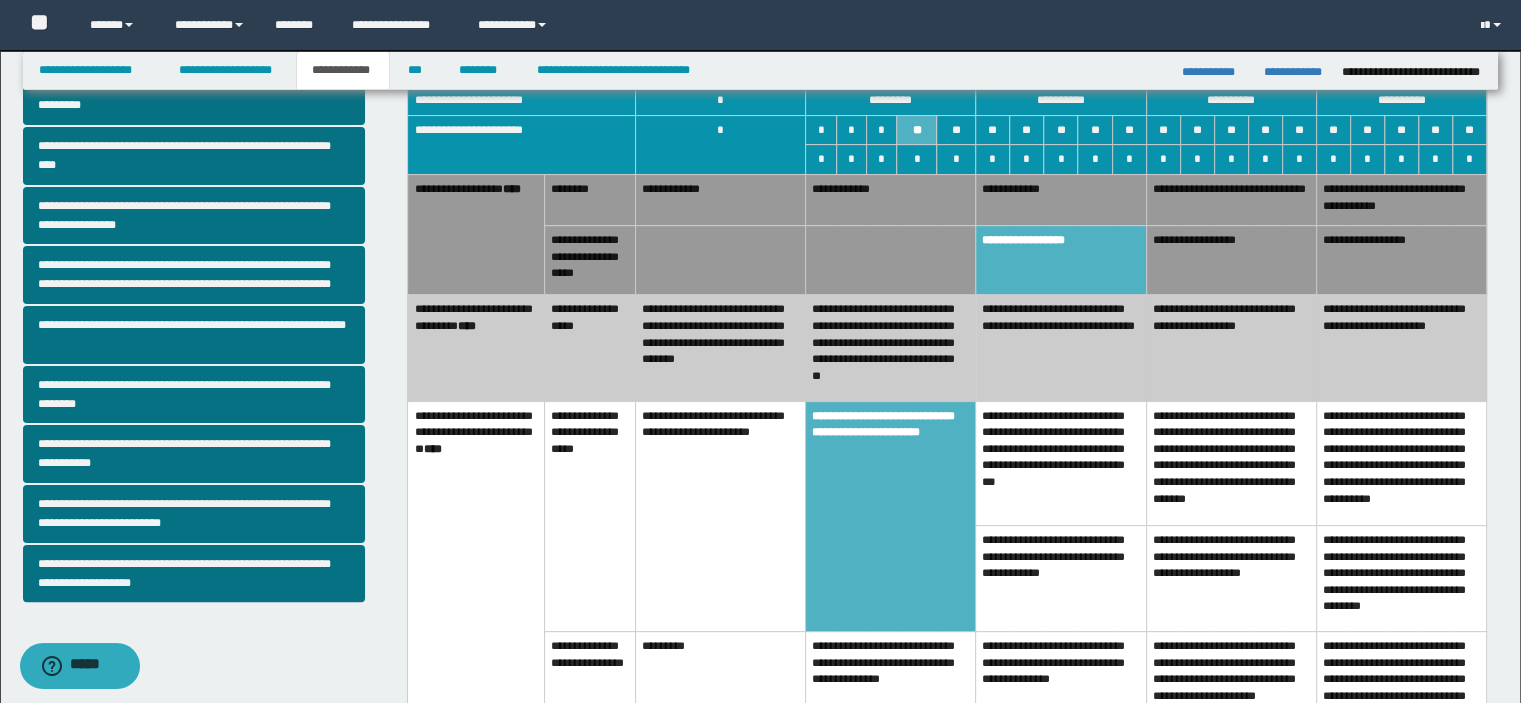 click on "**********" at bounding box center (1061, 348) 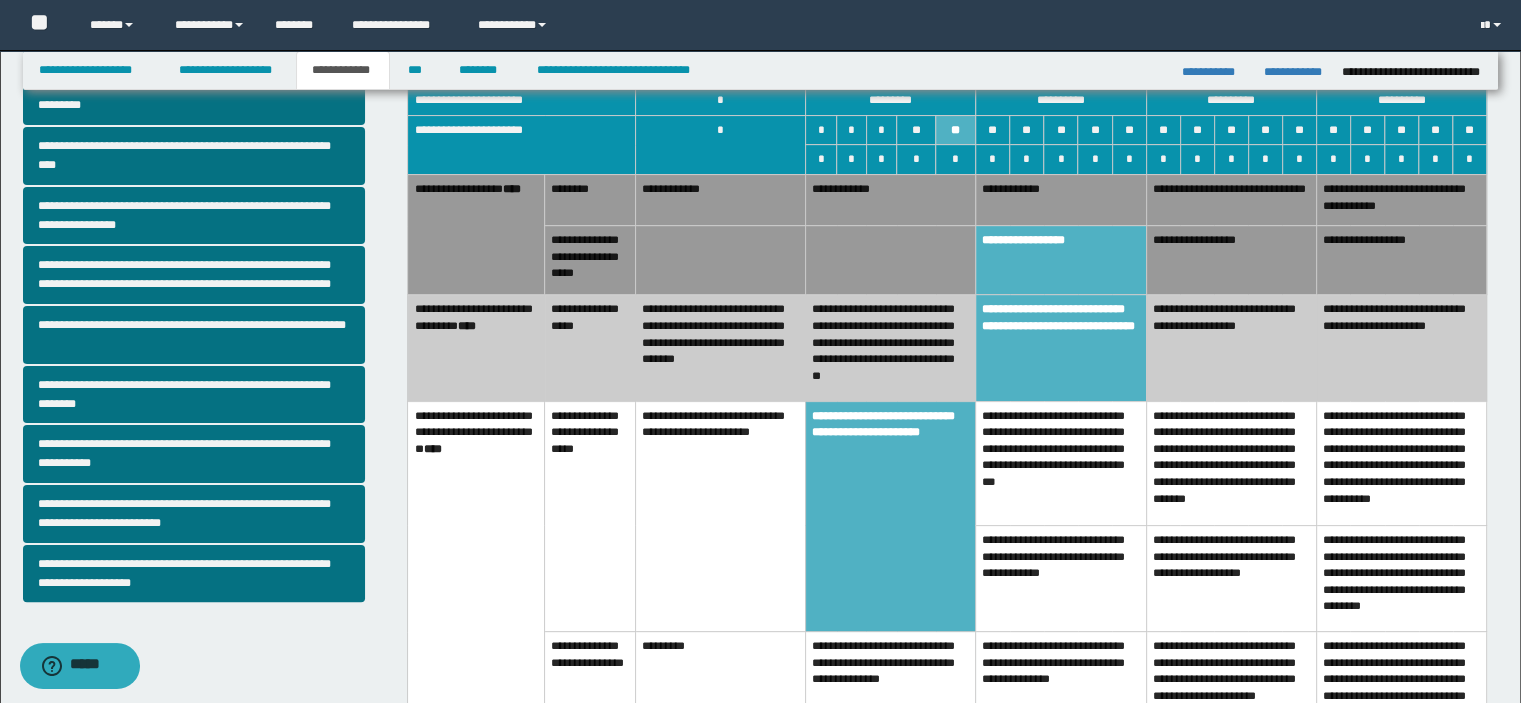 click on "**********" at bounding box center (1061, 260) 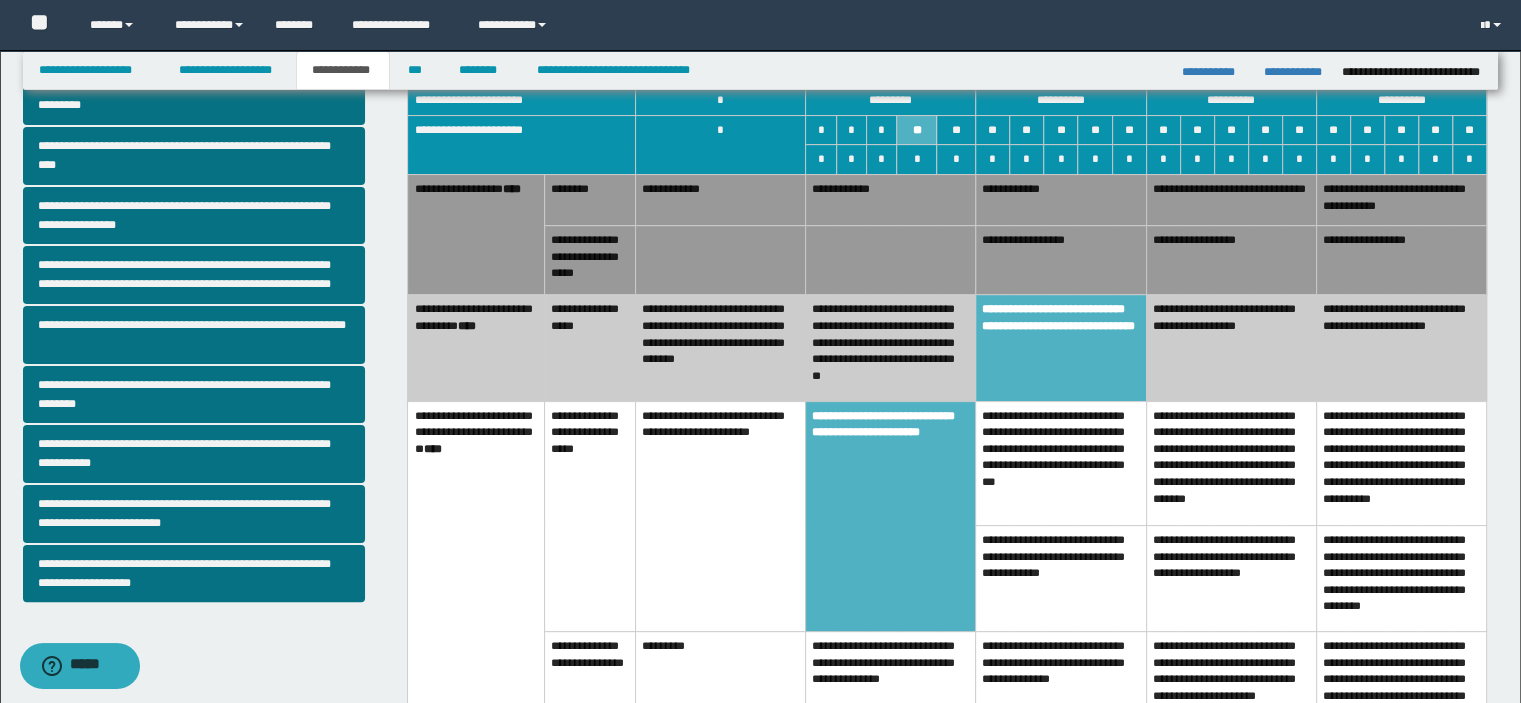 click on "**********" at bounding box center [1061, 348] 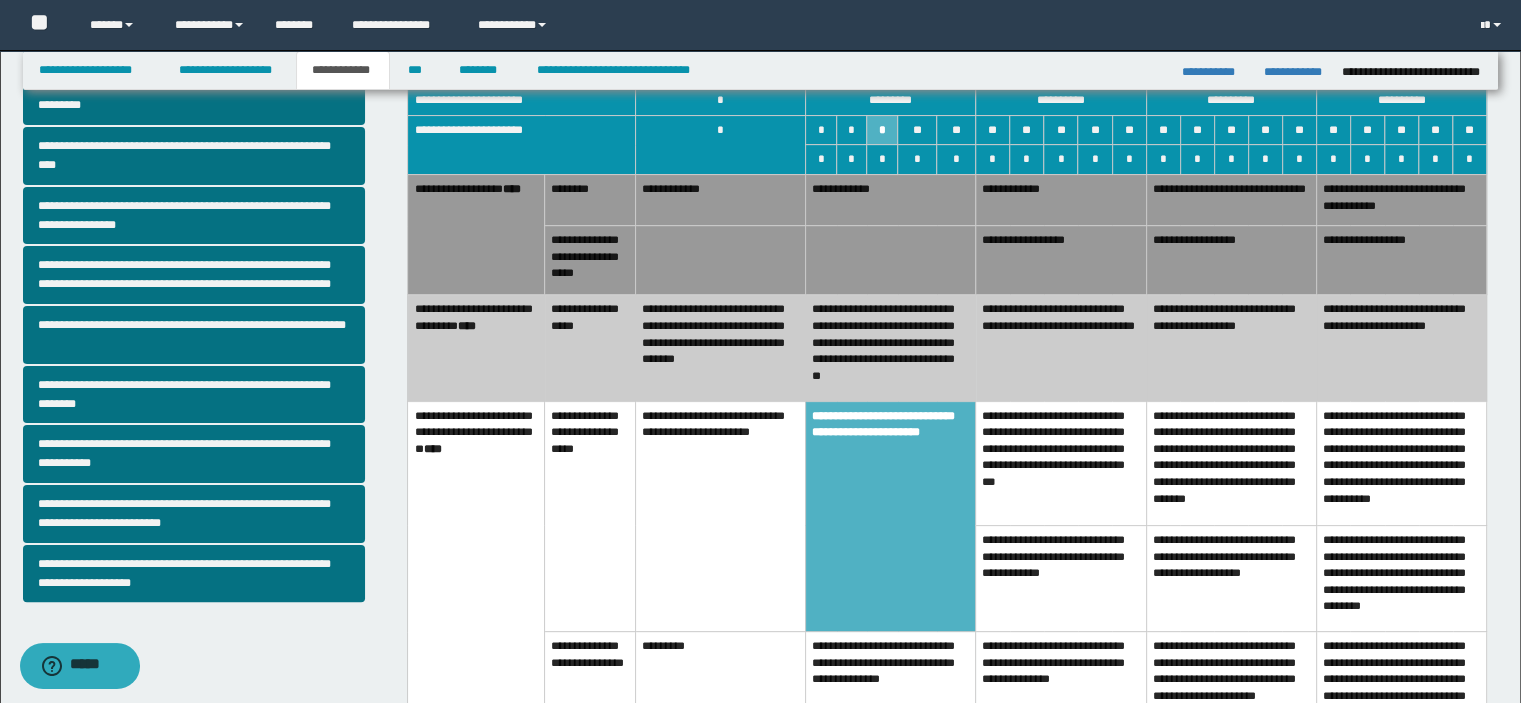 click on "**********" at bounding box center [1061, 260] 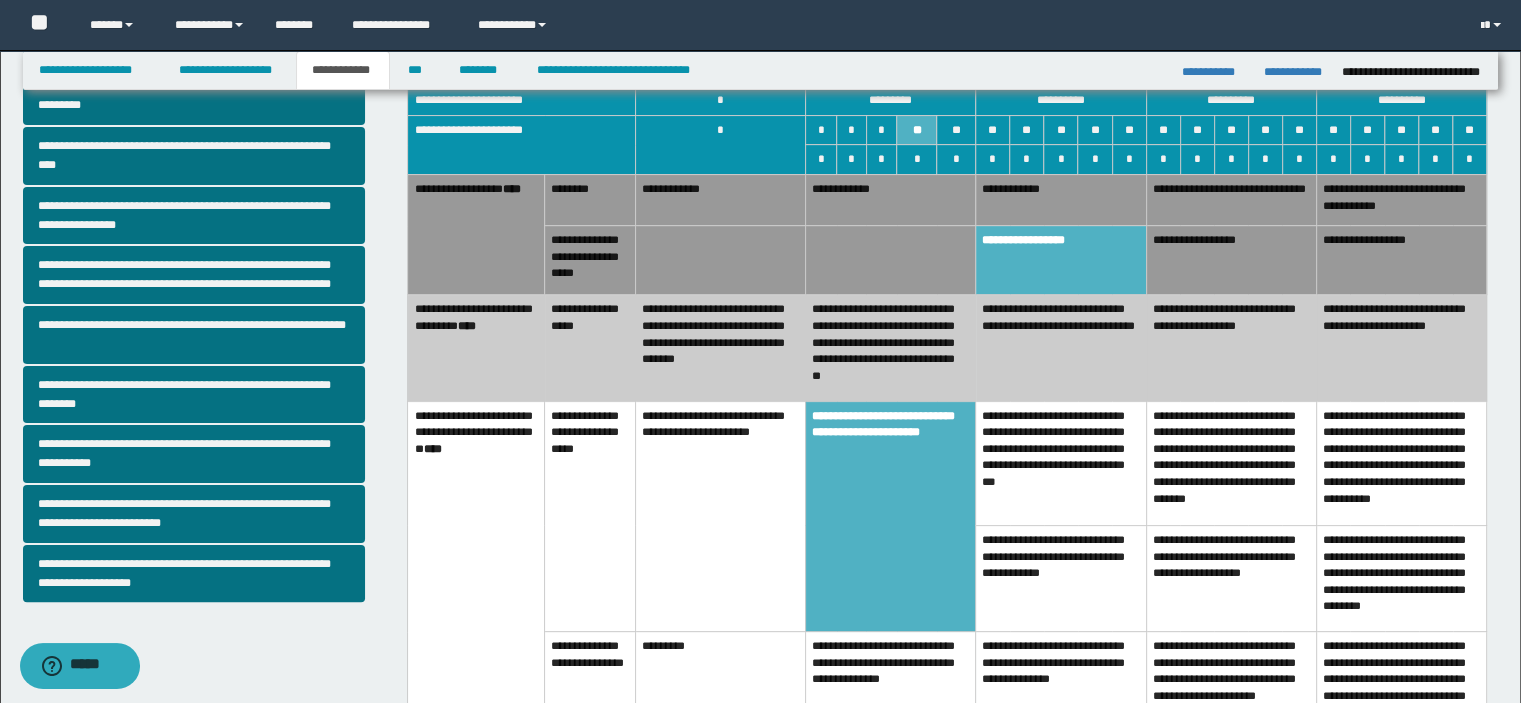click on "**********" at bounding box center [1061, 260] 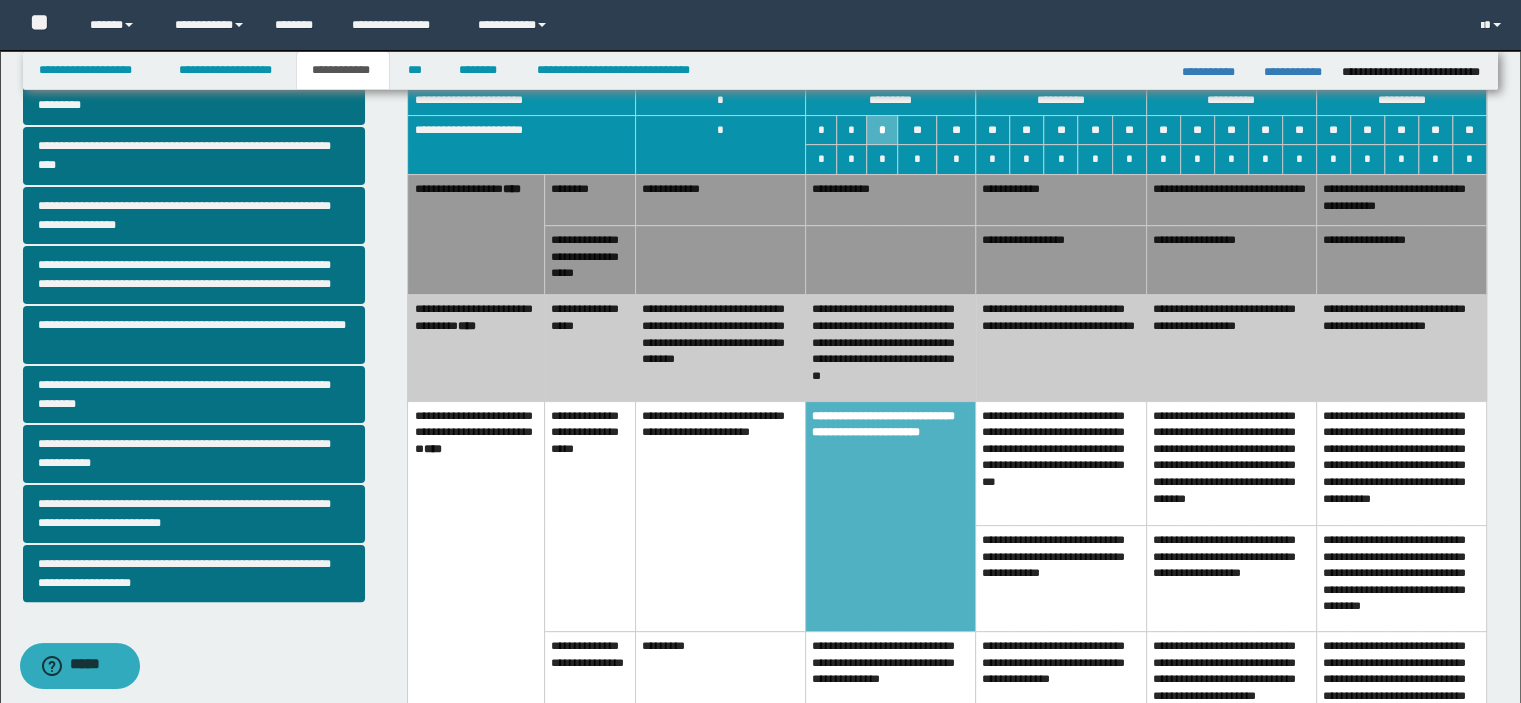 click on "**********" at bounding box center (1231, 348) 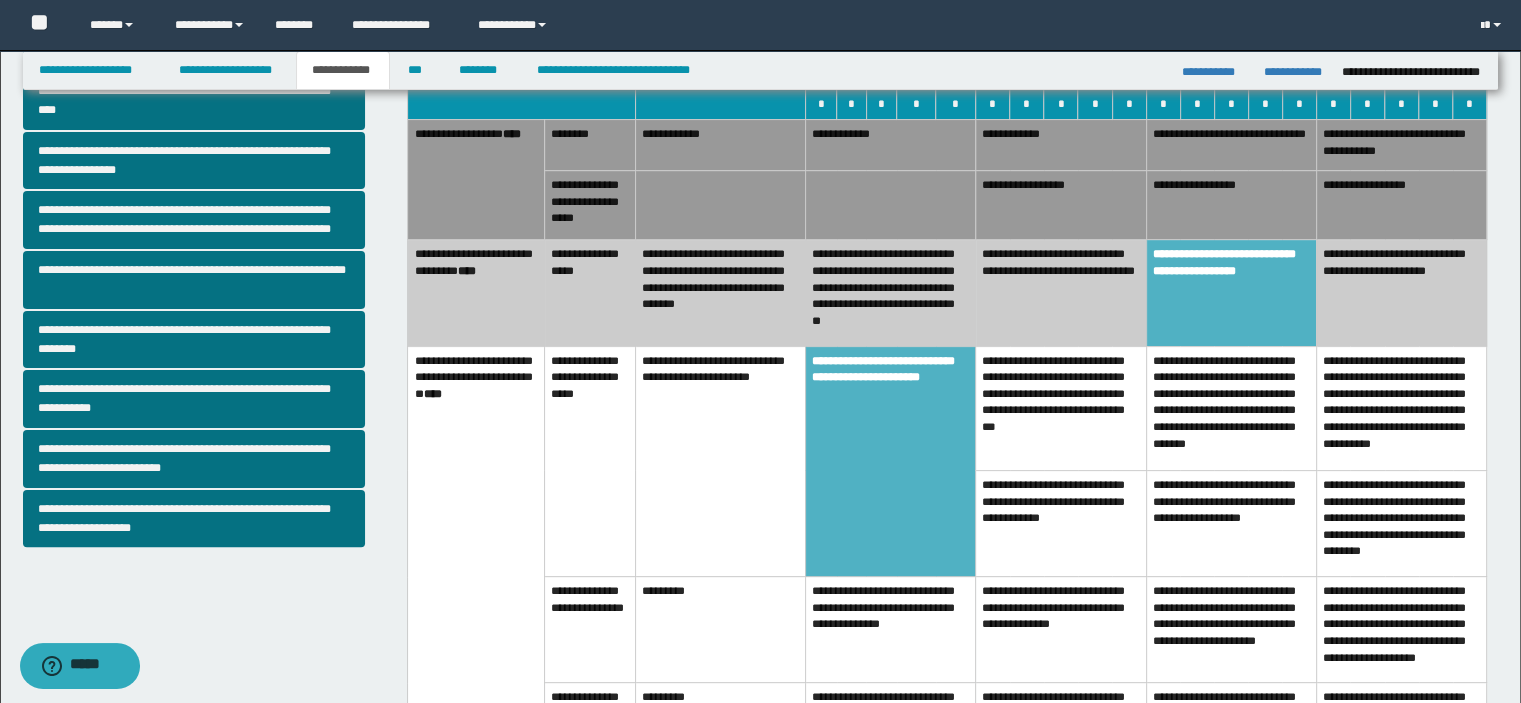 scroll, scrollTop: 400, scrollLeft: 0, axis: vertical 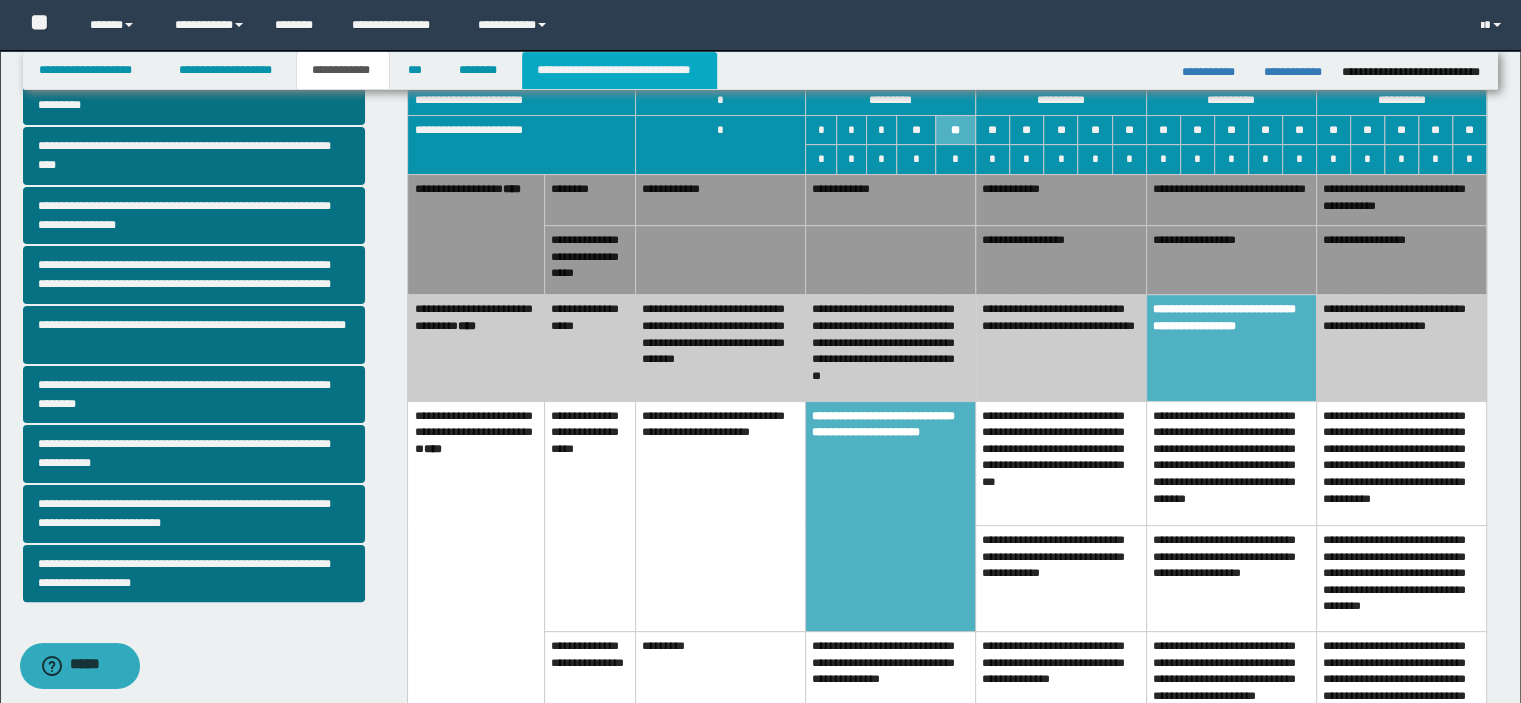 click on "**********" at bounding box center (619, 70) 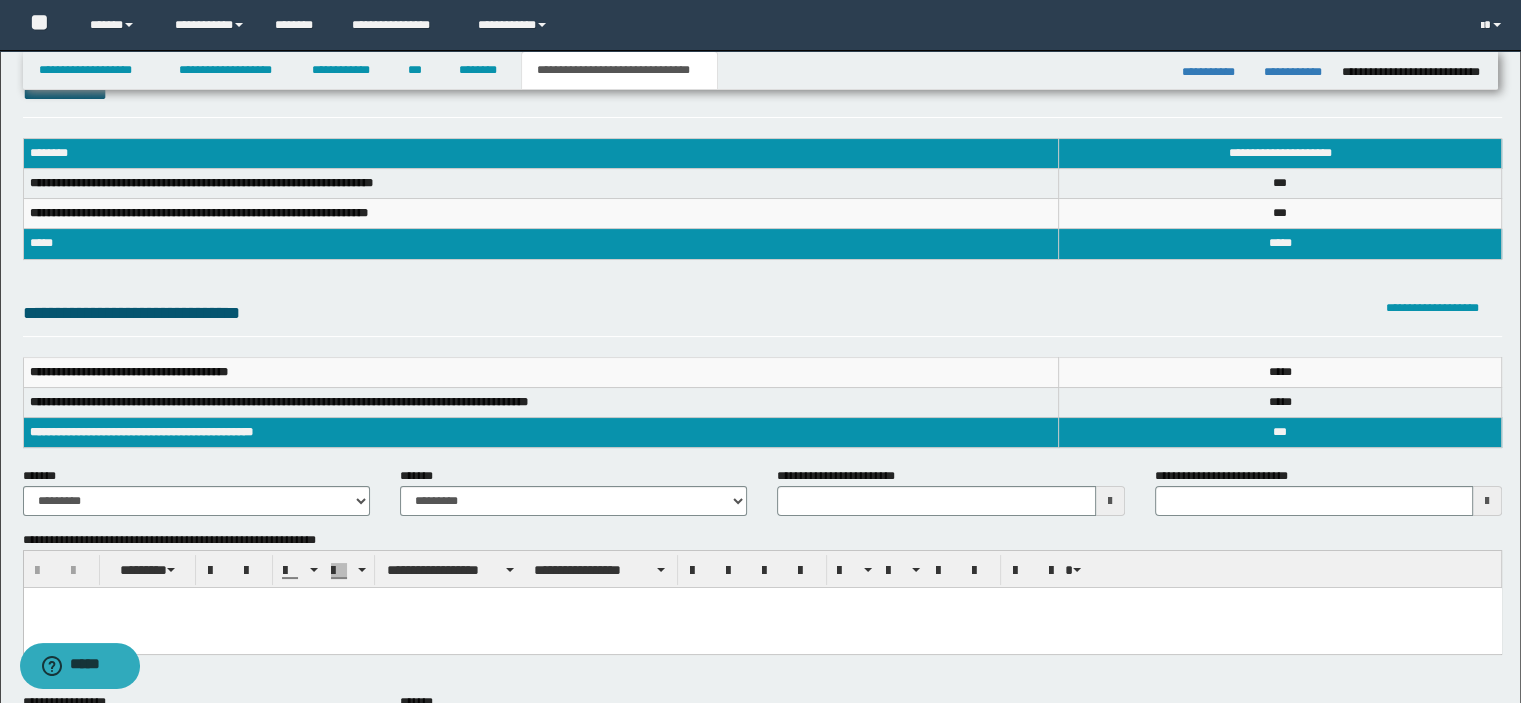 scroll, scrollTop: 0, scrollLeft: 0, axis: both 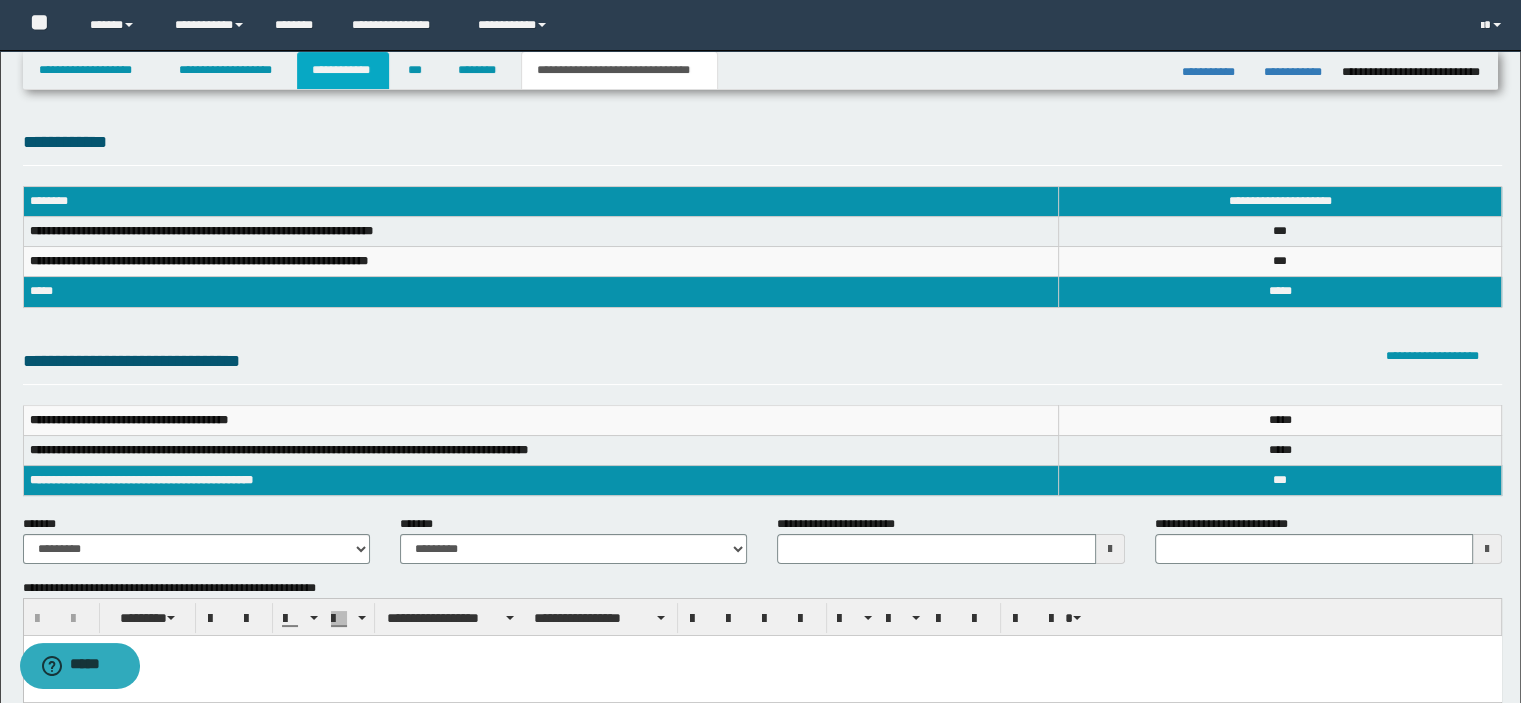 click on "**********" at bounding box center (343, 70) 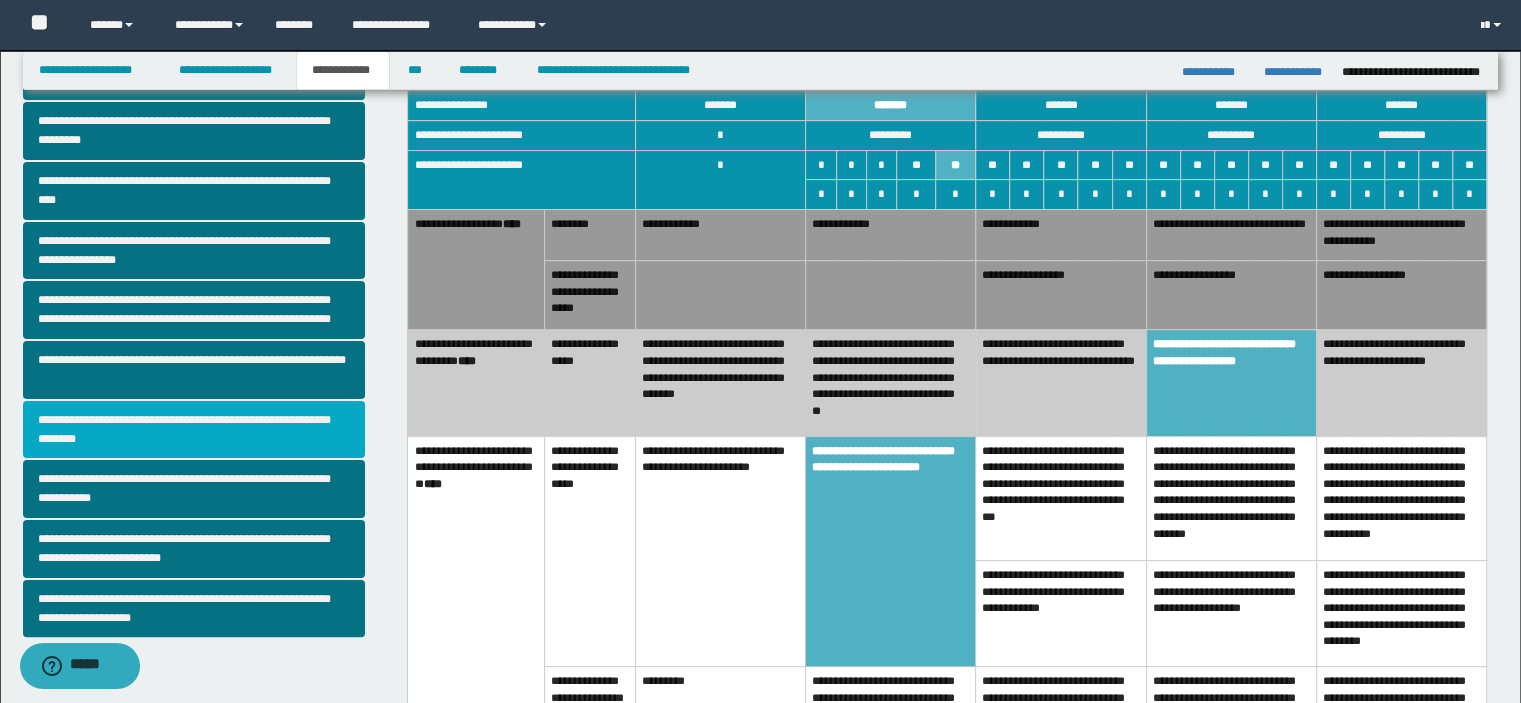 scroll, scrollTop: 400, scrollLeft: 0, axis: vertical 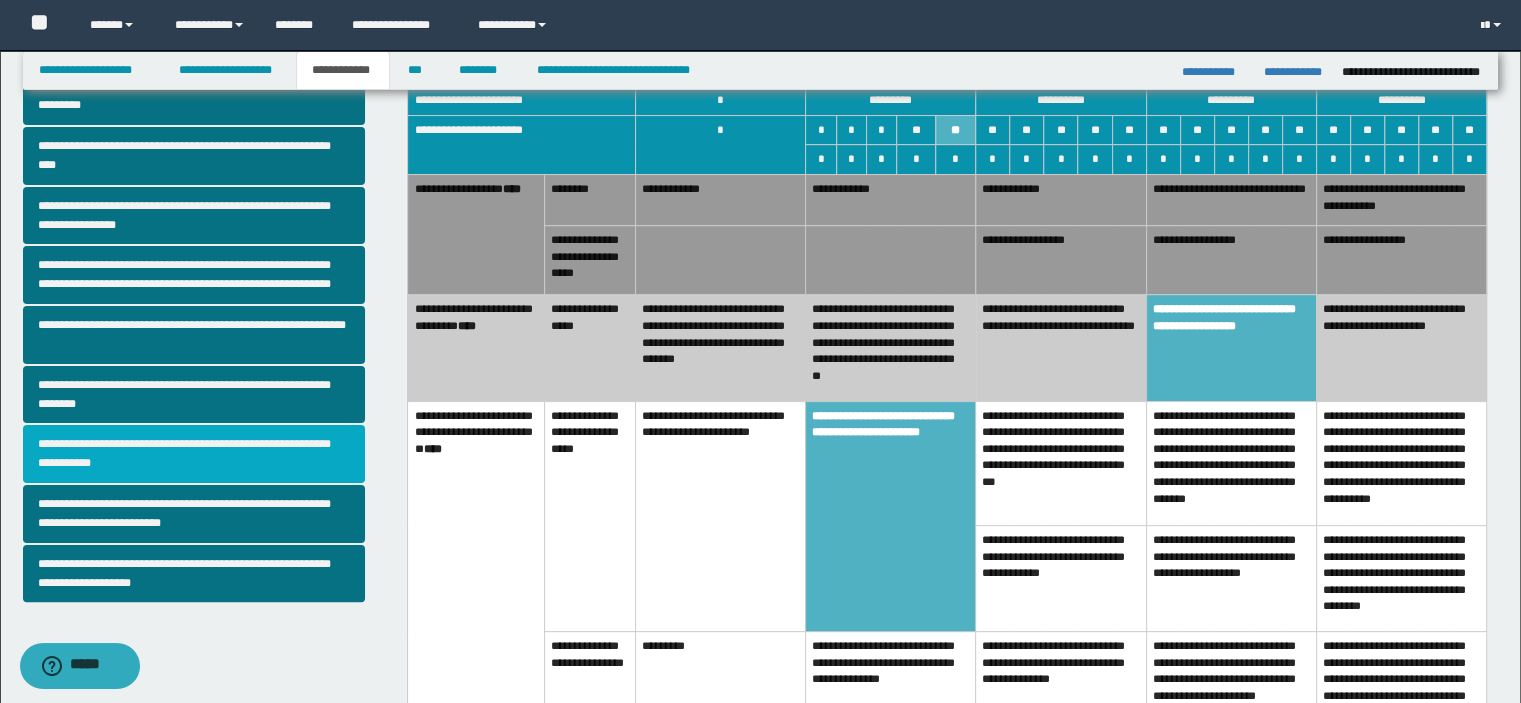 click on "**********" at bounding box center (194, 454) 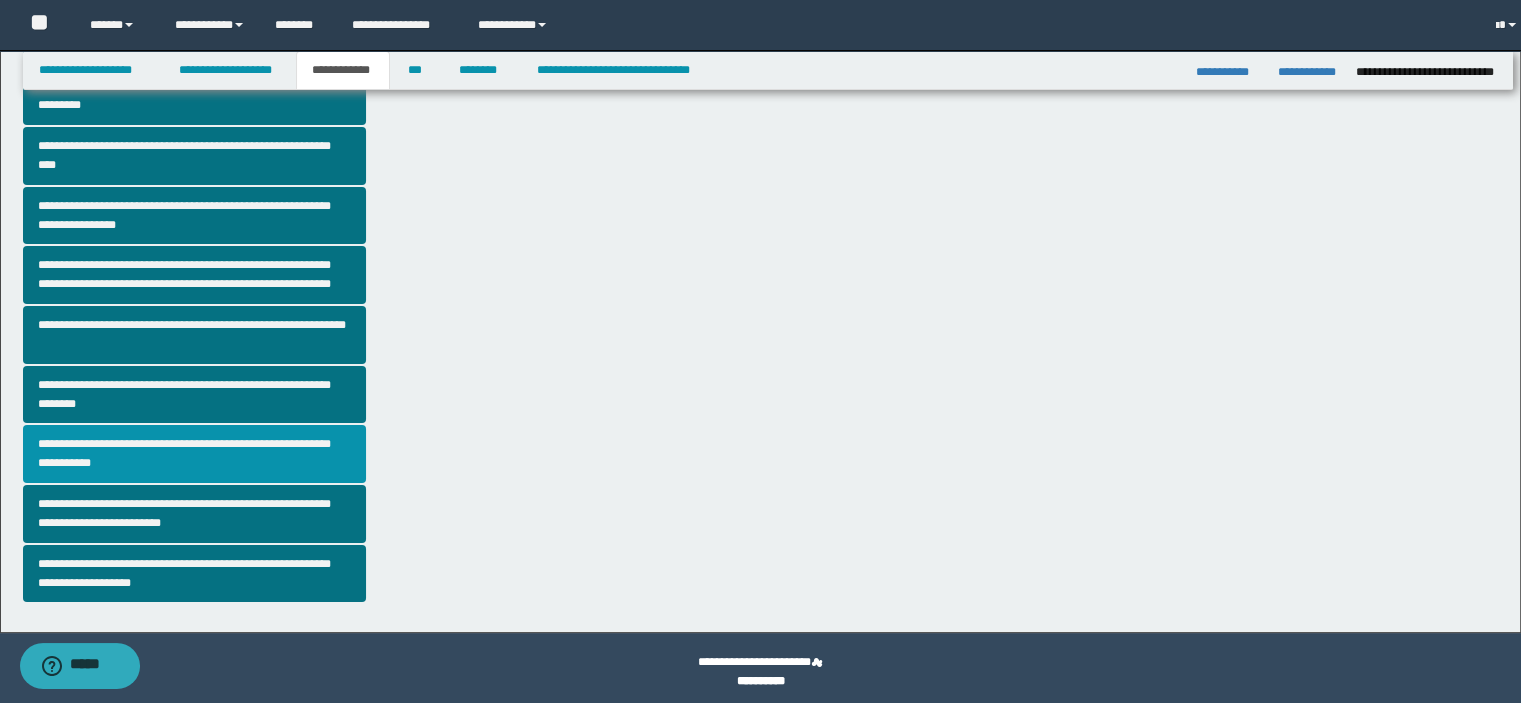 scroll, scrollTop: 0, scrollLeft: 0, axis: both 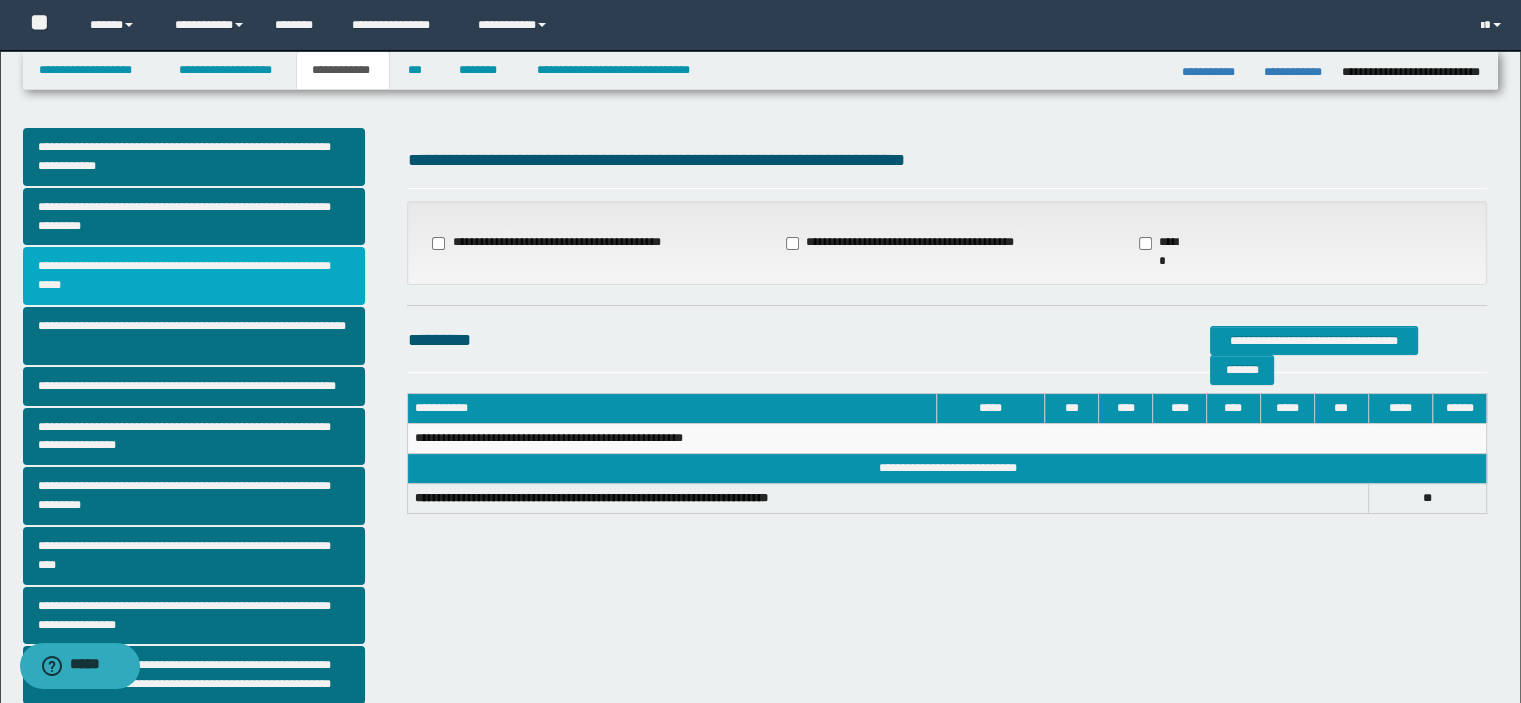 click on "**********" at bounding box center (194, 276) 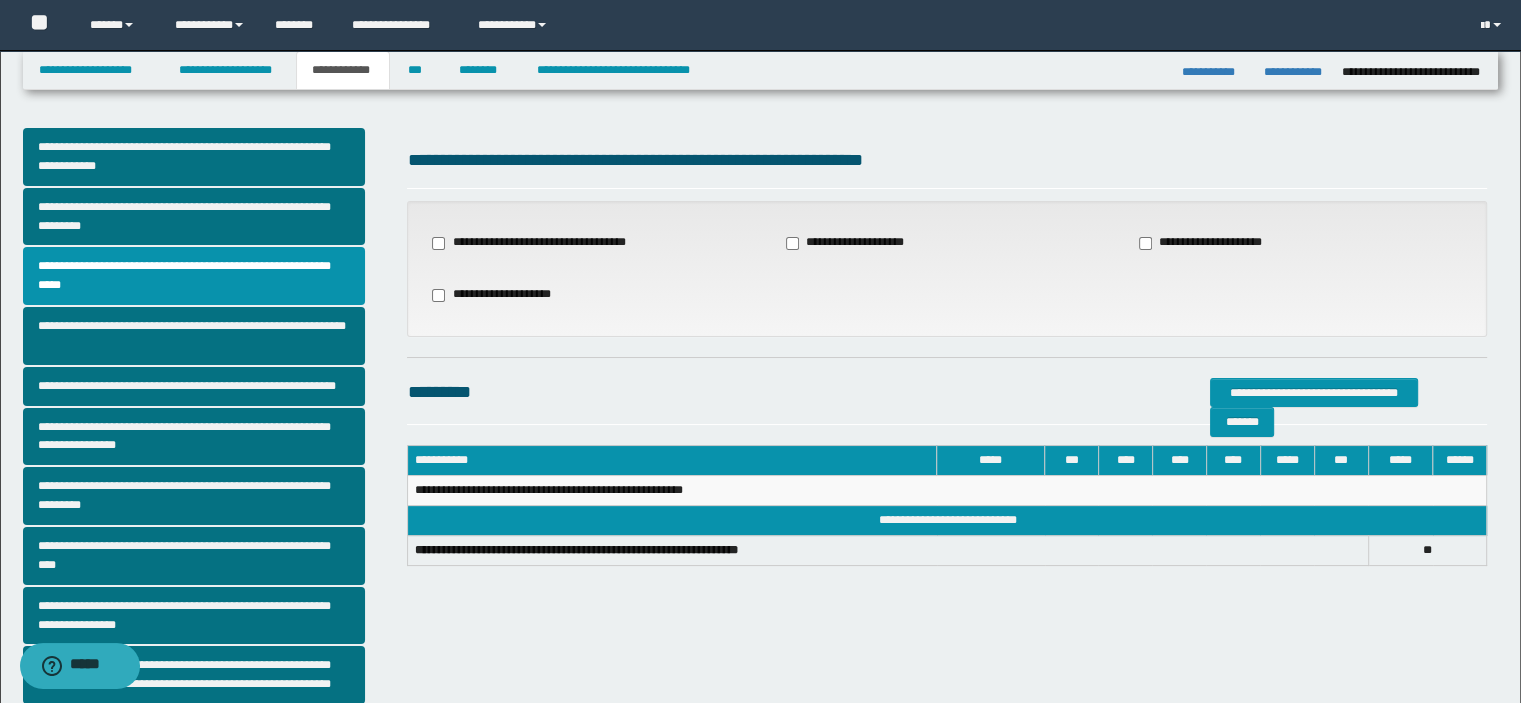 click on "**********" at bounding box center [1209, 243] 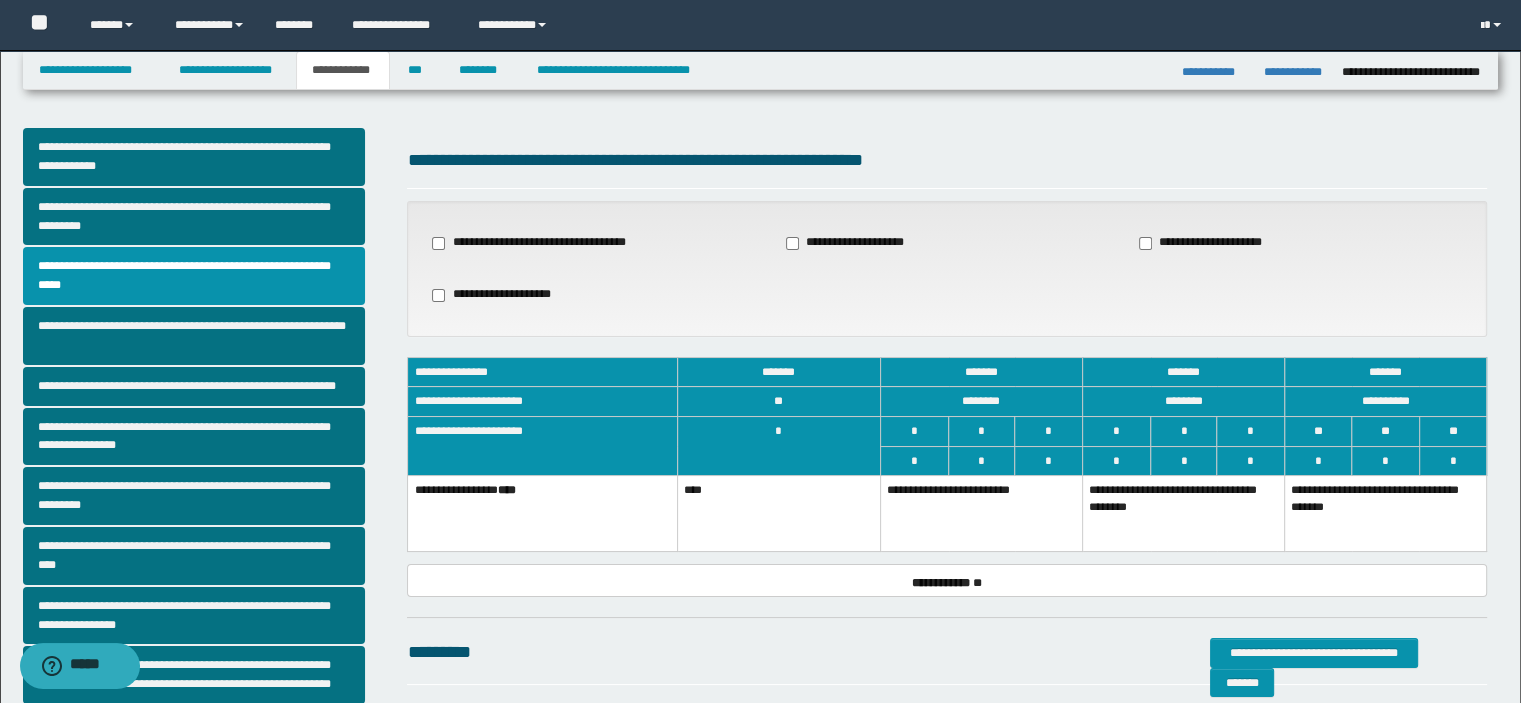 click on "**********" at bounding box center (1183, 514) 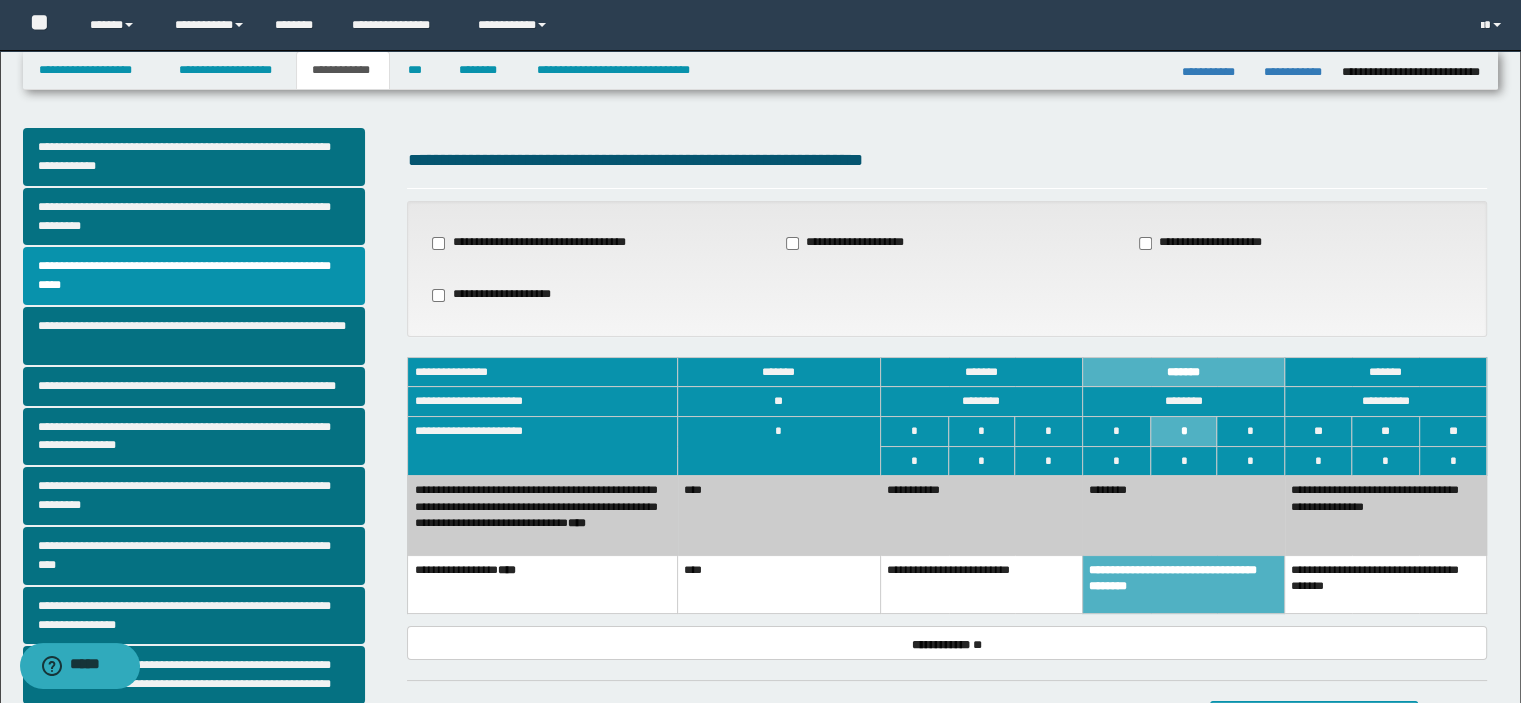 click on "**********" at bounding box center (981, 516) 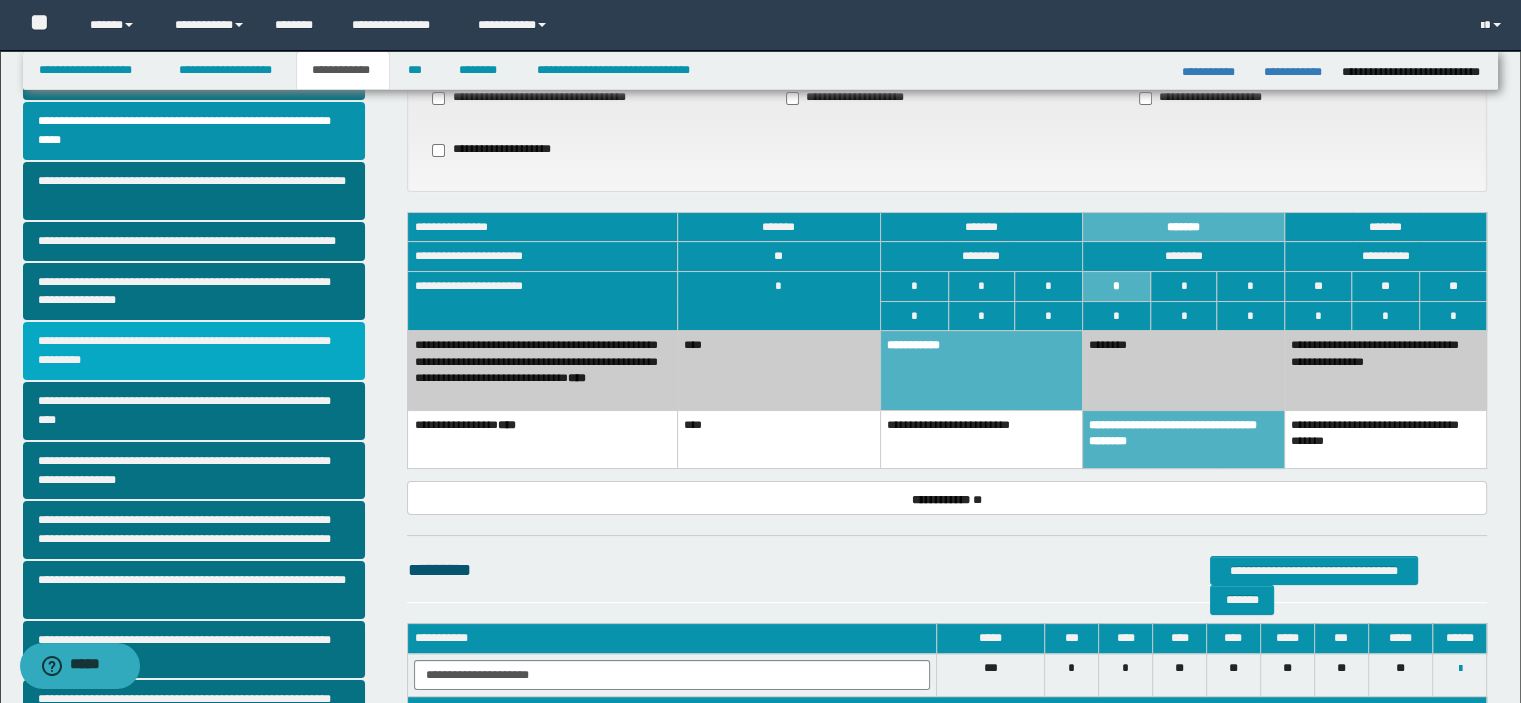 scroll, scrollTop: 400, scrollLeft: 0, axis: vertical 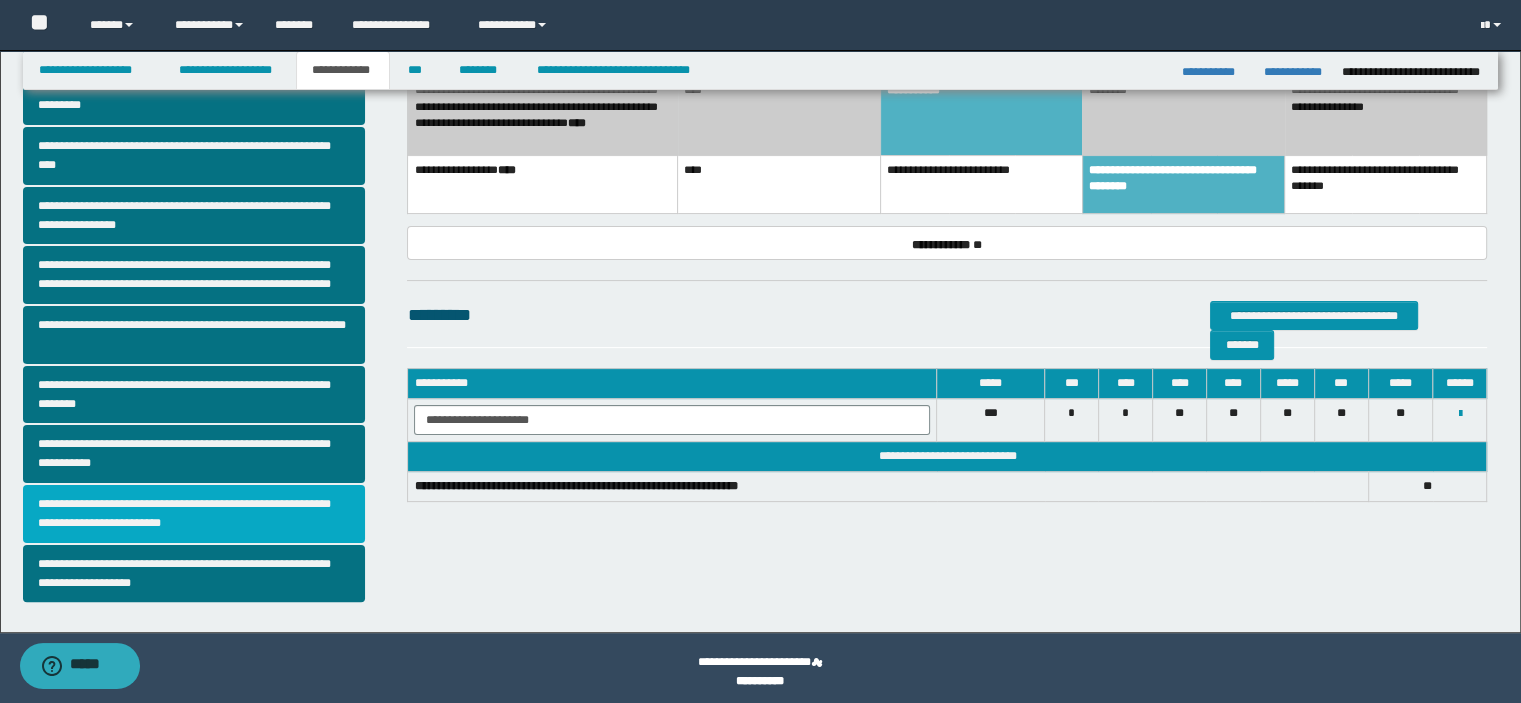 click on "**********" at bounding box center (194, 514) 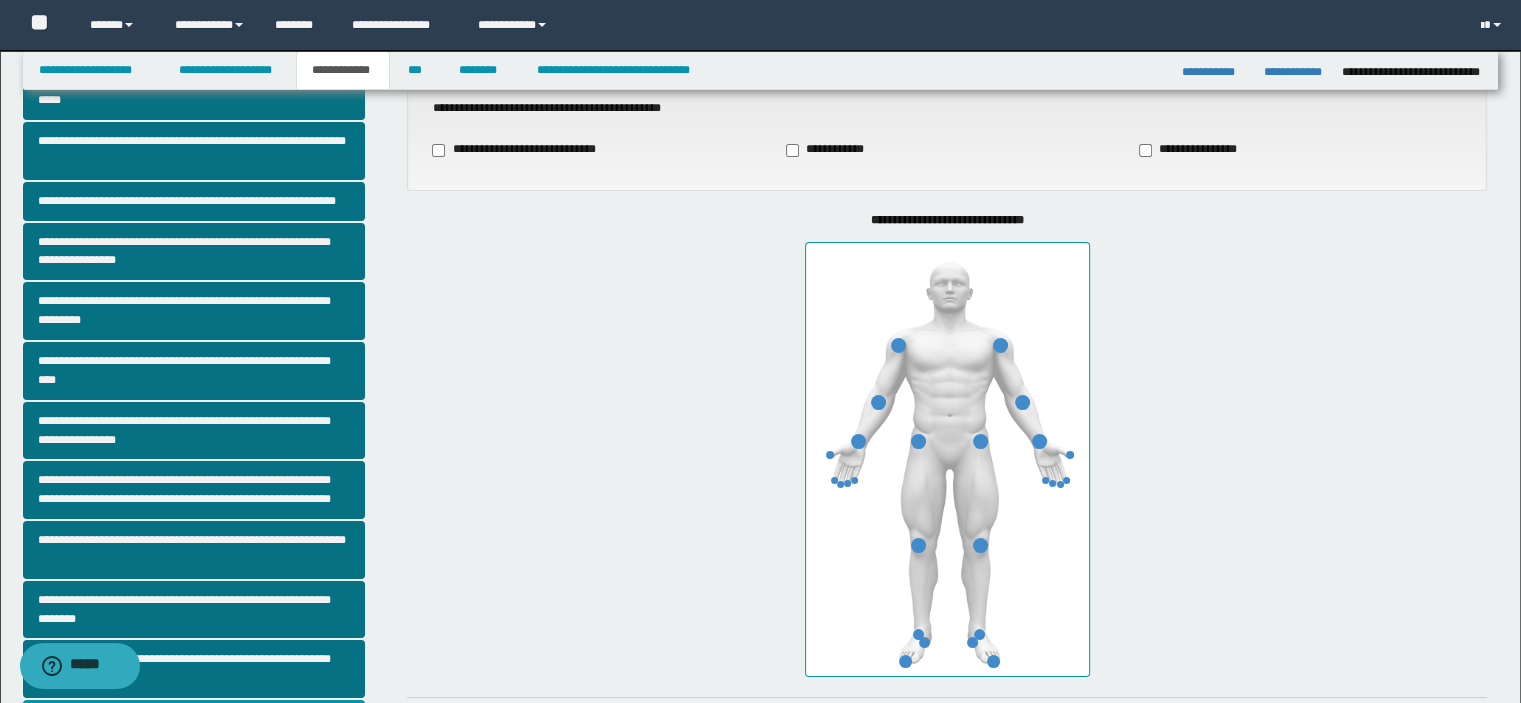 scroll, scrollTop: 400, scrollLeft: 0, axis: vertical 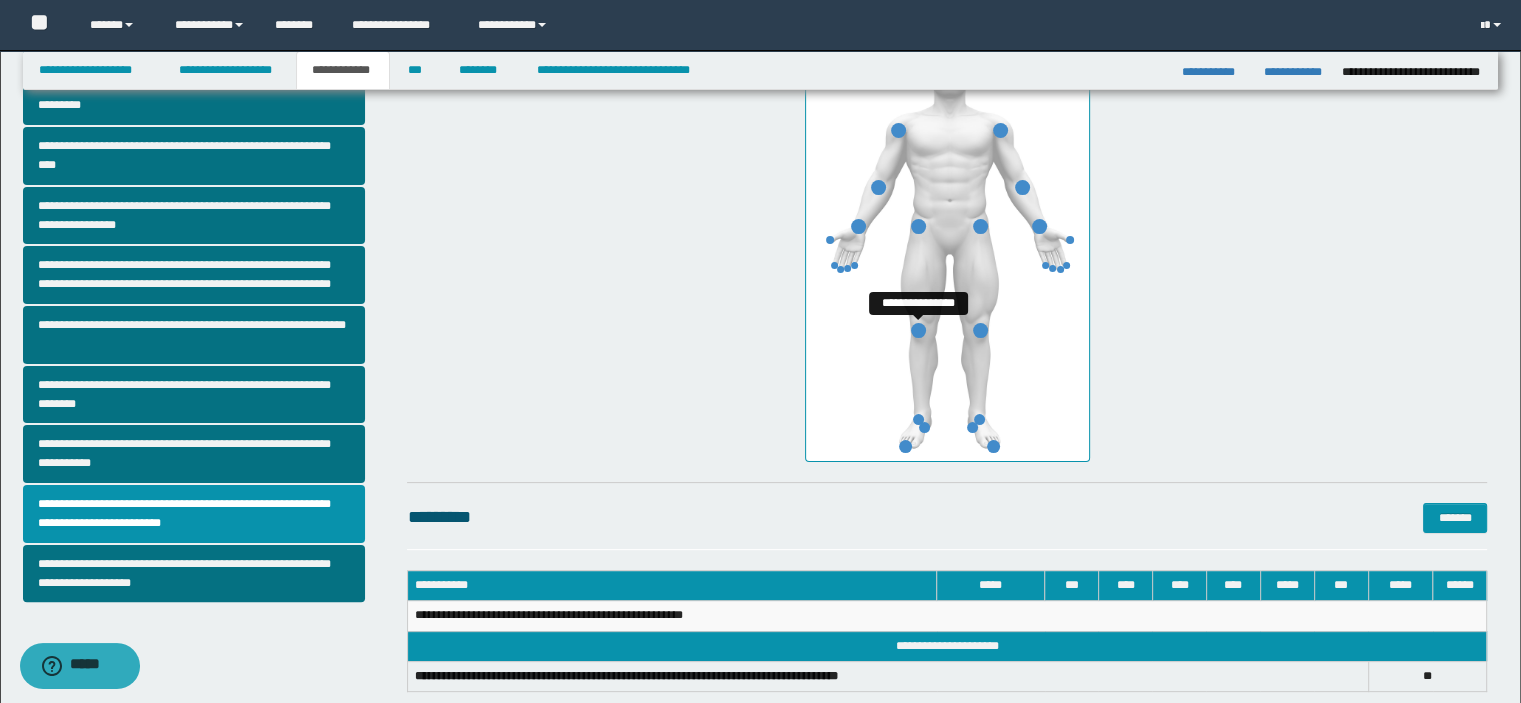 click at bounding box center (918, 330) 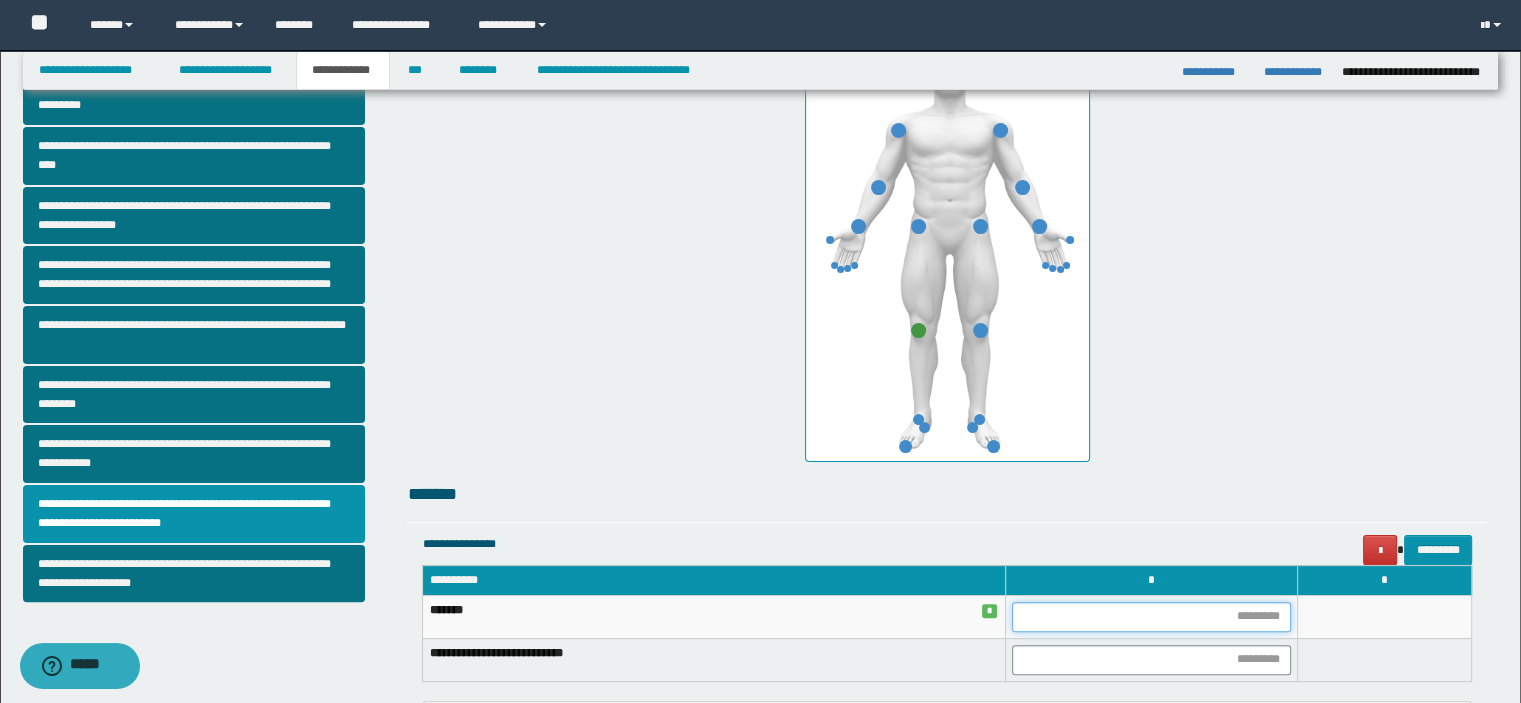 click at bounding box center [1151, 617] 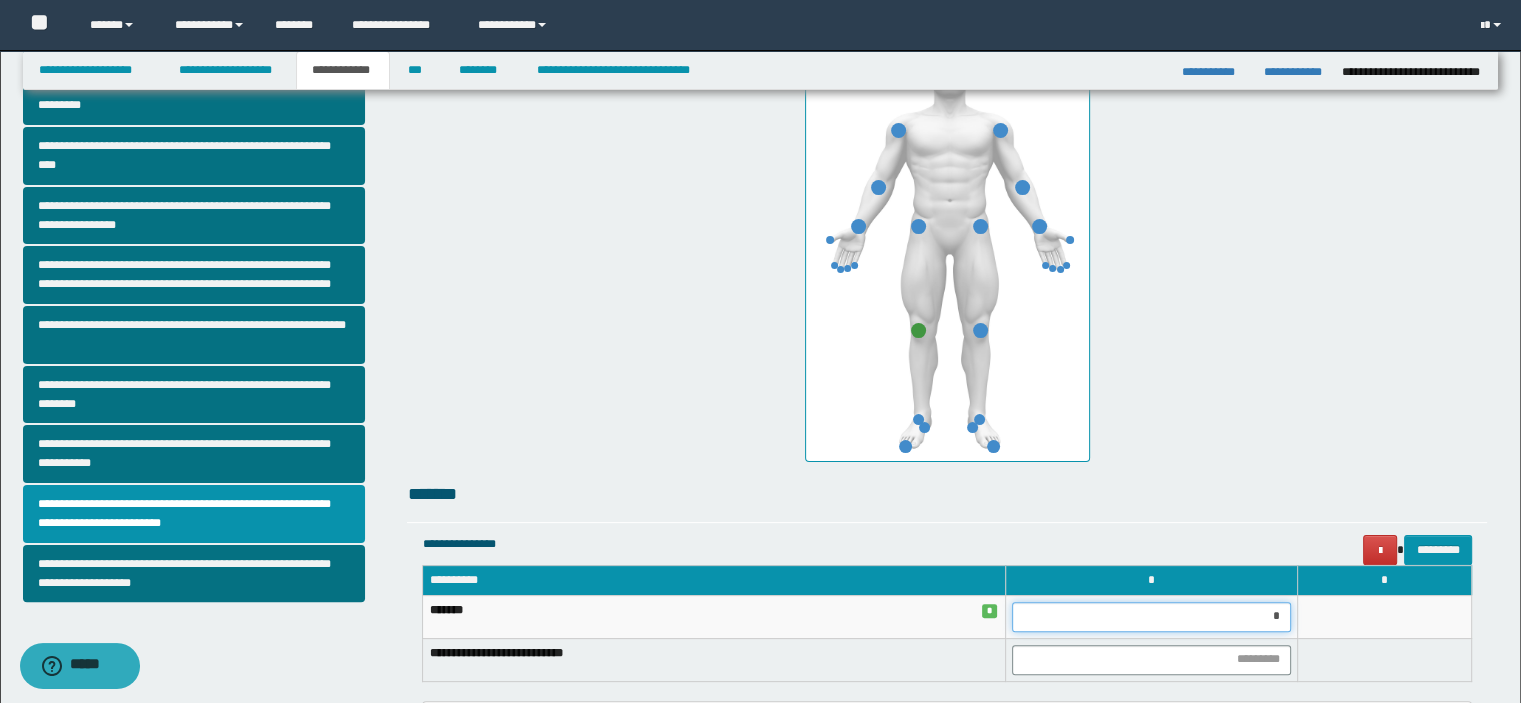 type on "**" 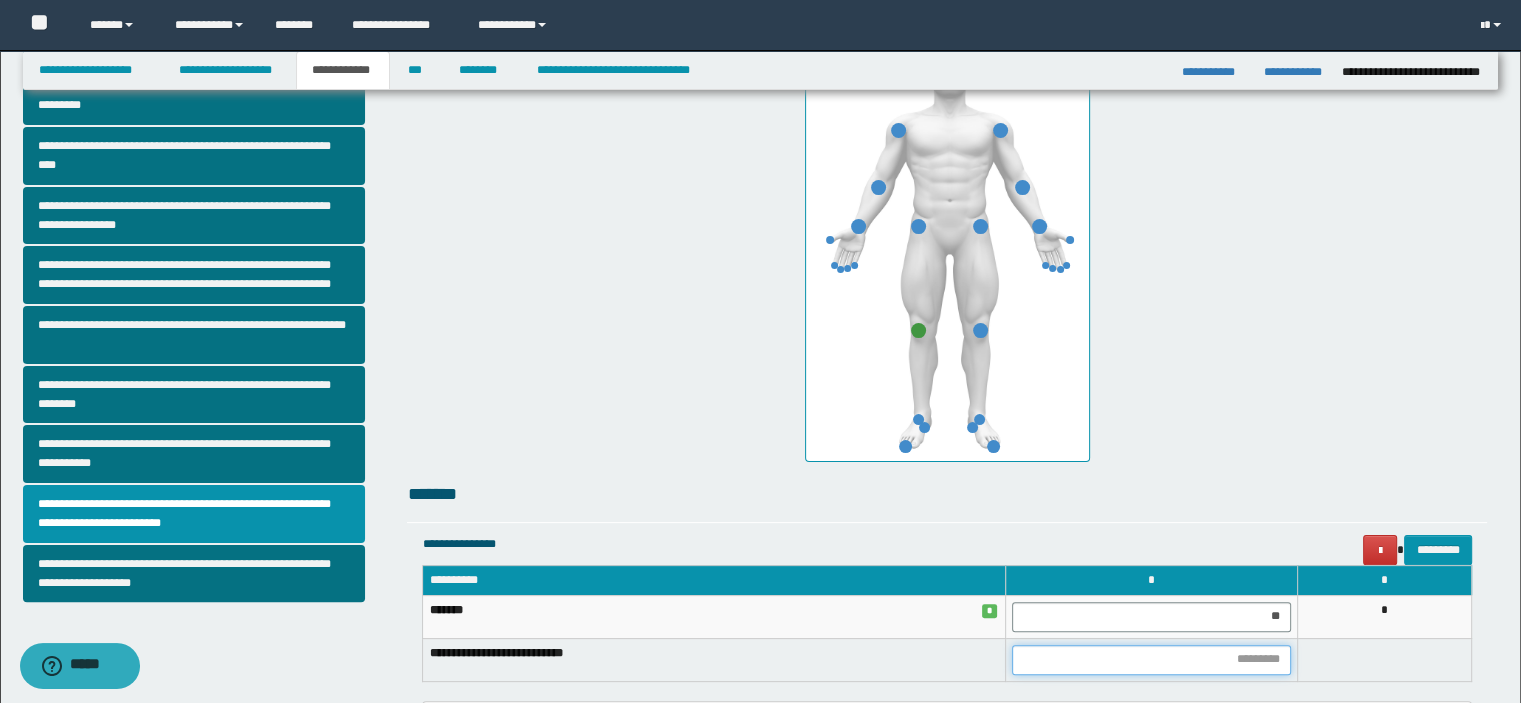click at bounding box center (1151, 660) 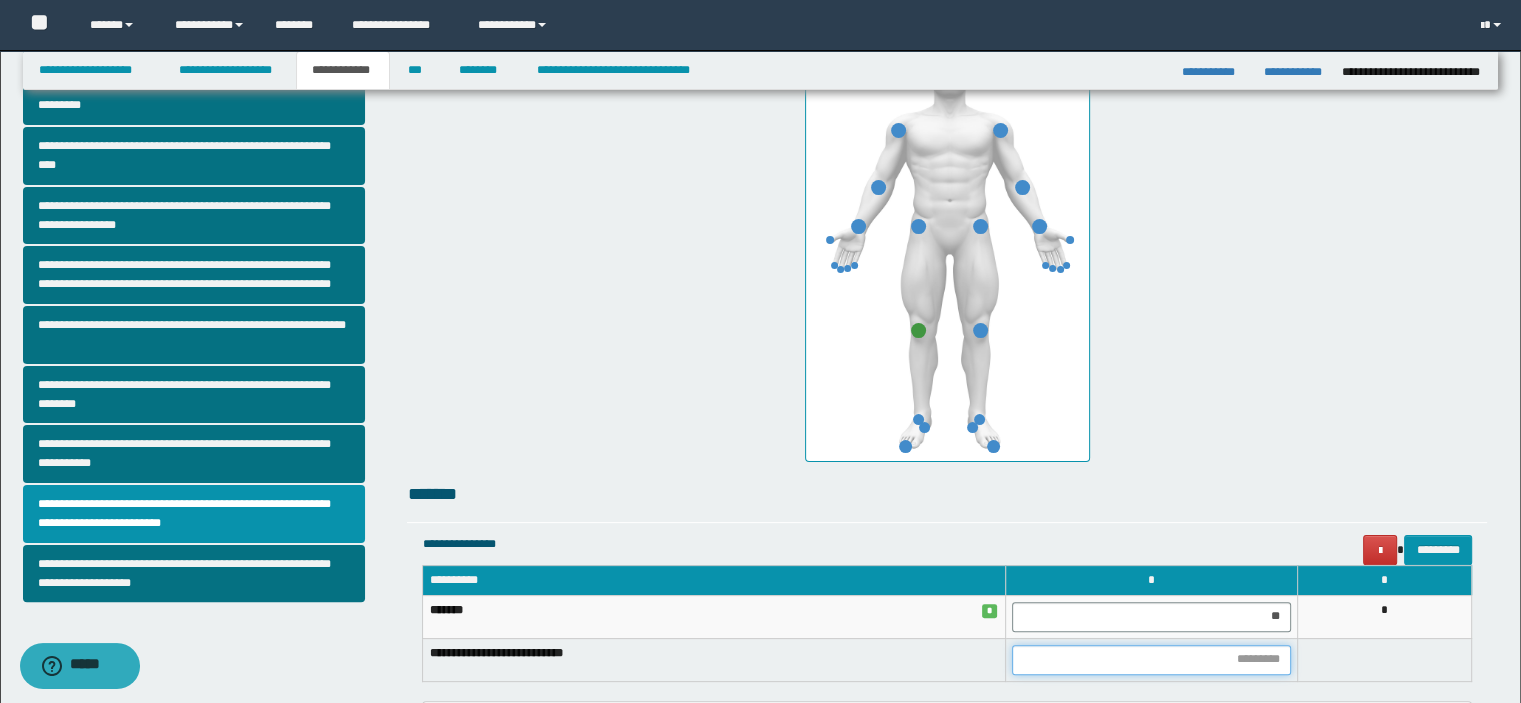 type on "*" 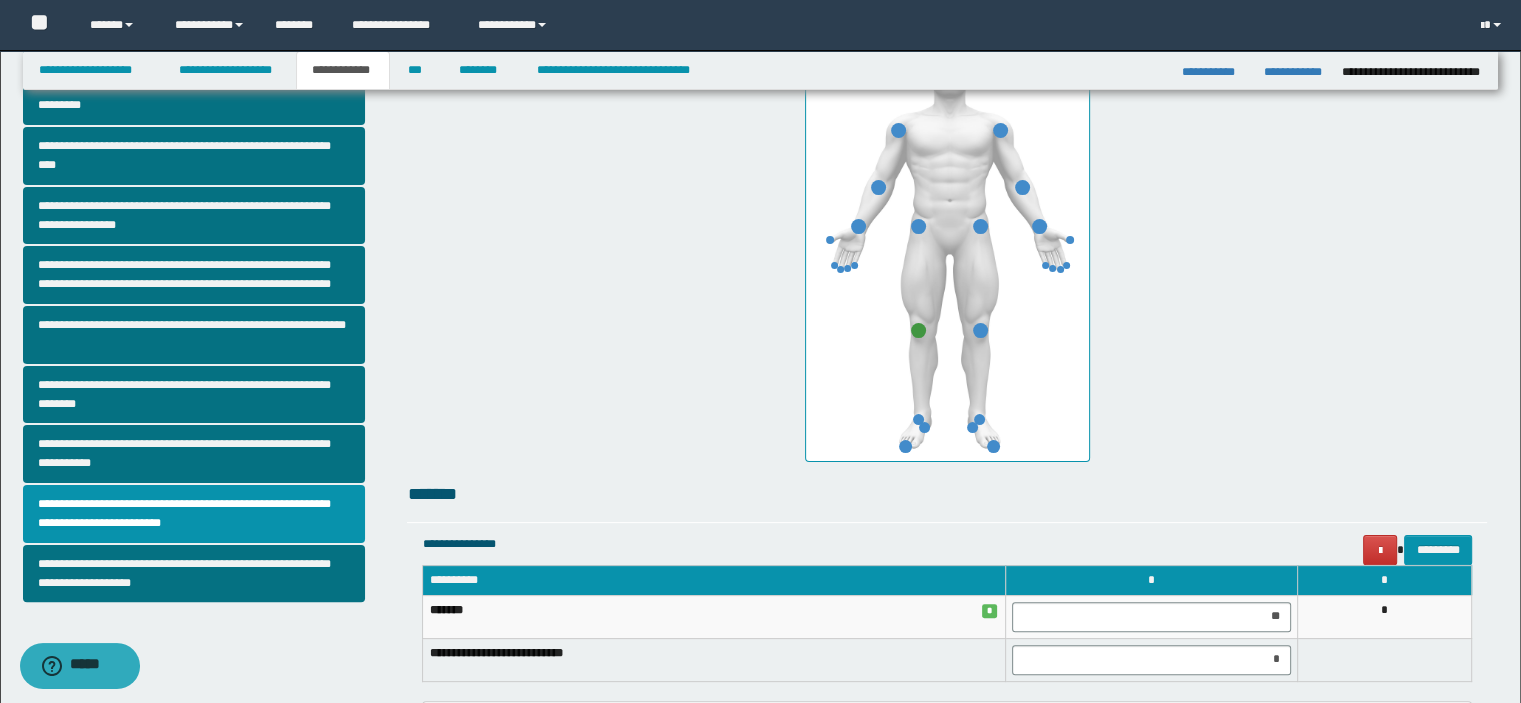 click on "**********" at bounding box center [947, 229] 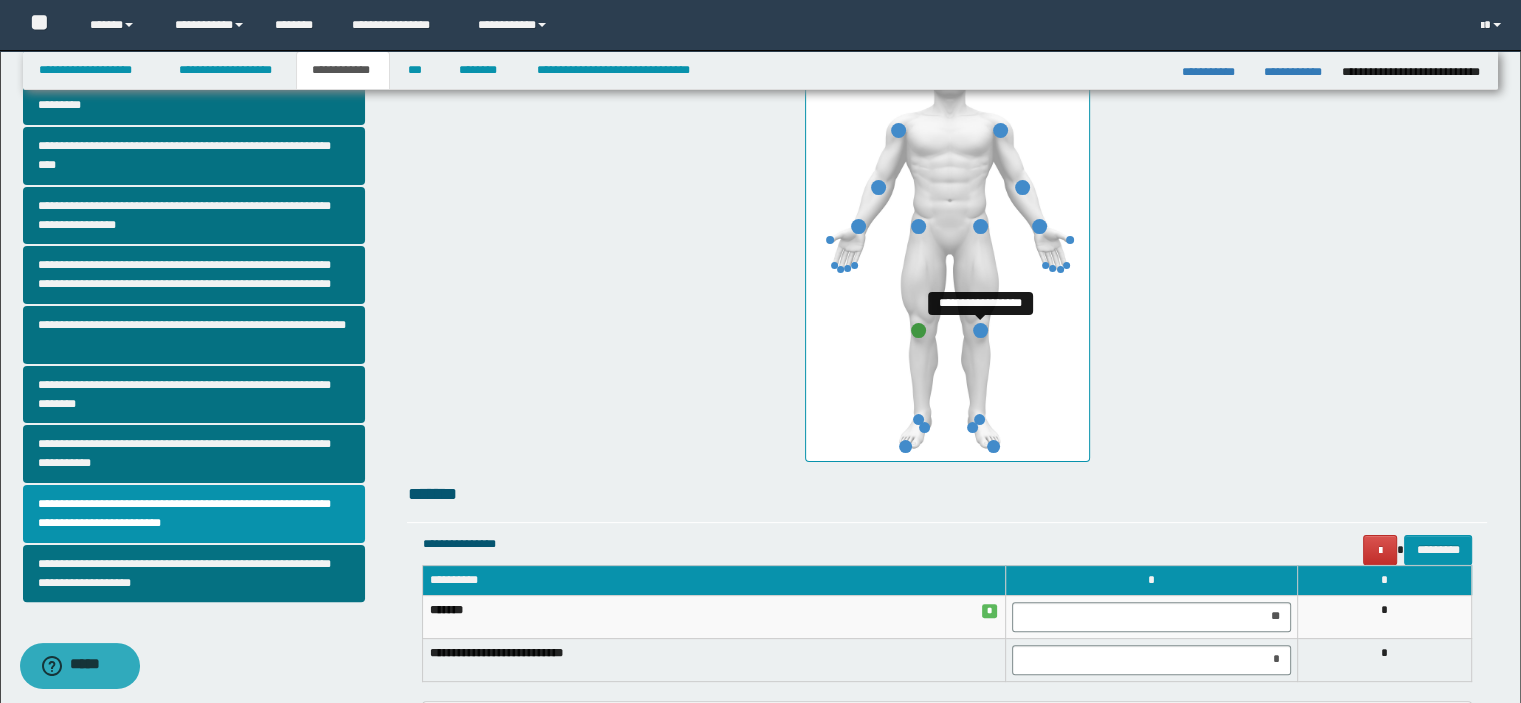 click at bounding box center [980, 330] 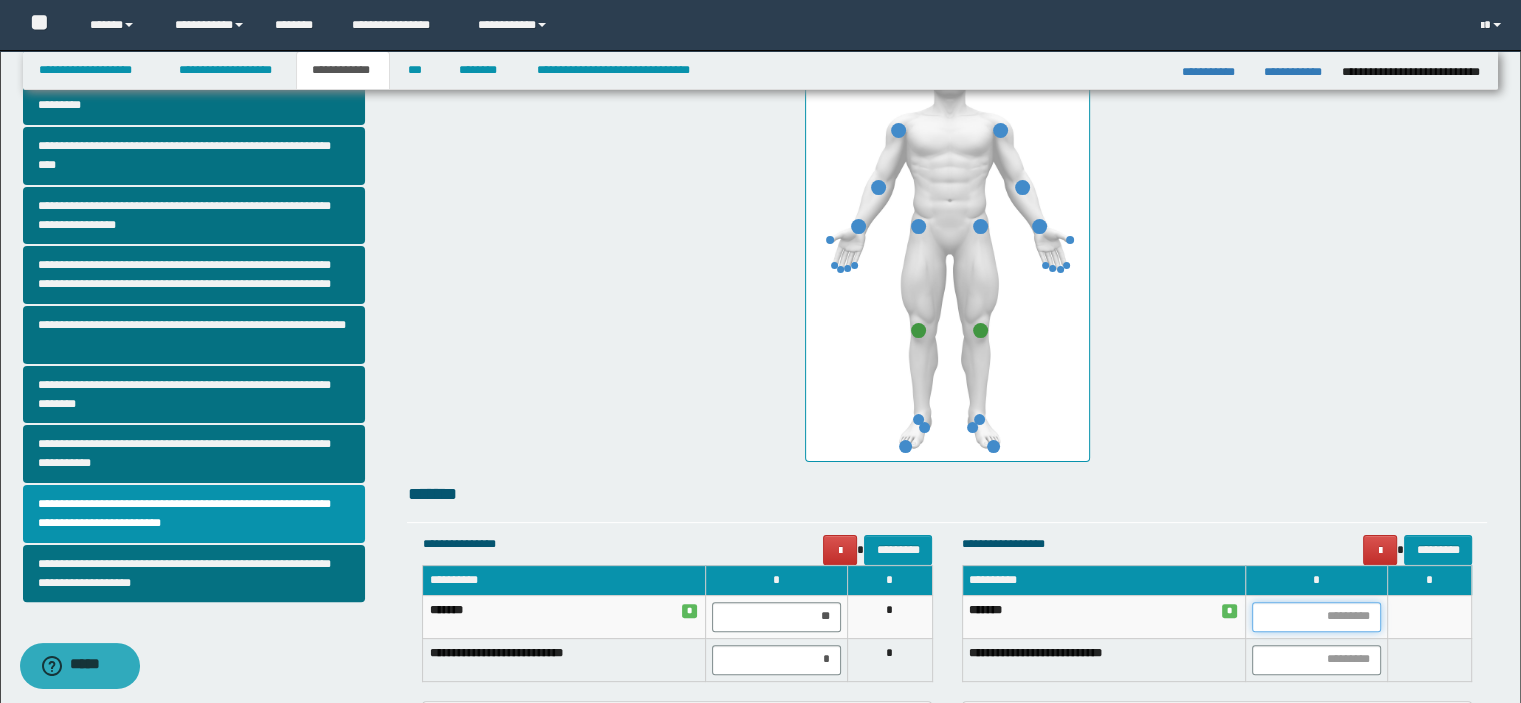 click at bounding box center (1316, 617) 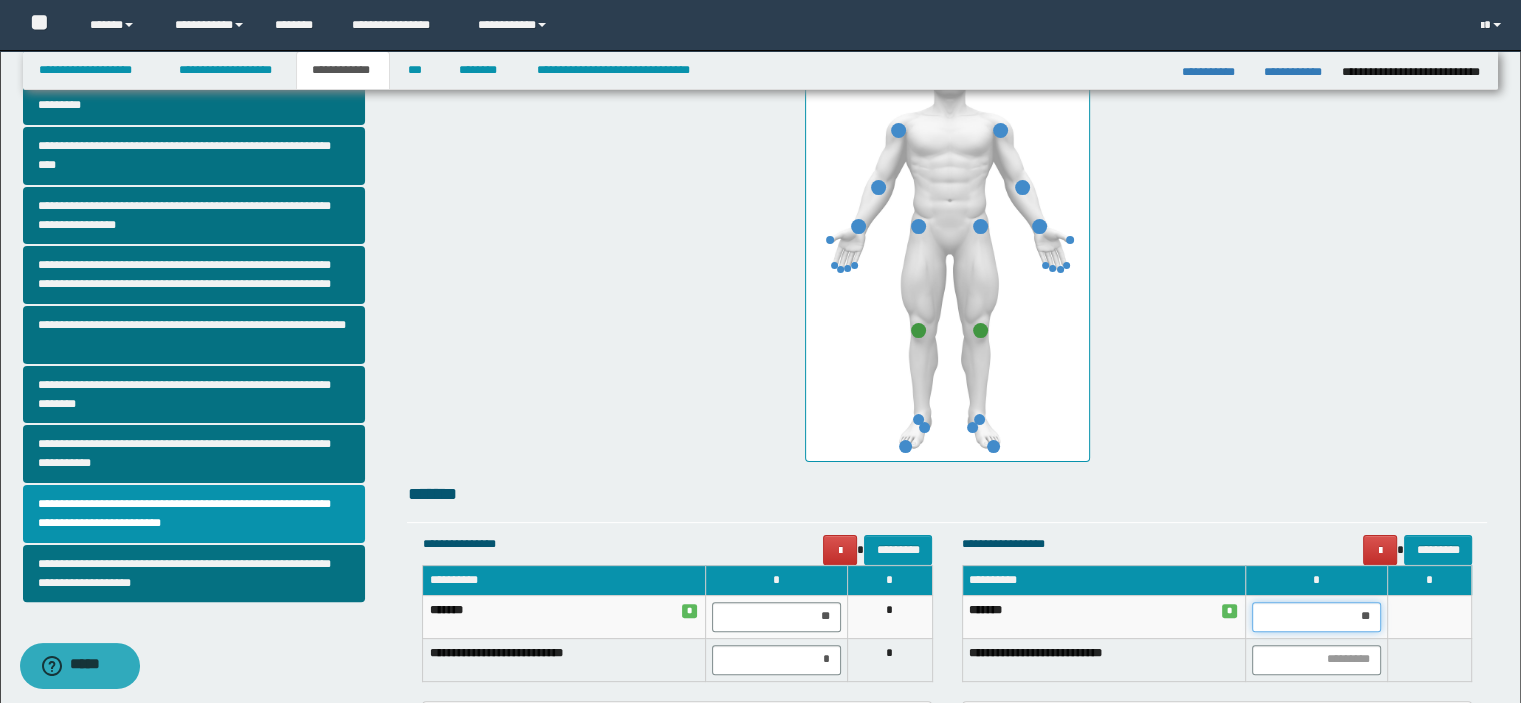 type on "***" 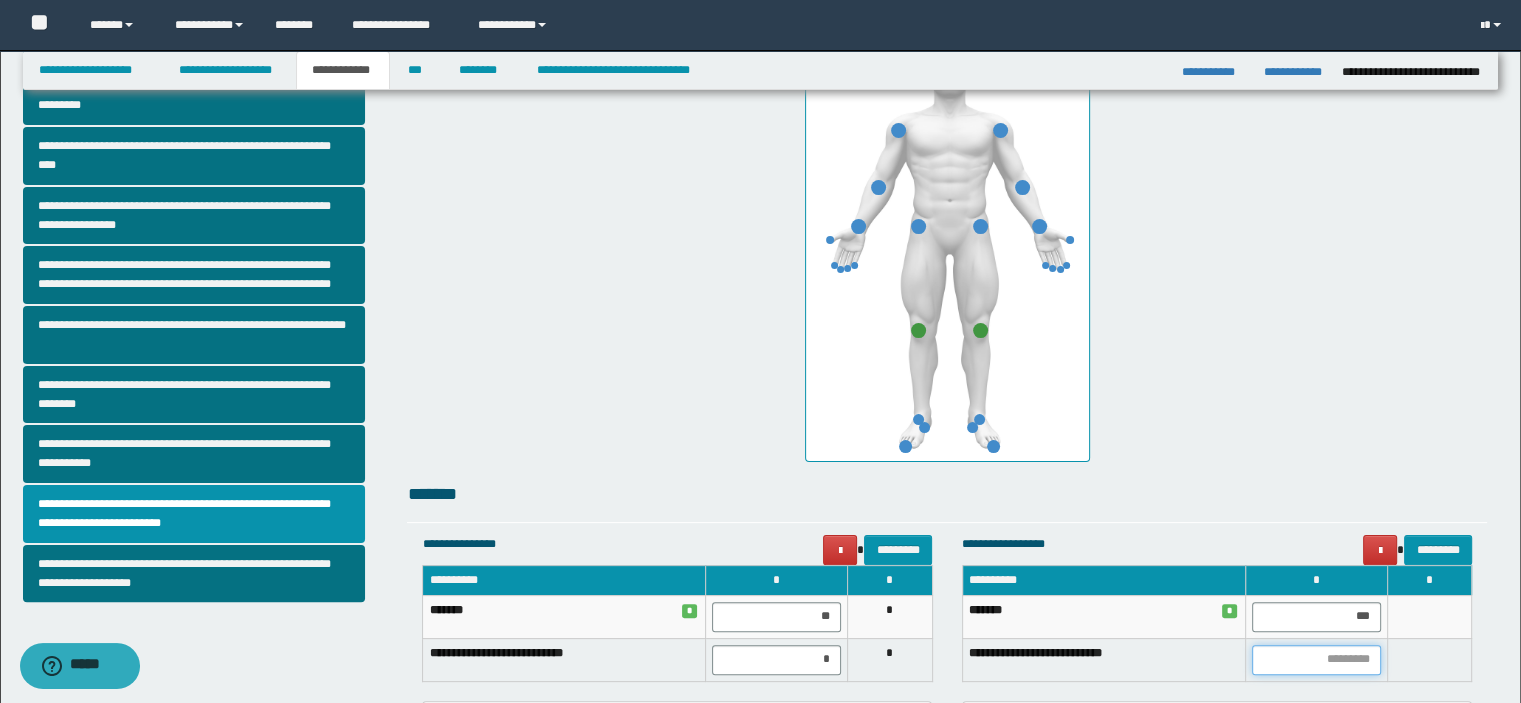 click at bounding box center (1316, 660) 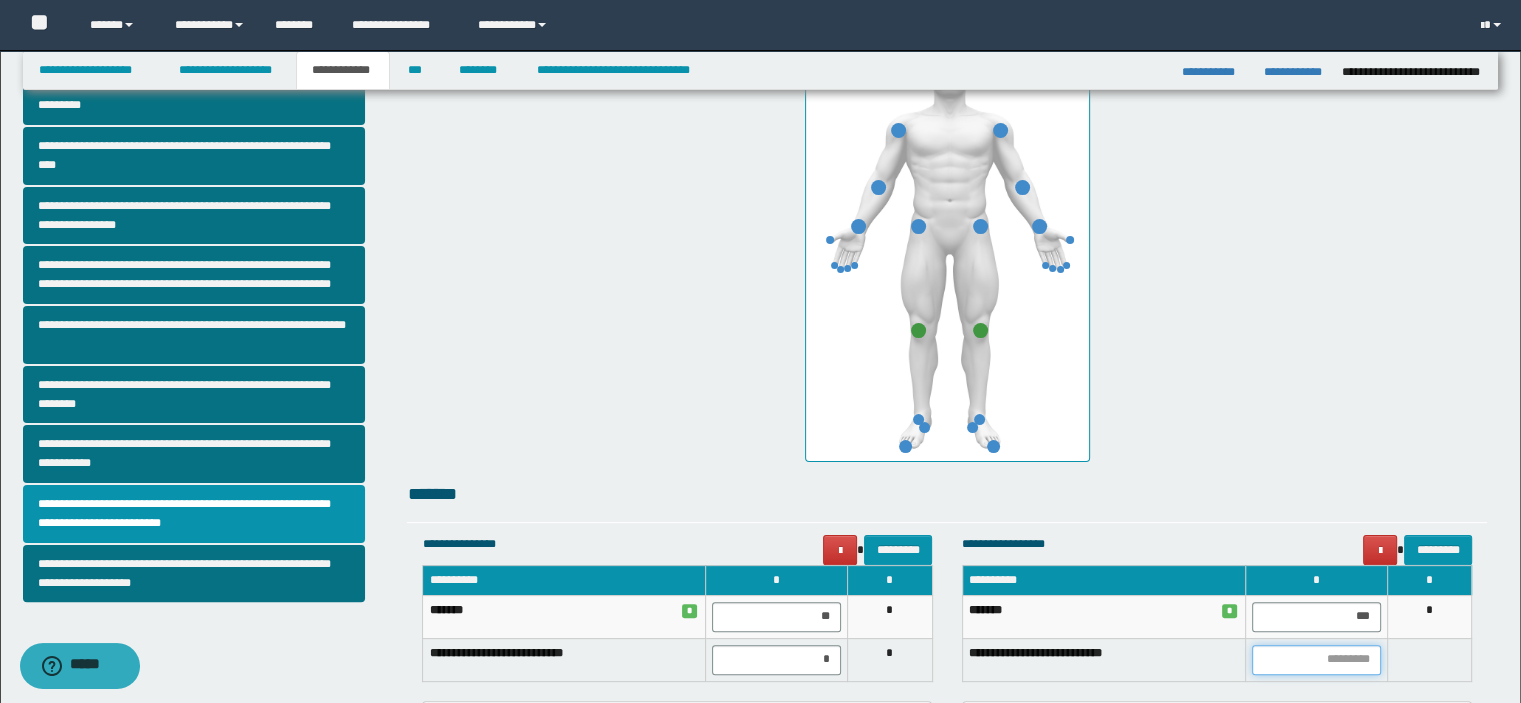 type on "*" 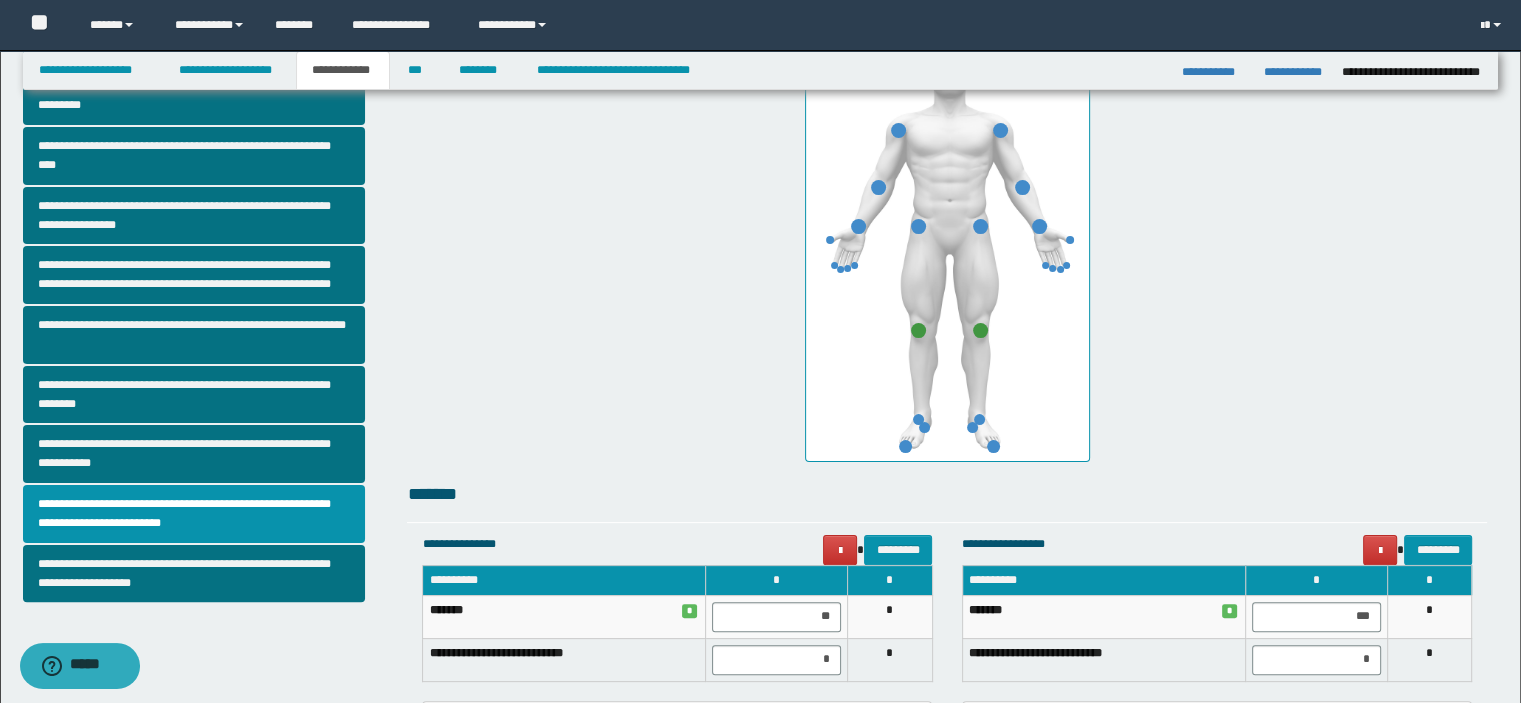 click on "**********" at bounding box center (947, 229) 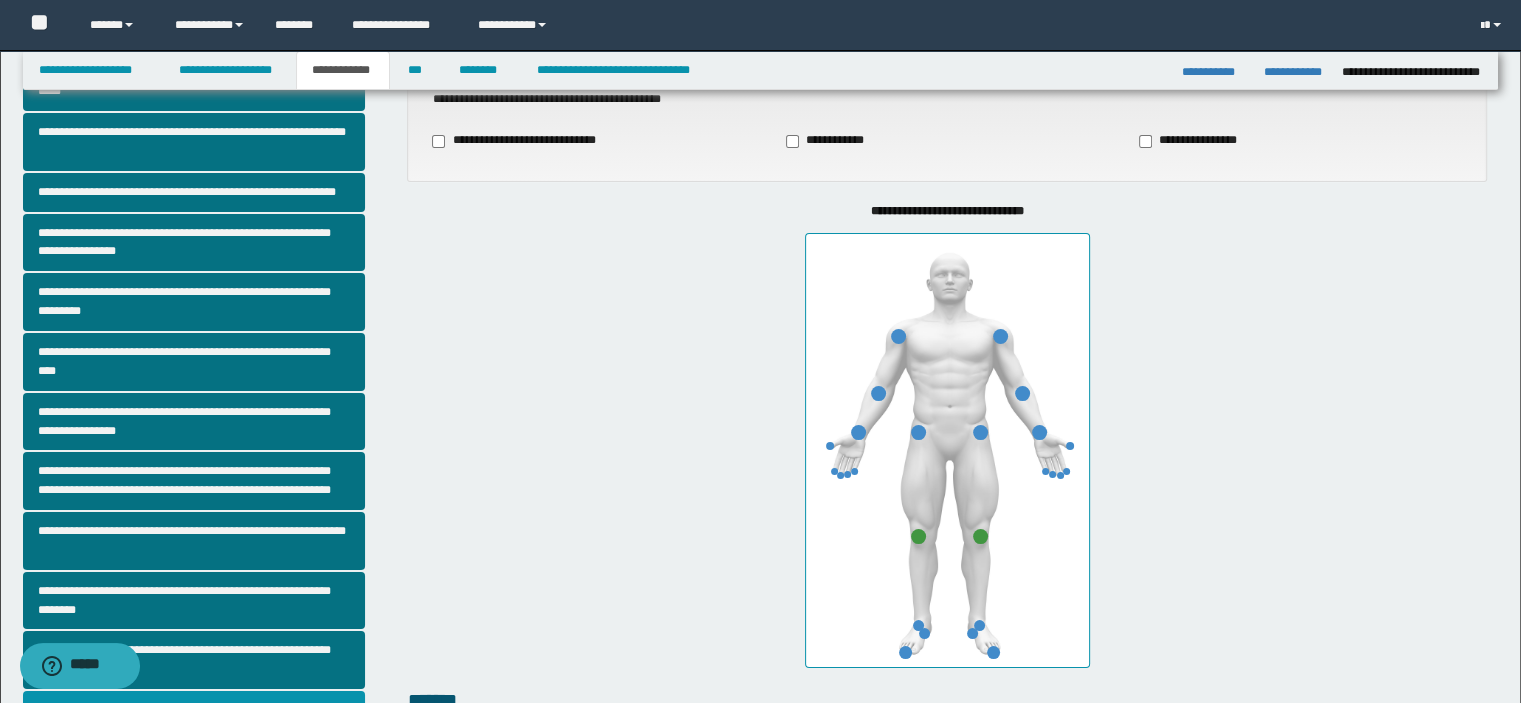 scroll, scrollTop: 0, scrollLeft: 0, axis: both 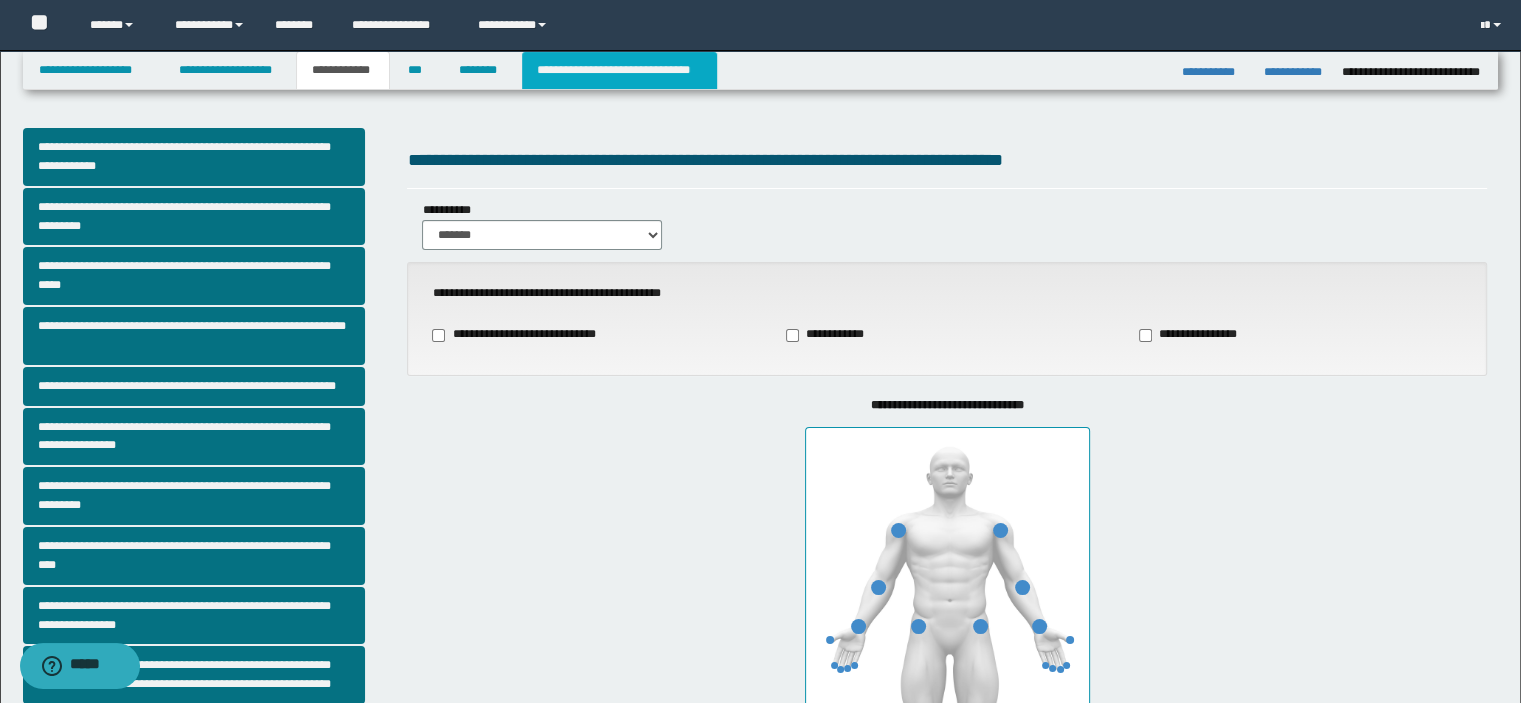 click on "**********" at bounding box center (619, 70) 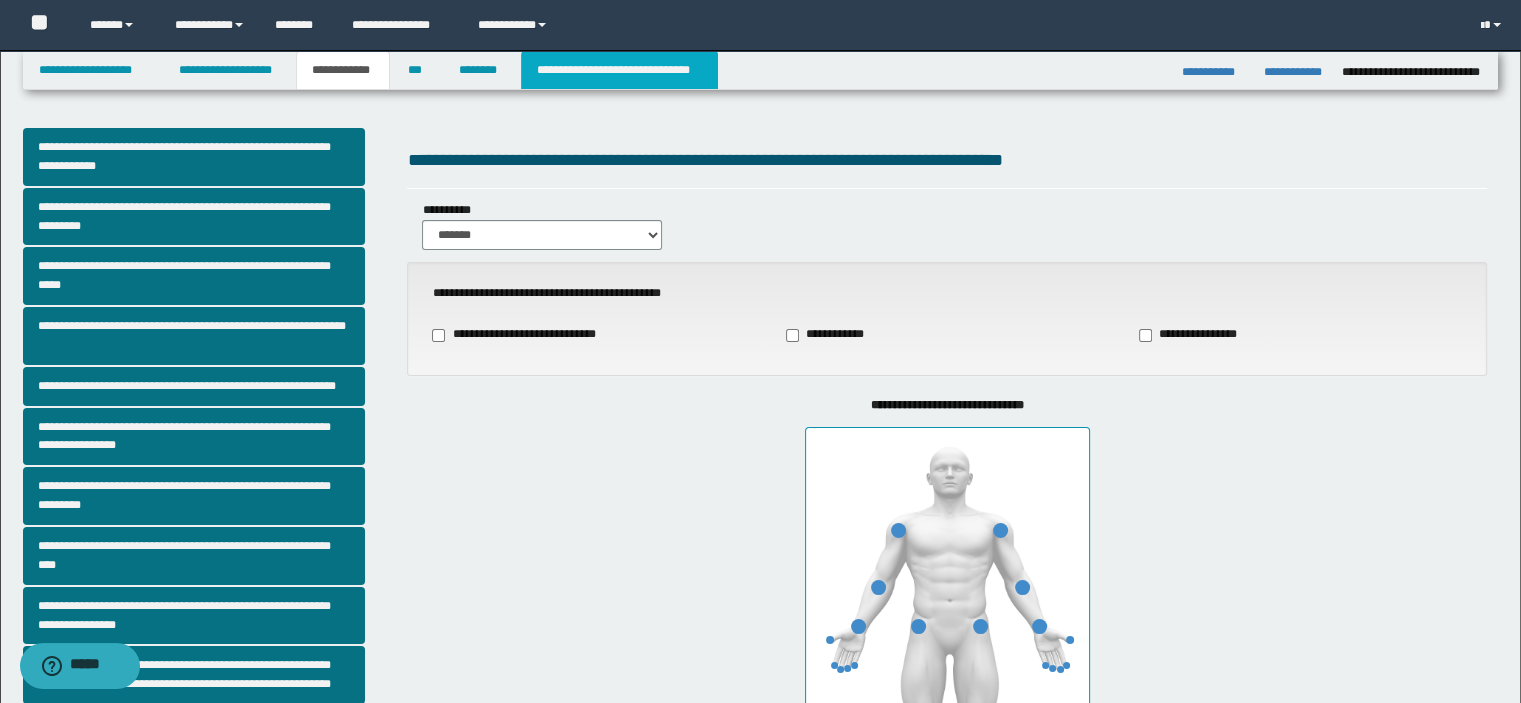 type 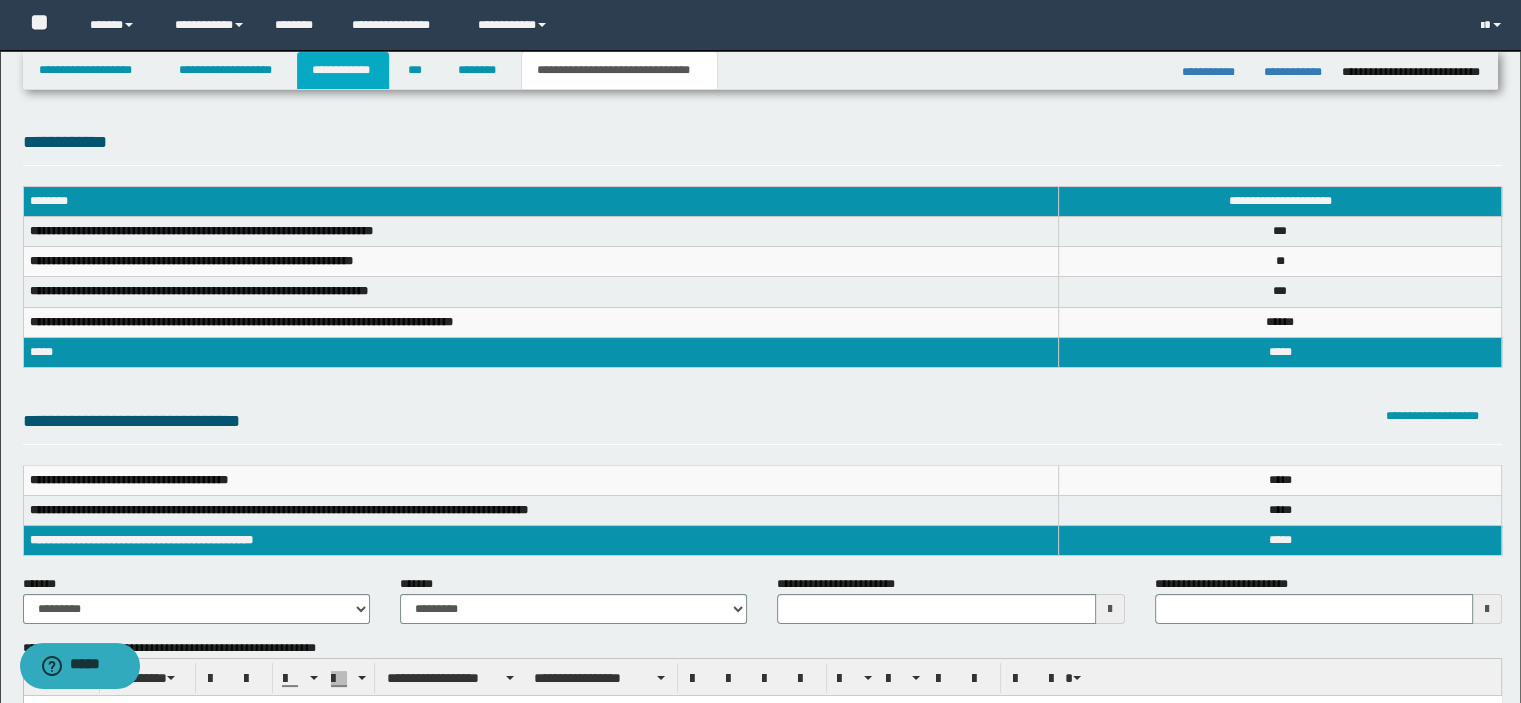click on "**********" at bounding box center [343, 70] 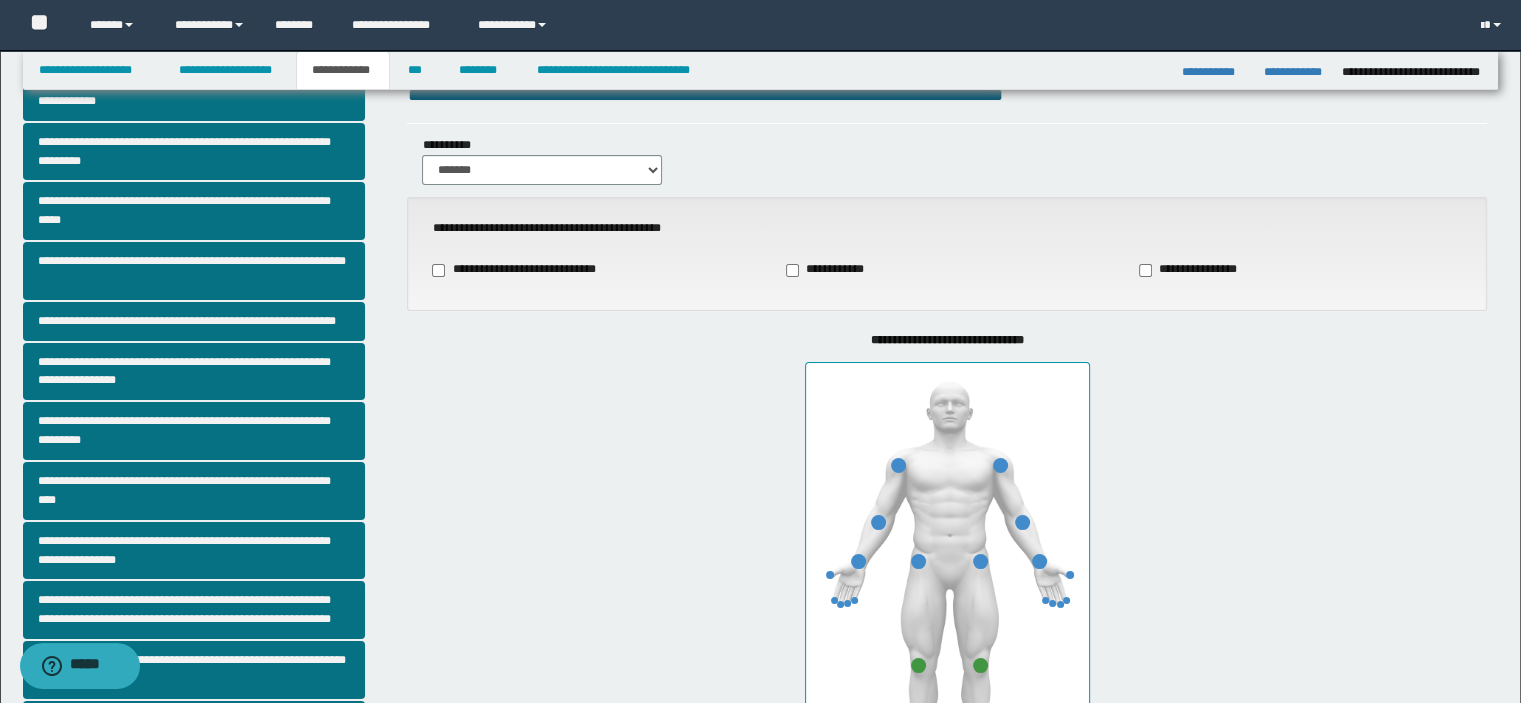 scroll, scrollTop: 100, scrollLeft: 0, axis: vertical 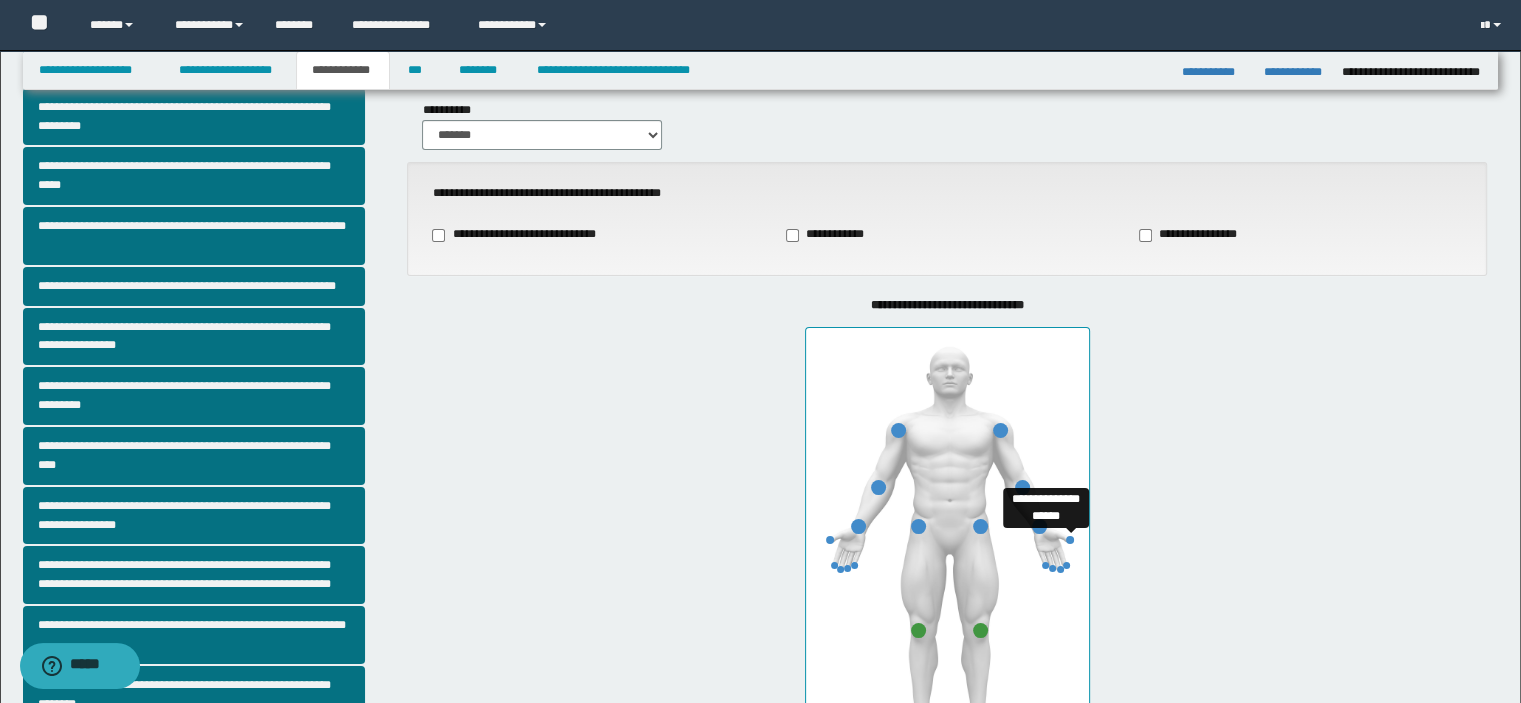 click at bounding box center (1070, 540) 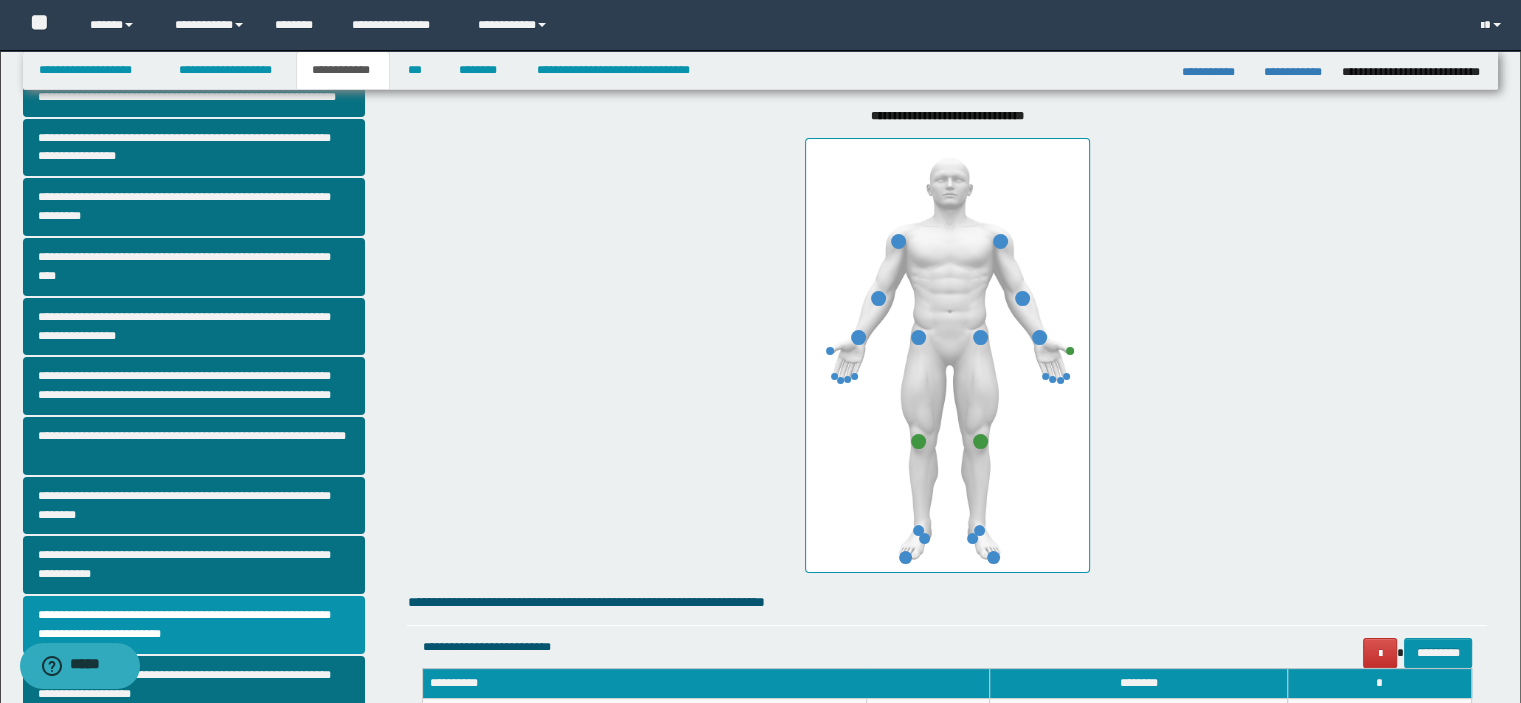 scroll, scrollTop: 400, scrollLeft: 0, axis: vertical 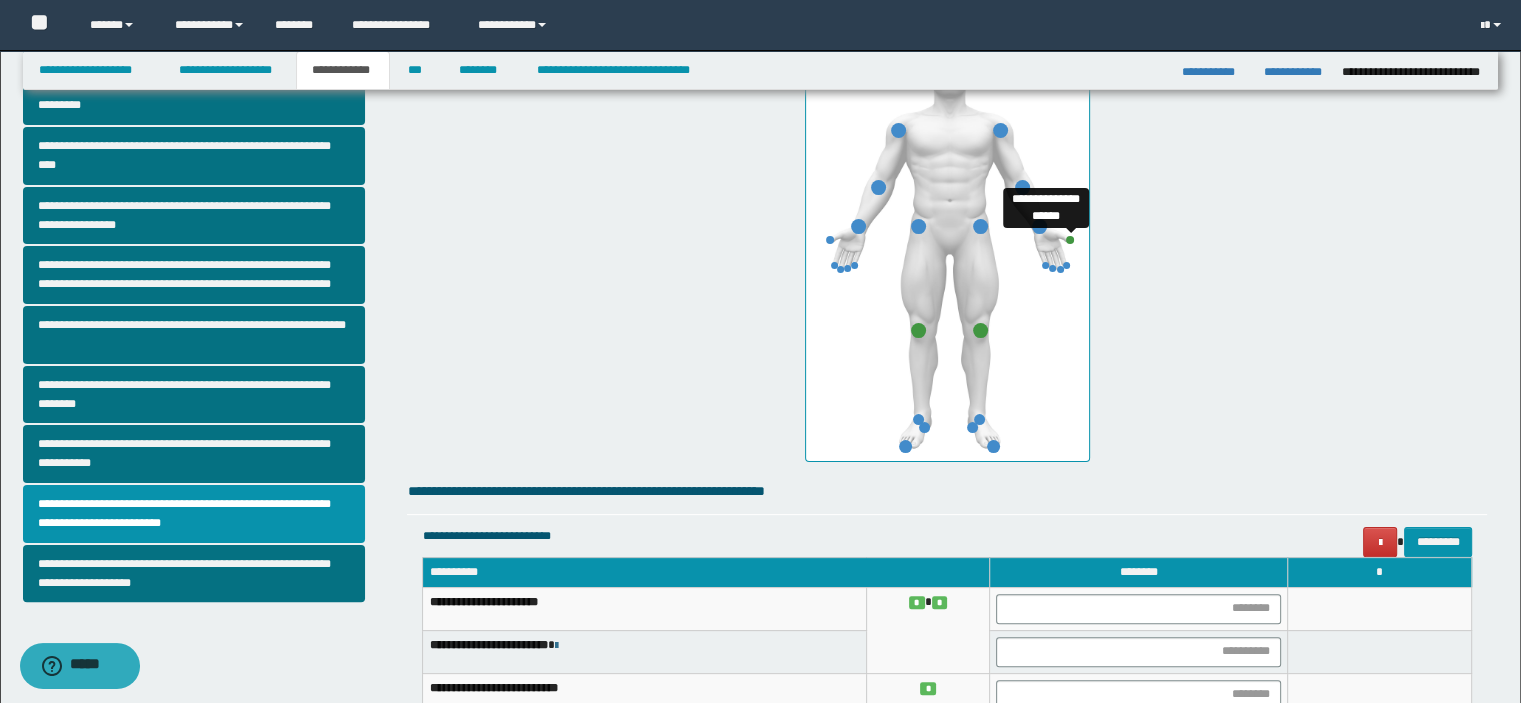 click at bounding box center [1070, 240] 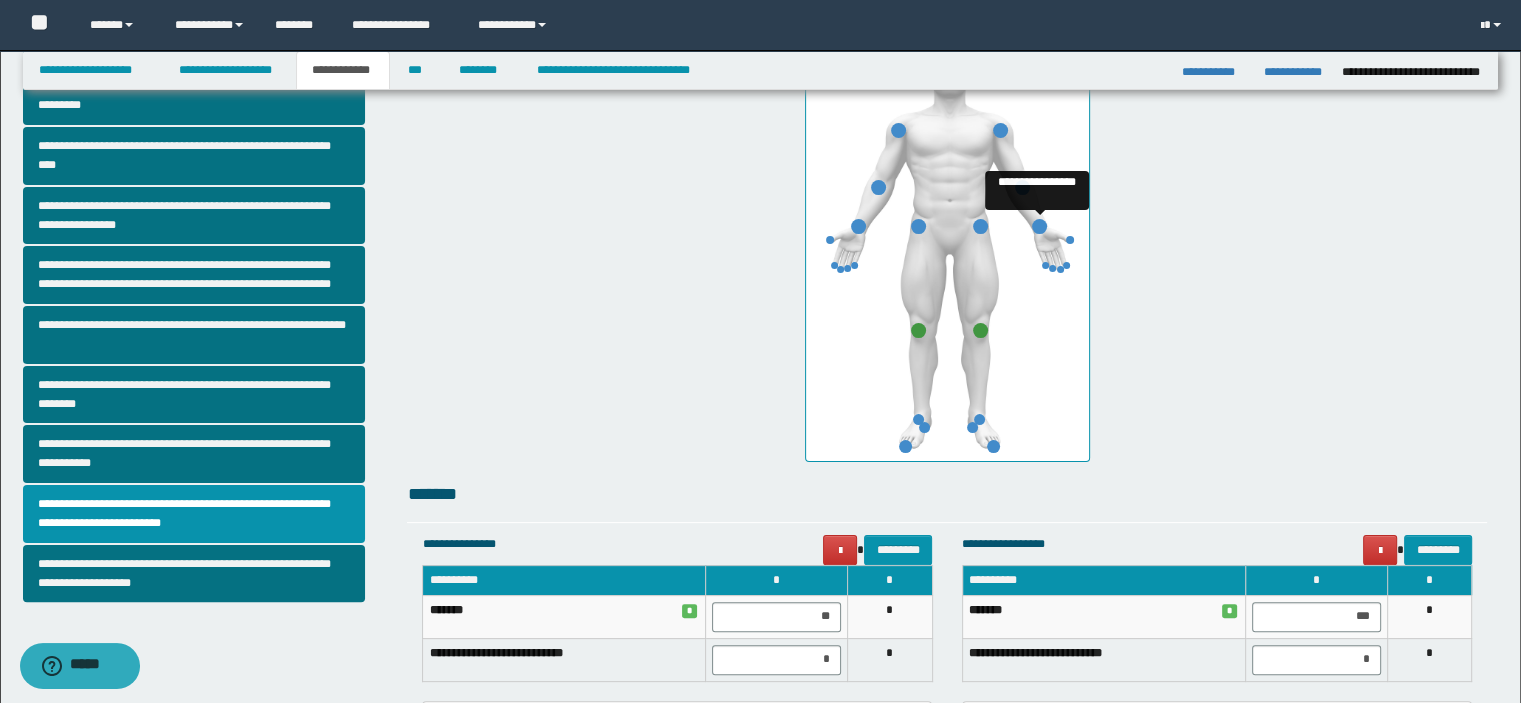 click at bounding box center [1039, 226] 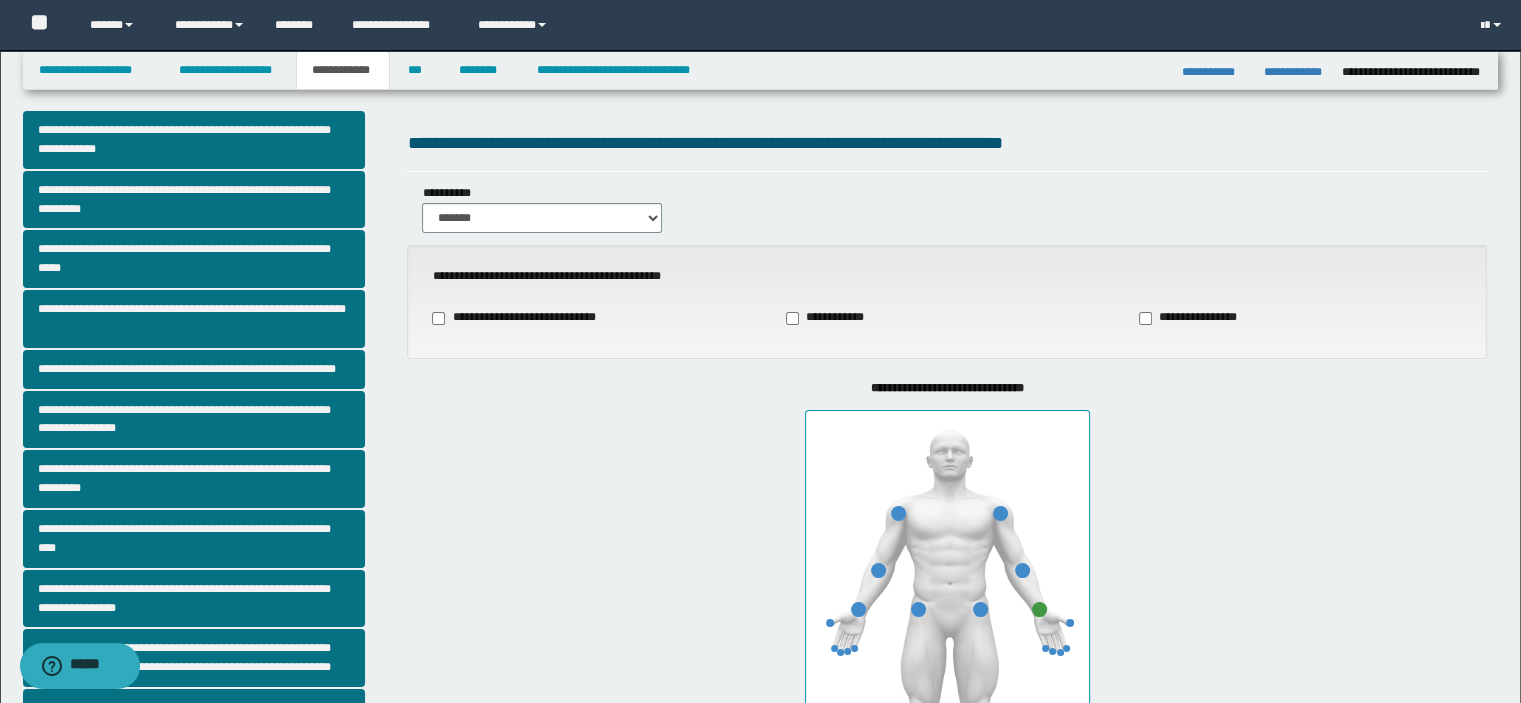 scroll, scrollTop: 0, scrollLeft: 0, axis: both 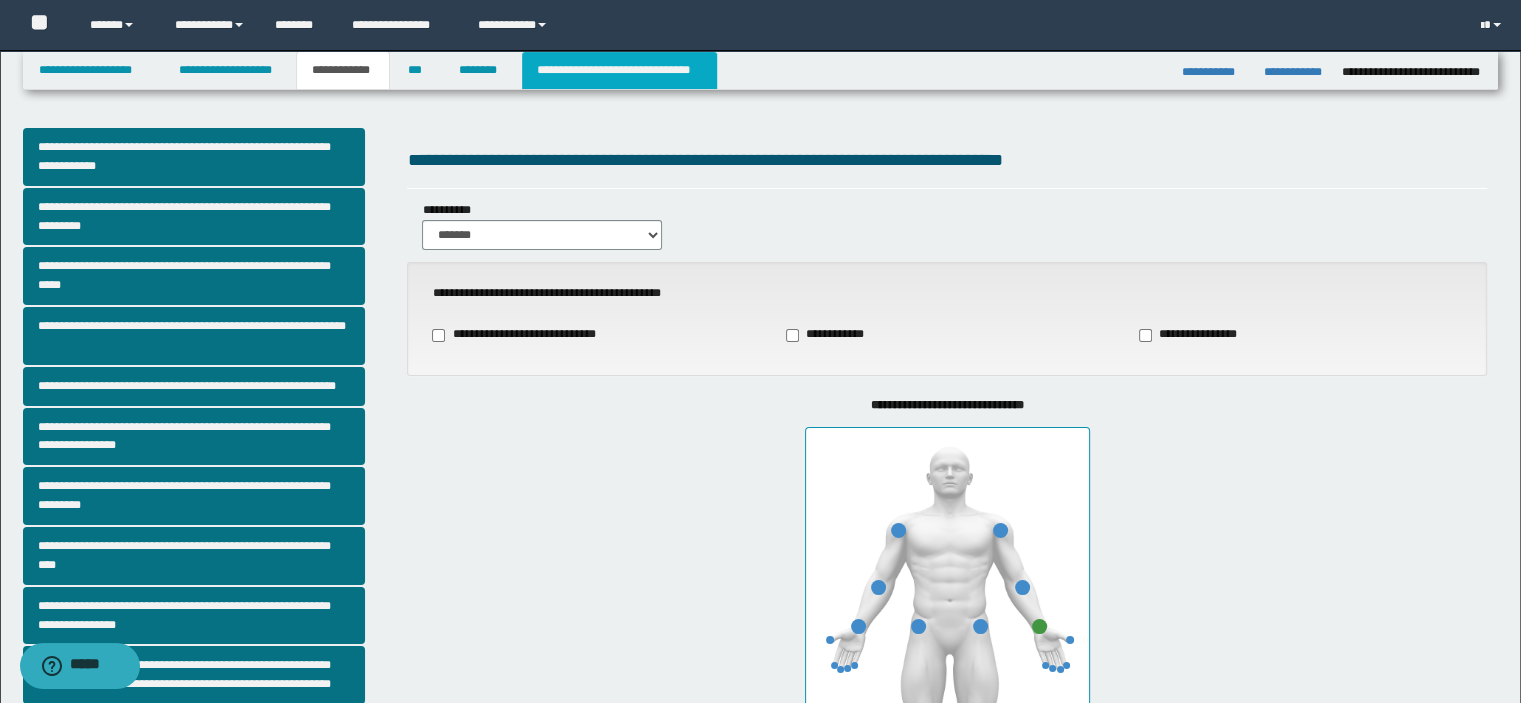 click on "**********" at bounding box center (619, 70) 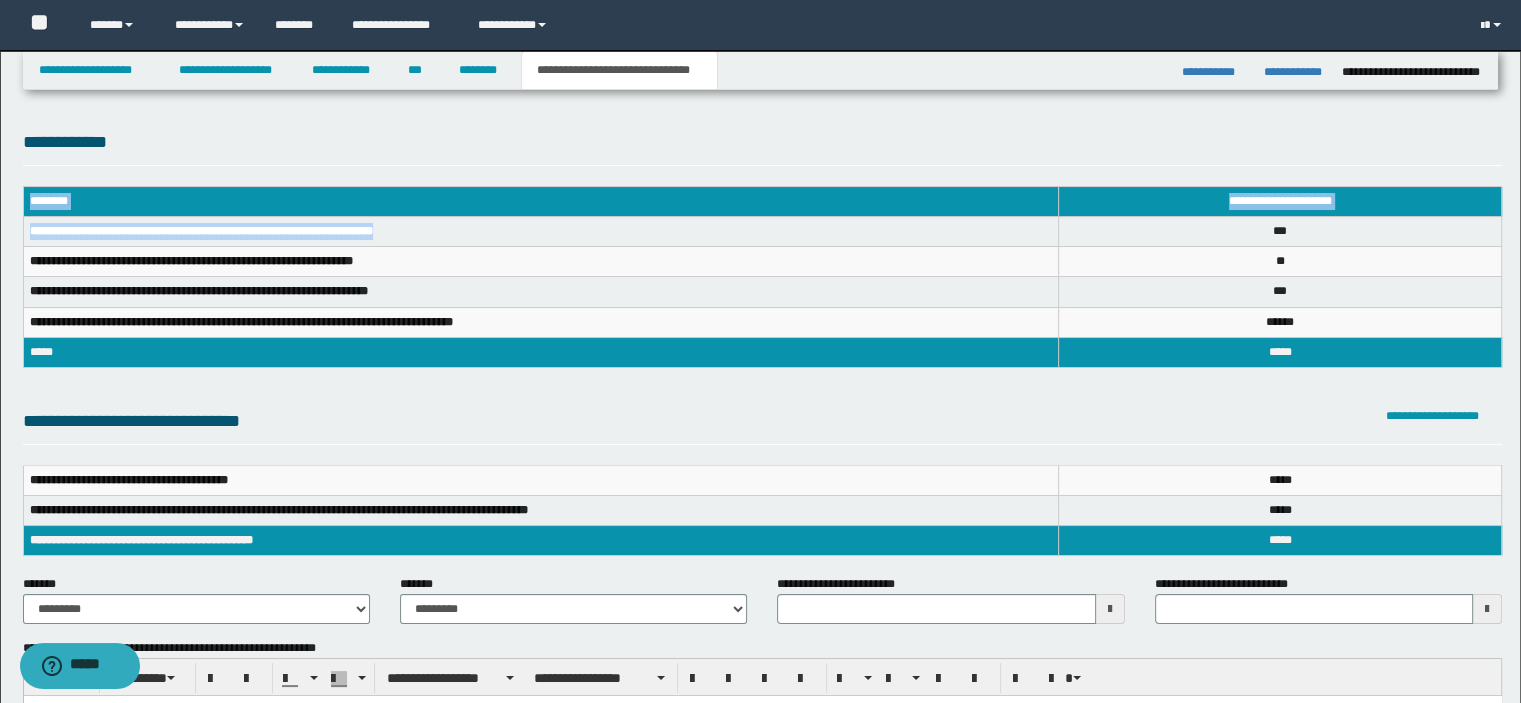drag, startPoint x: 445, startPoint y: 231, endPoint x: 75, endPoint y: 230, distance: 370.00134 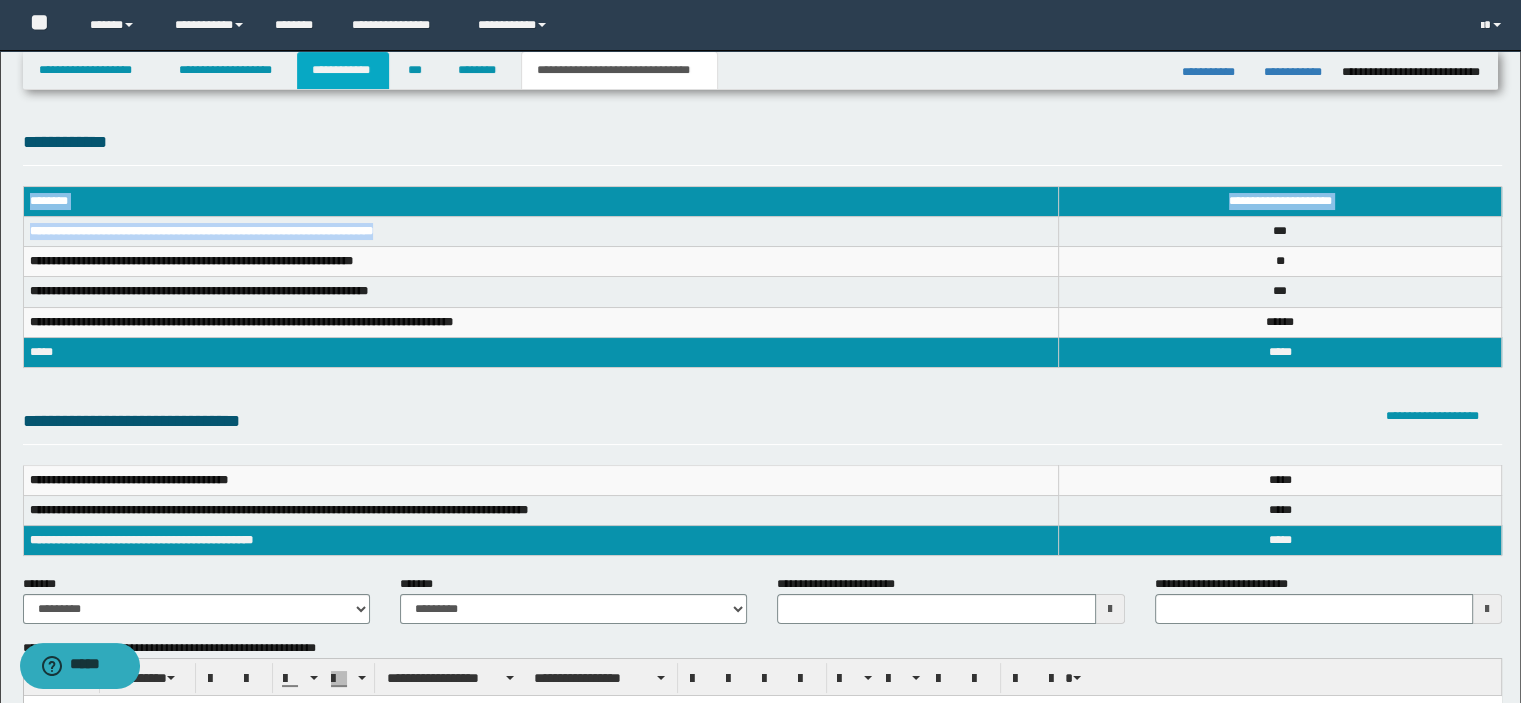 click on "**********" at bounding box center (343, 70) 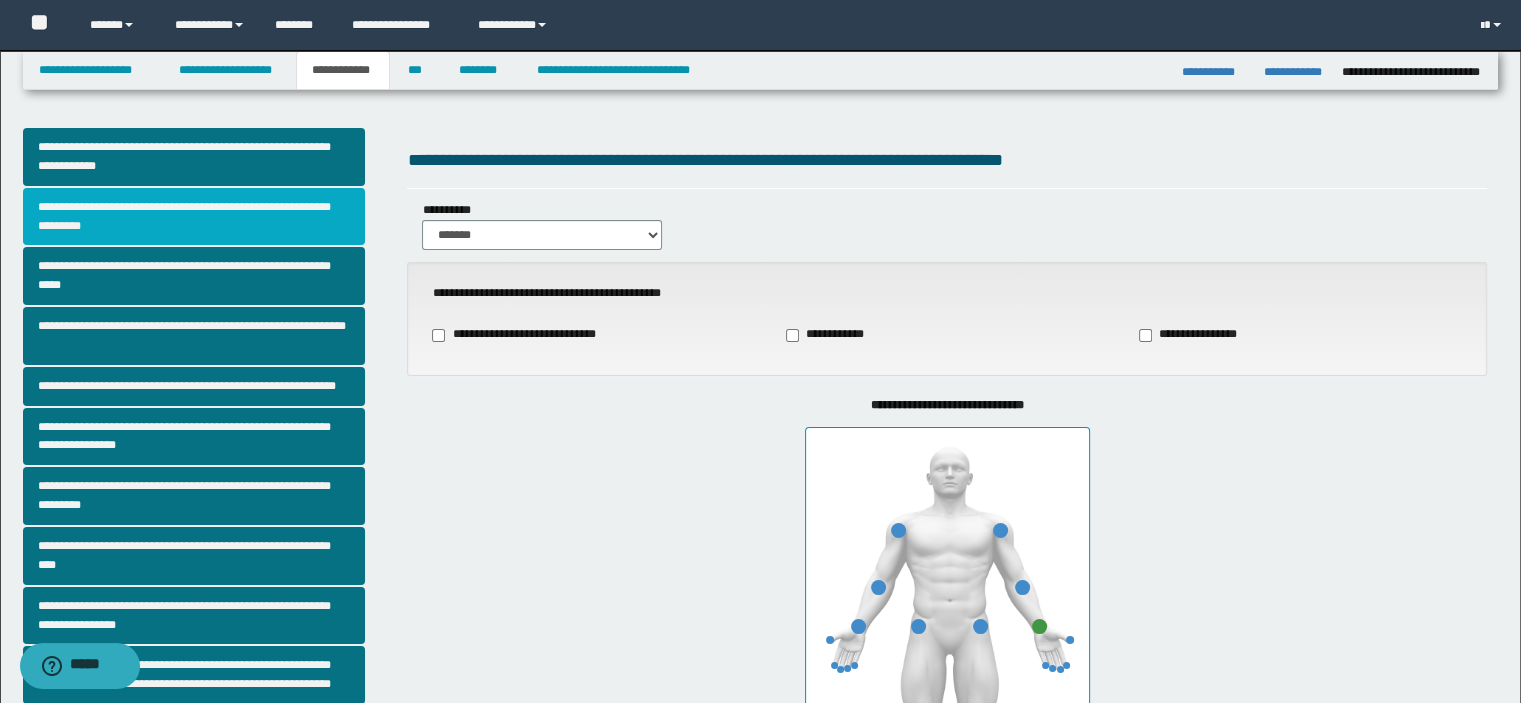 click on "**********" at bounding box center [194, 217] 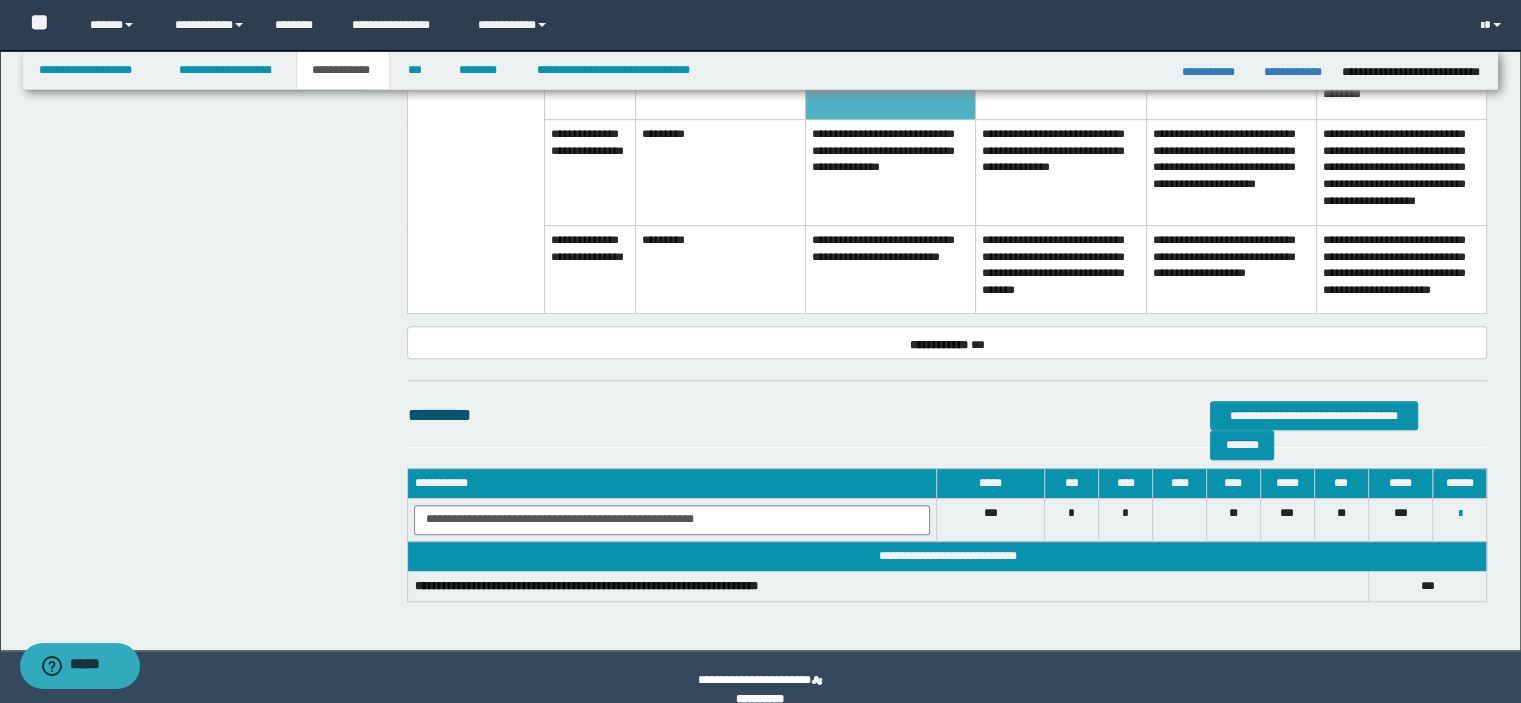 scroll, scrollTop: 937, scrollLeft: 0, axis: vertical 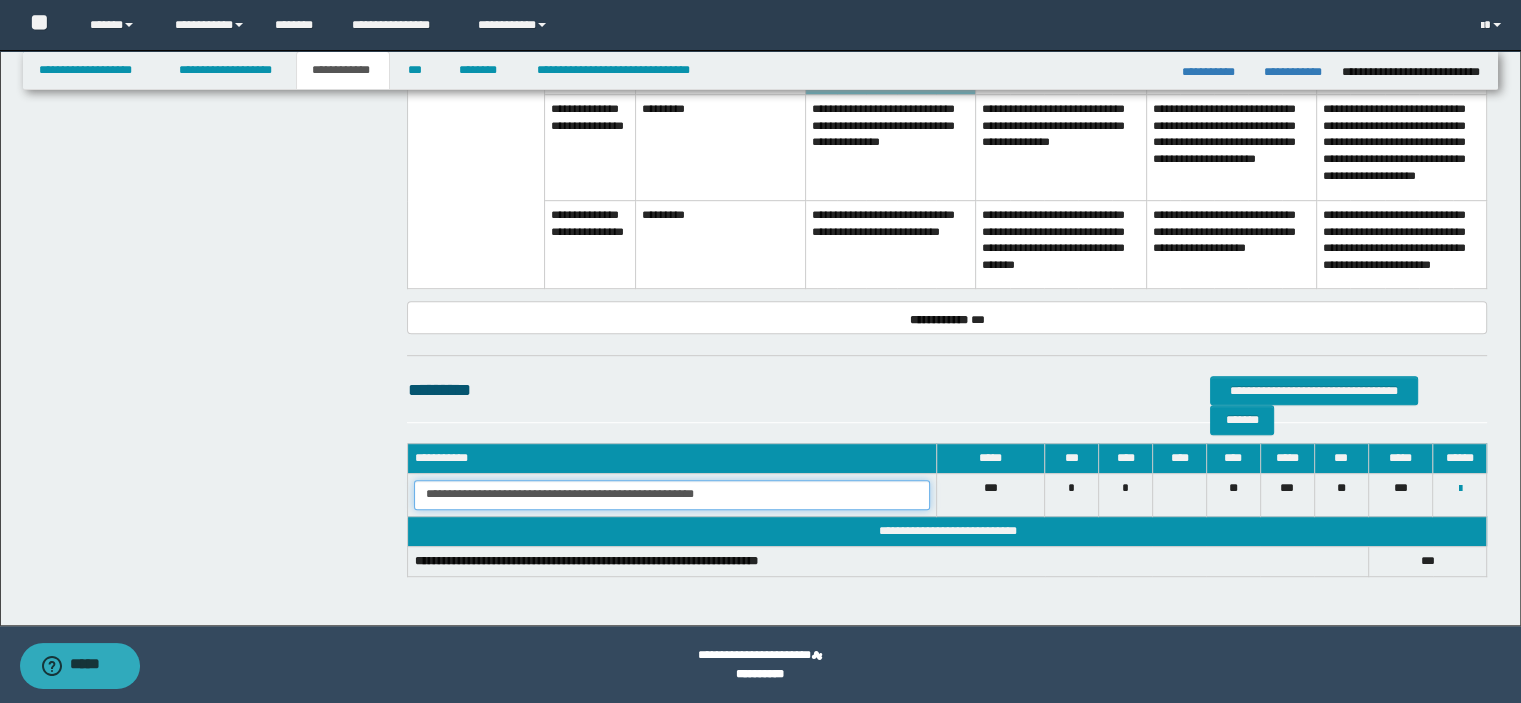 drag, startPoint x: 800, startPoint y: 496, endPoint x: 443, endPoint y: 506, distance: 357.14 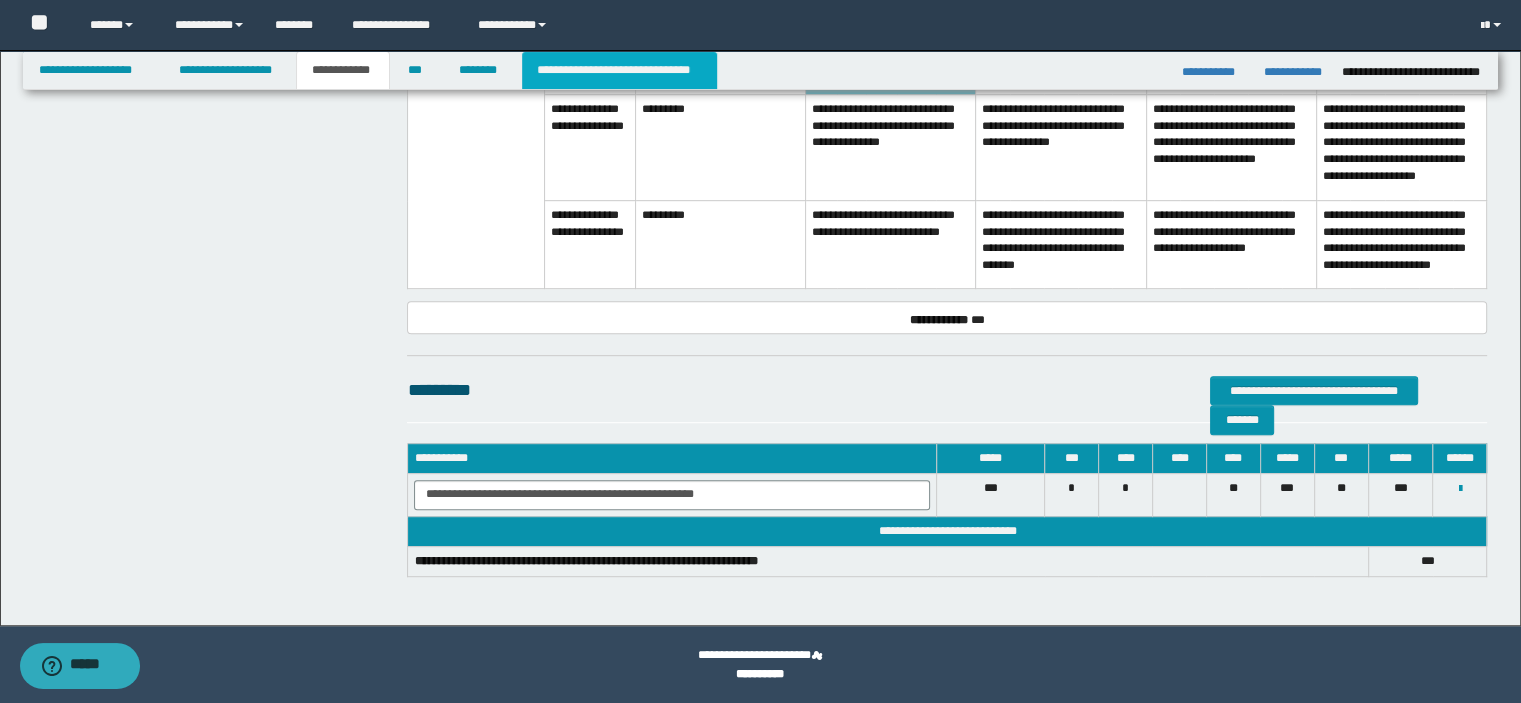 click on "**********" at bounding box center (619, 70) 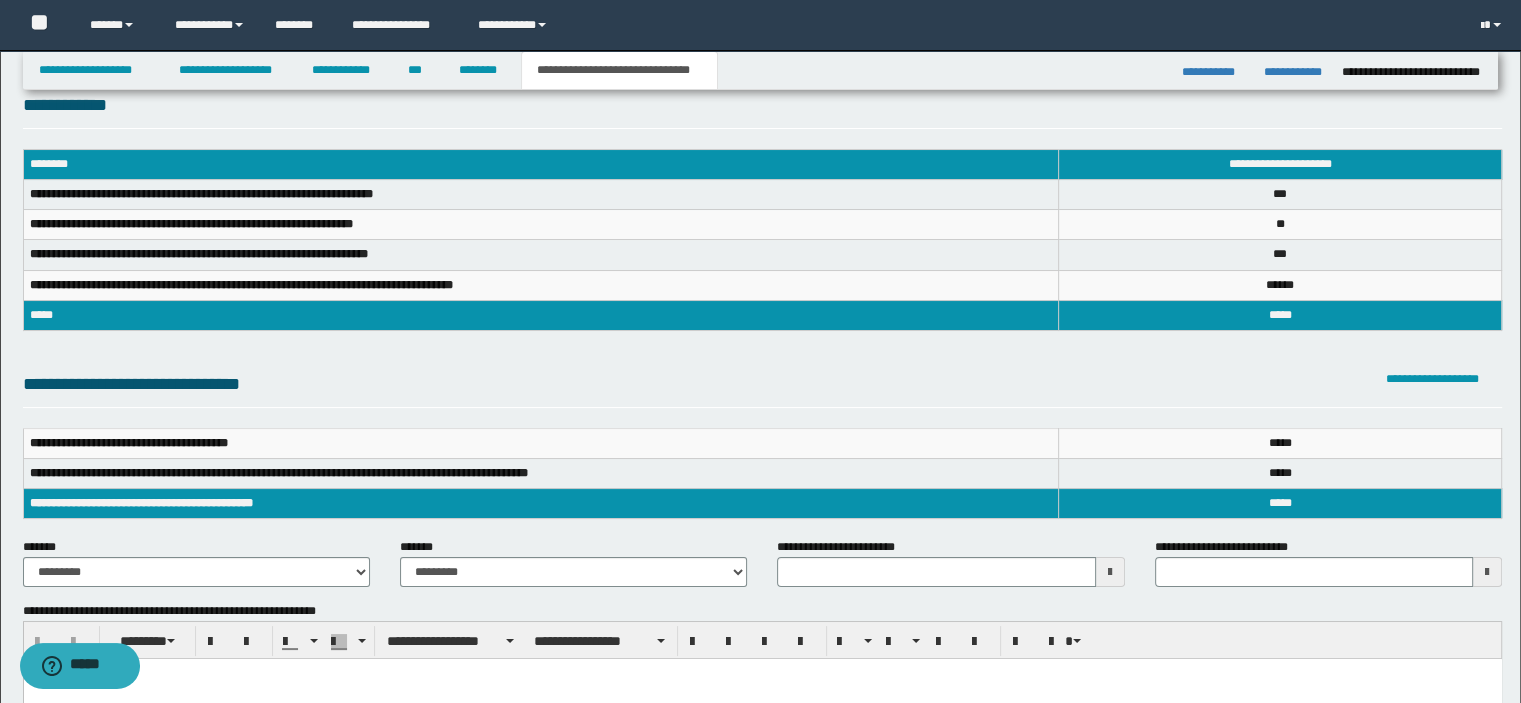 scroll, scrollTop: 0, scrollLeft: 0, axis: both 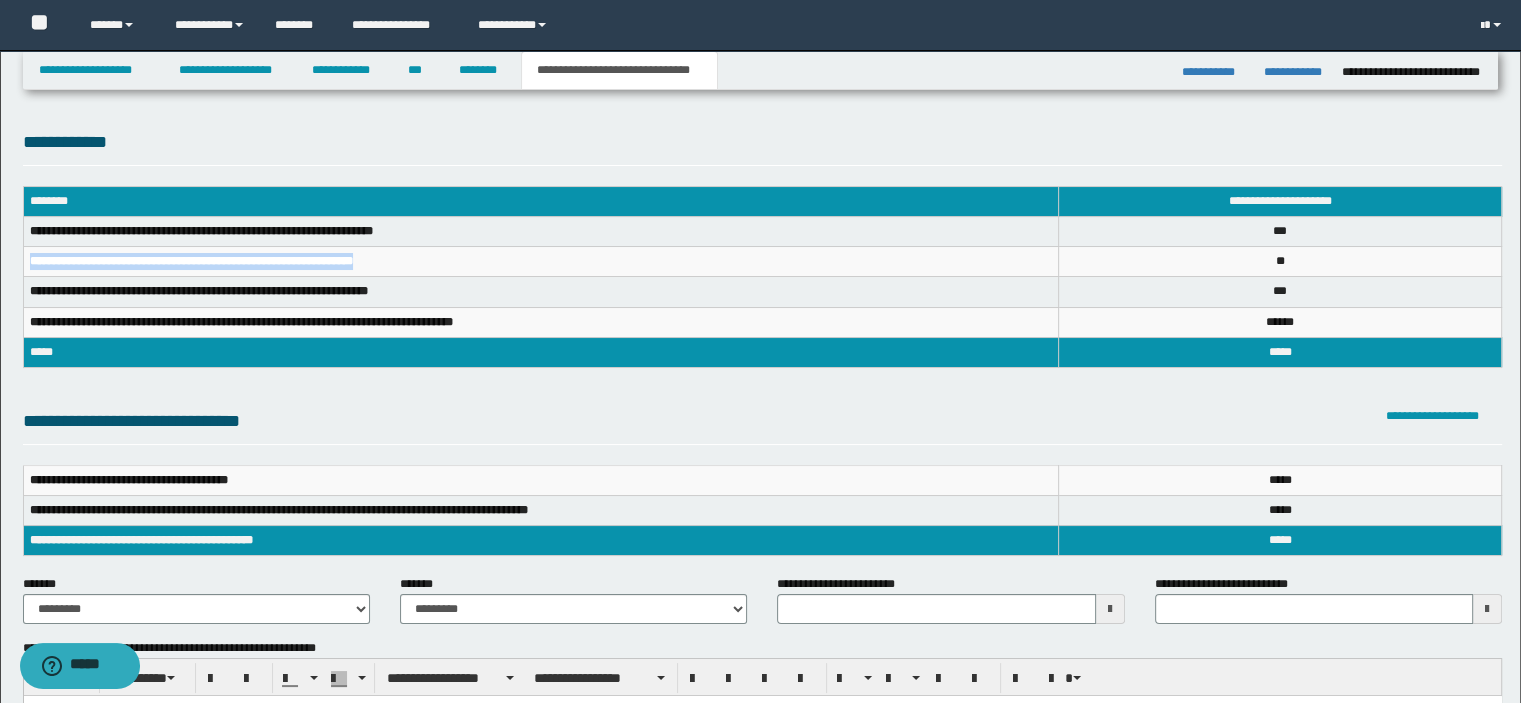 drag, startPoint x: 26, startPoint y: 262, endPoint x: 387, endPoint y: 263, distance: 361.00137 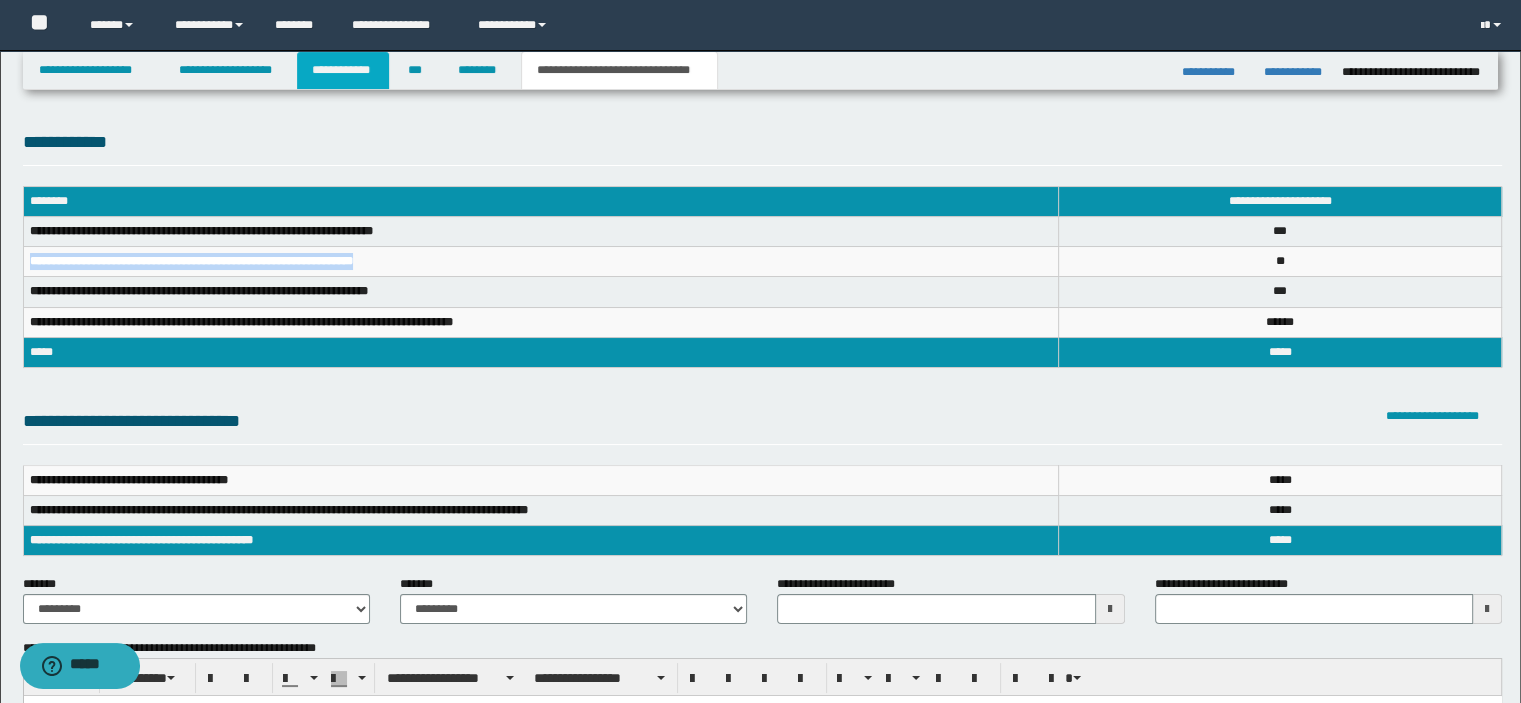 click on "**********" at bounding box center (343, 70) 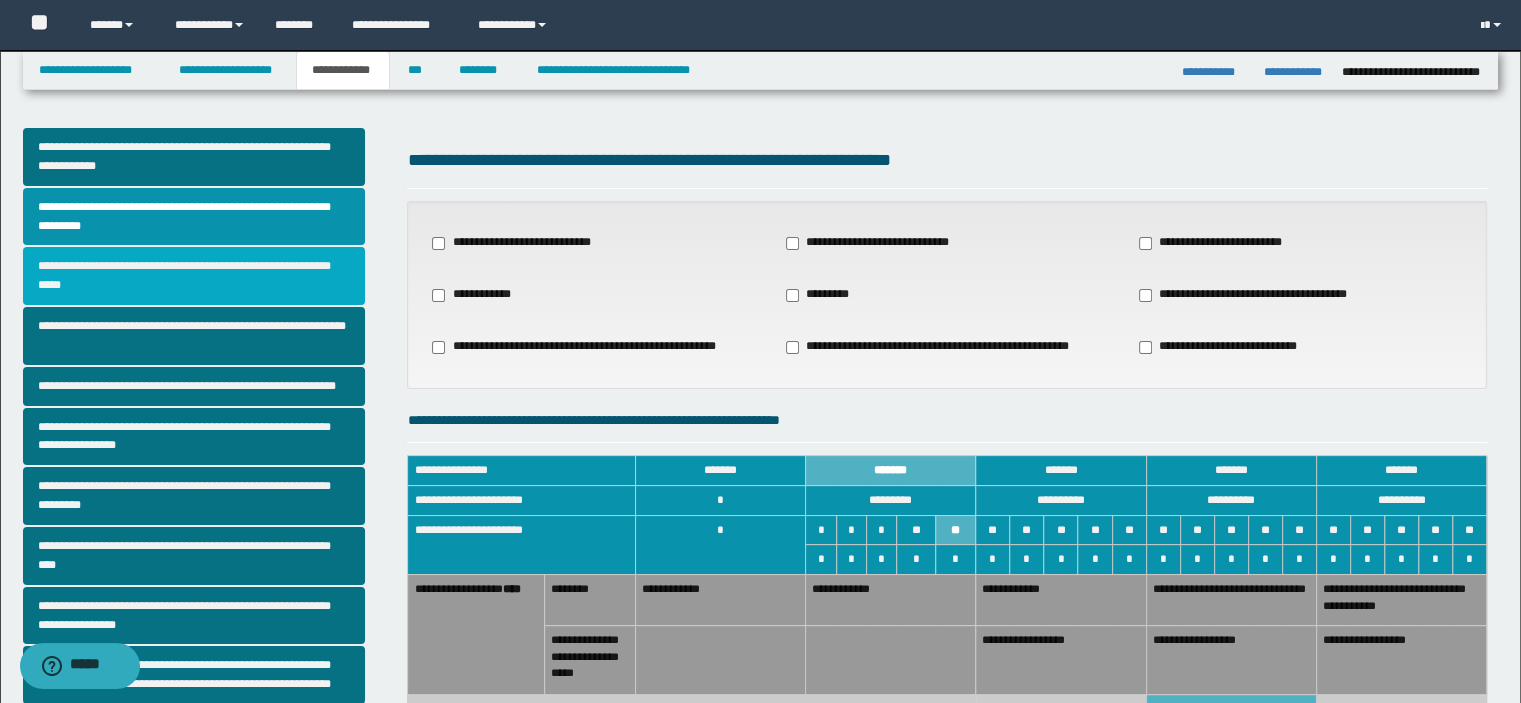 click on "**********" at bounding box center [194, 276] 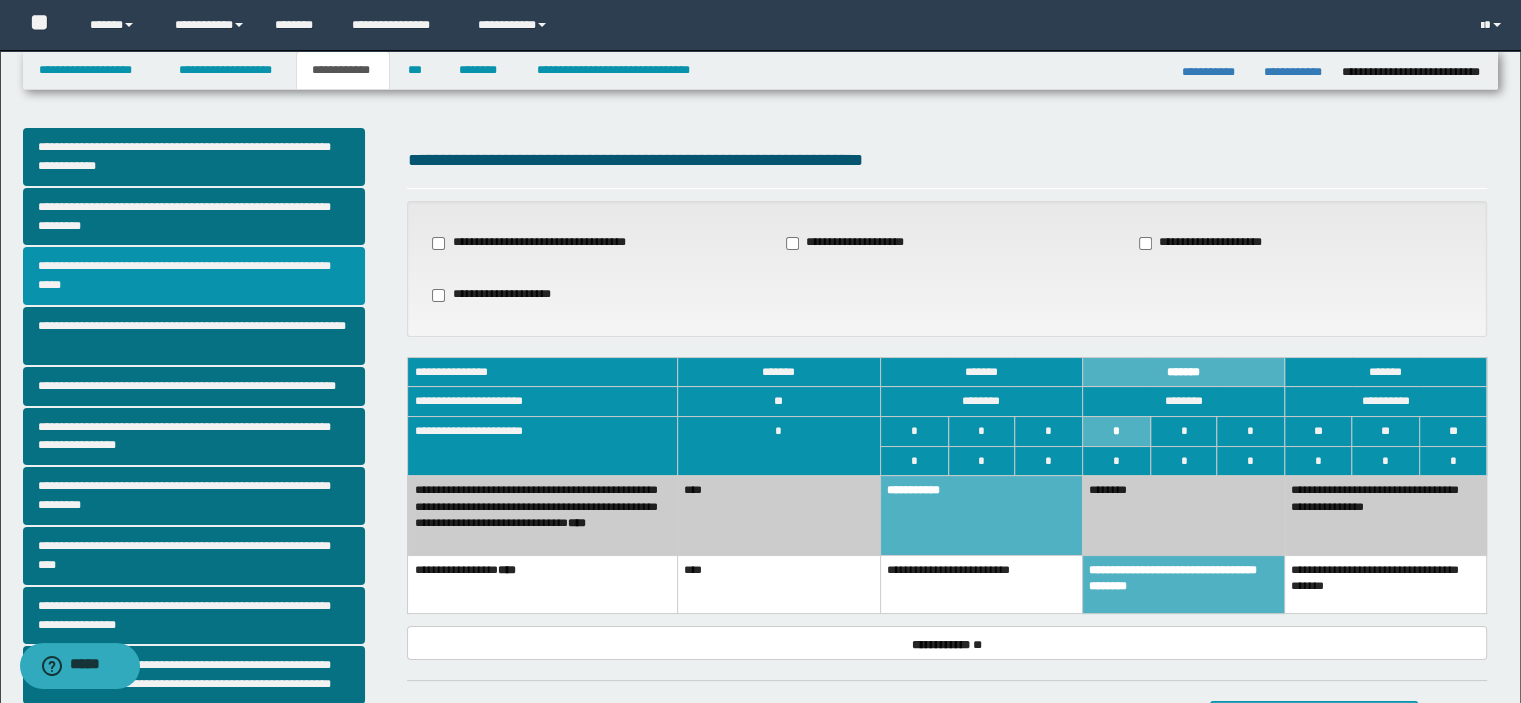 scroll, scrollTop: 408, scrollLeft: 0, axis: vertical 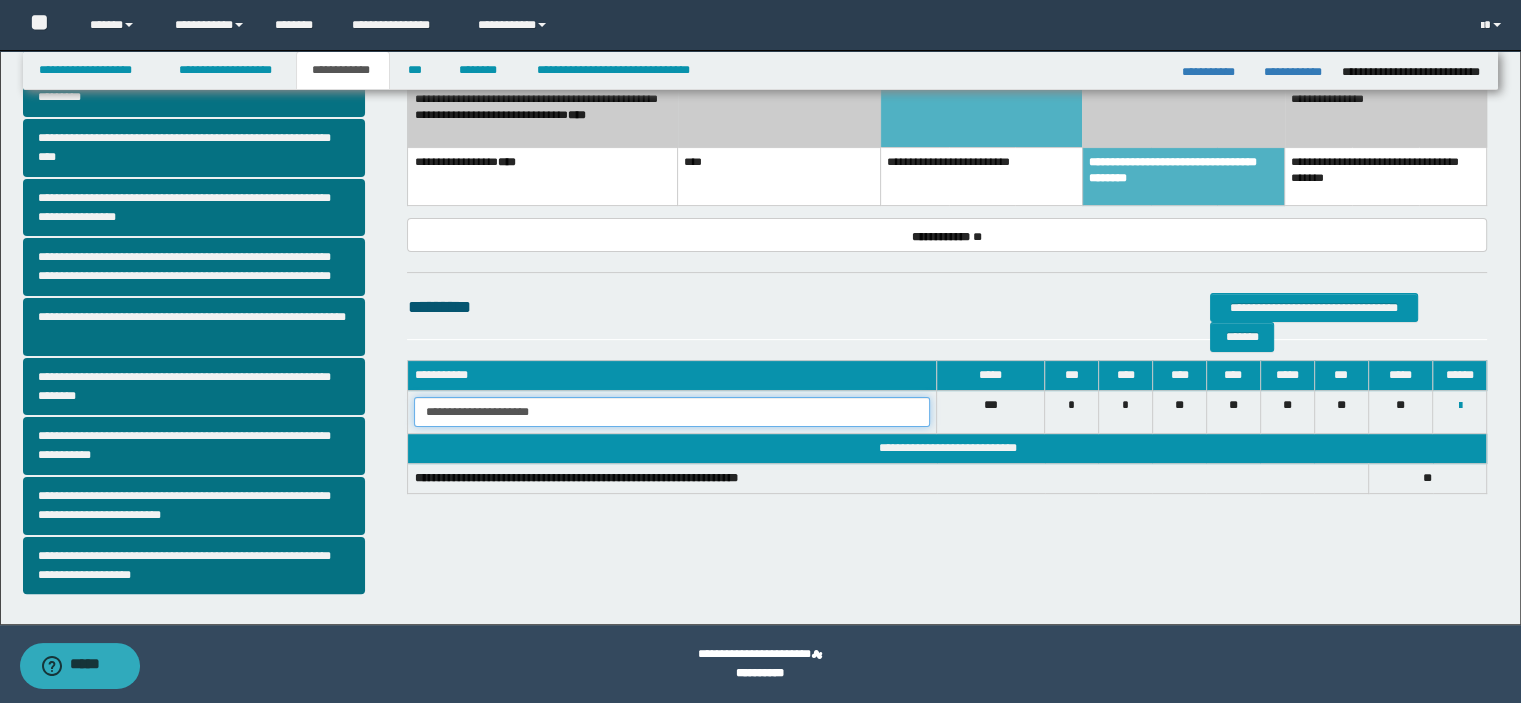 drag, startPoint x: 558, startPoint y: 420, endPoint x: 435, endPoint y: 416, distance: 123.065025 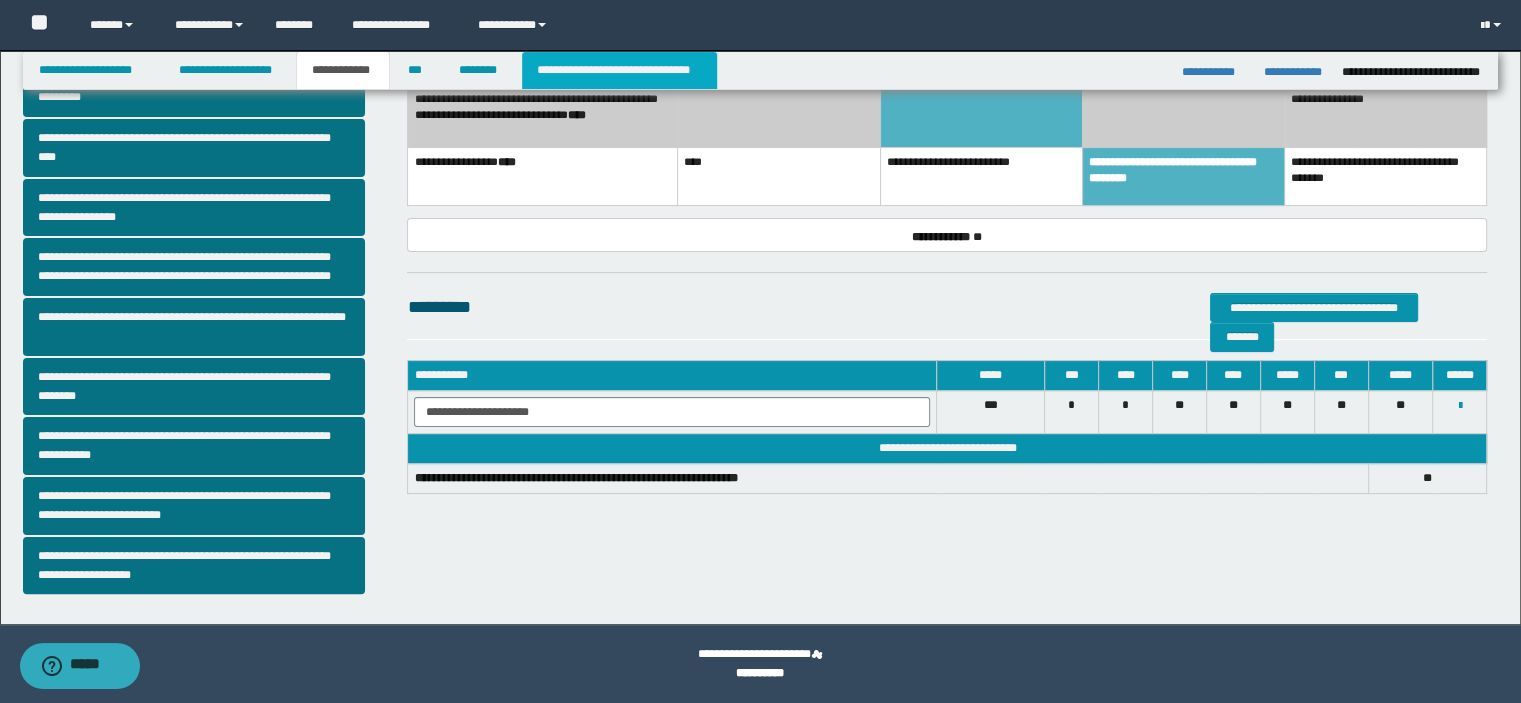 click on "**********" at bounding box center [619, 70] 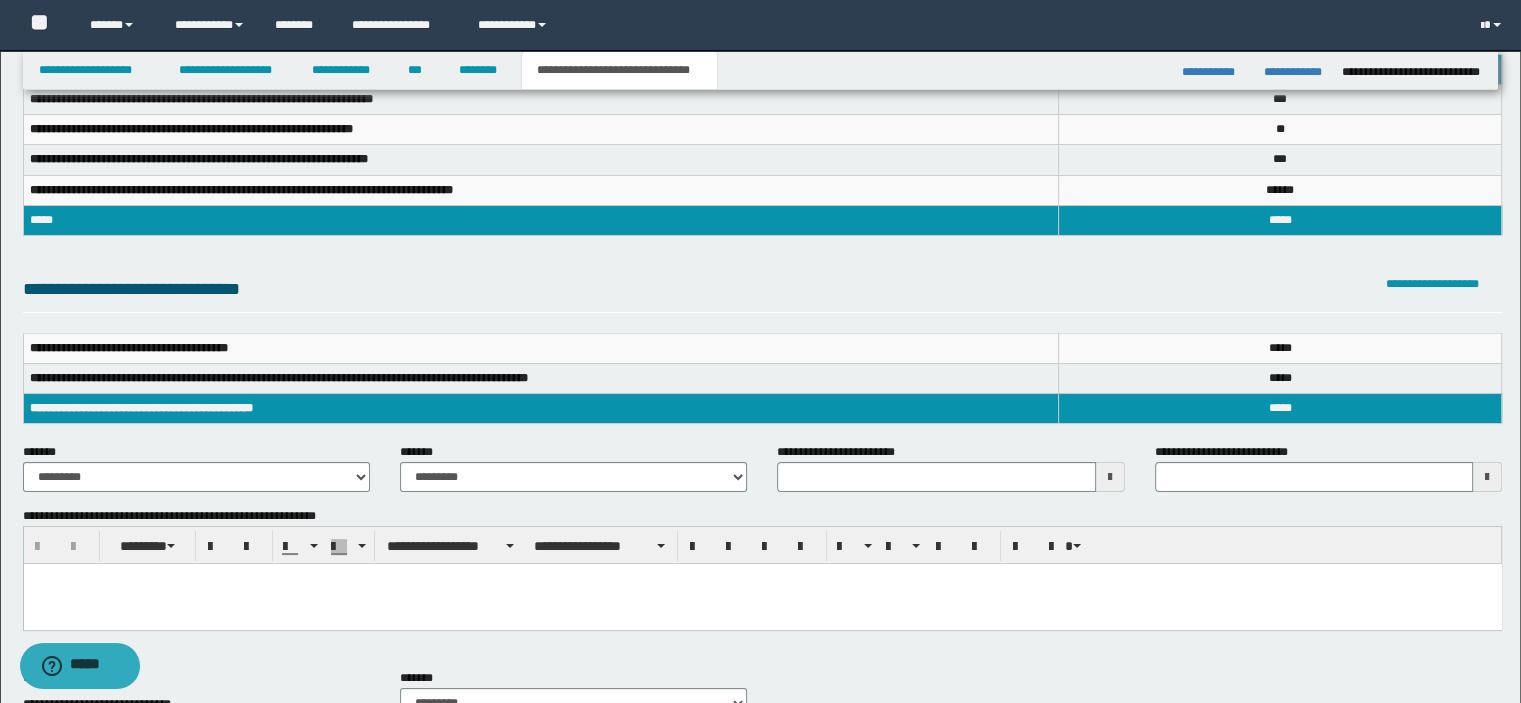 scroll, scrollTop: 0, scrollLeft: 0, axis: both 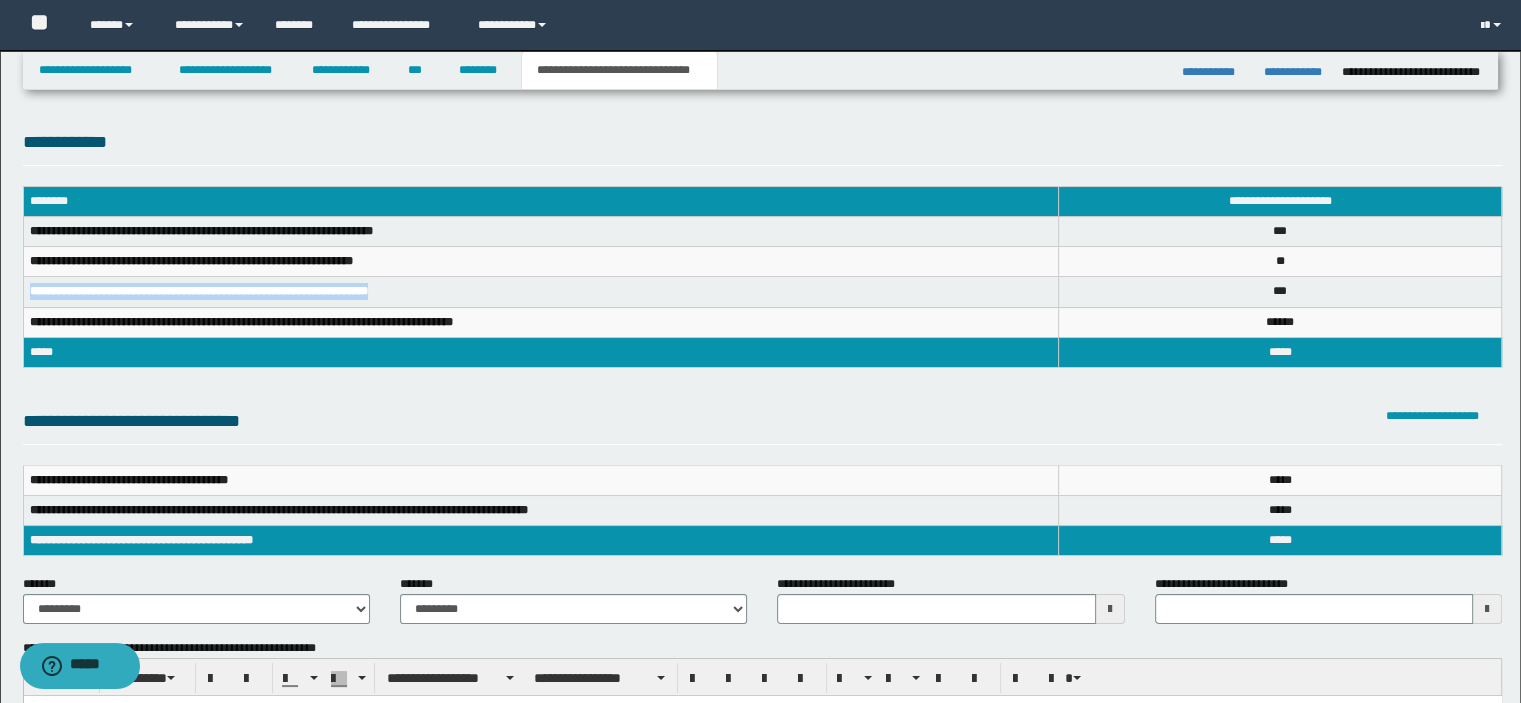 drag, startPoint x: 410, startPoint y: 285, endPoint x: 56, endPoint y: 299, distance: 354.27673 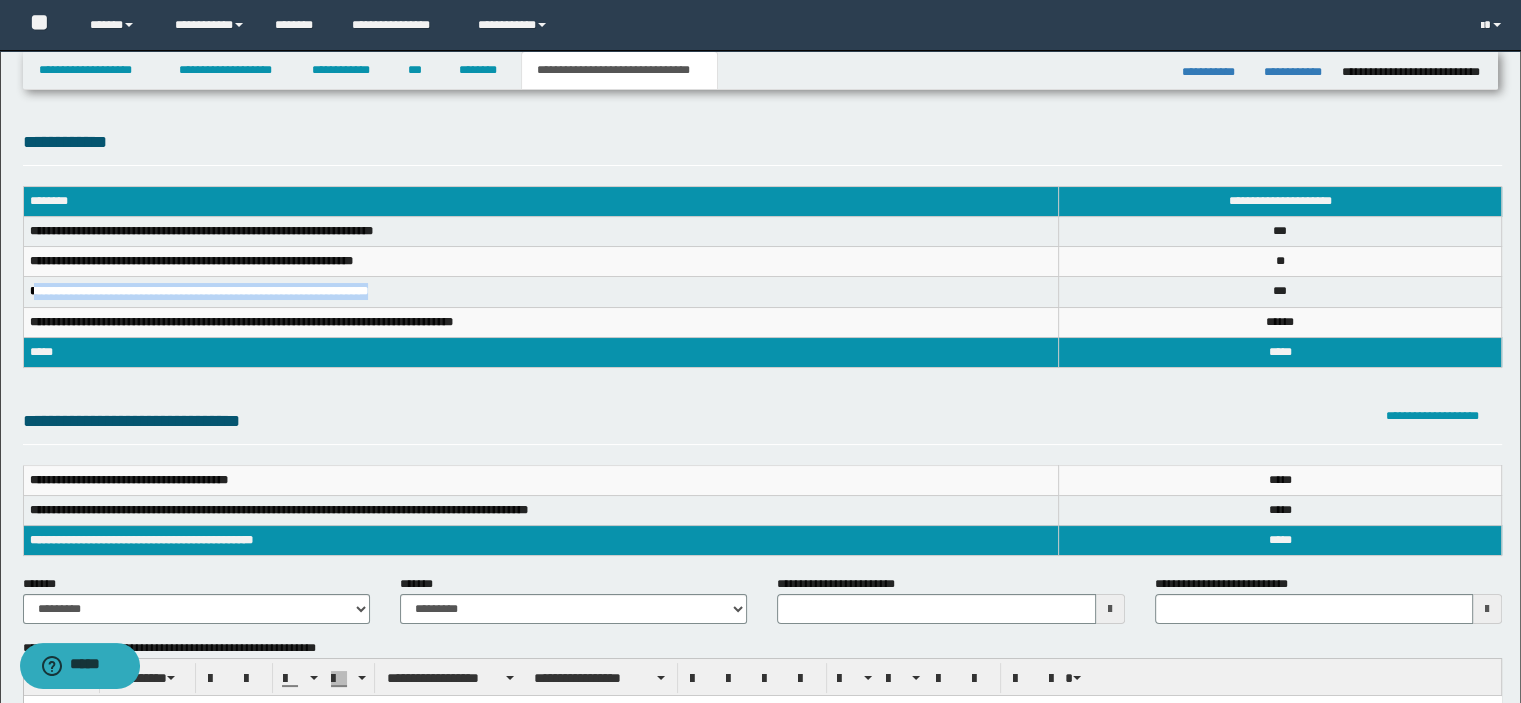 copy on "**********" 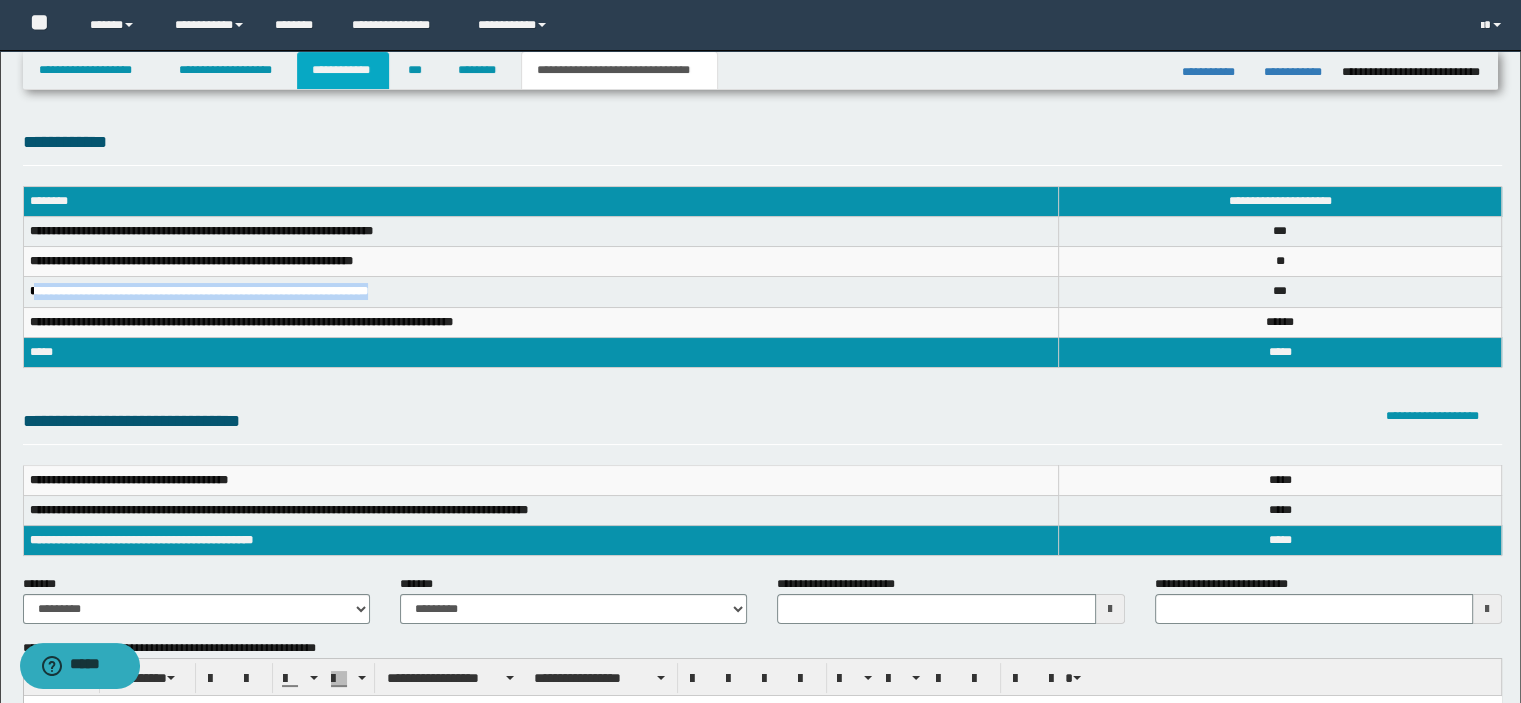 click on "**********" at bounding box center [343, 70] 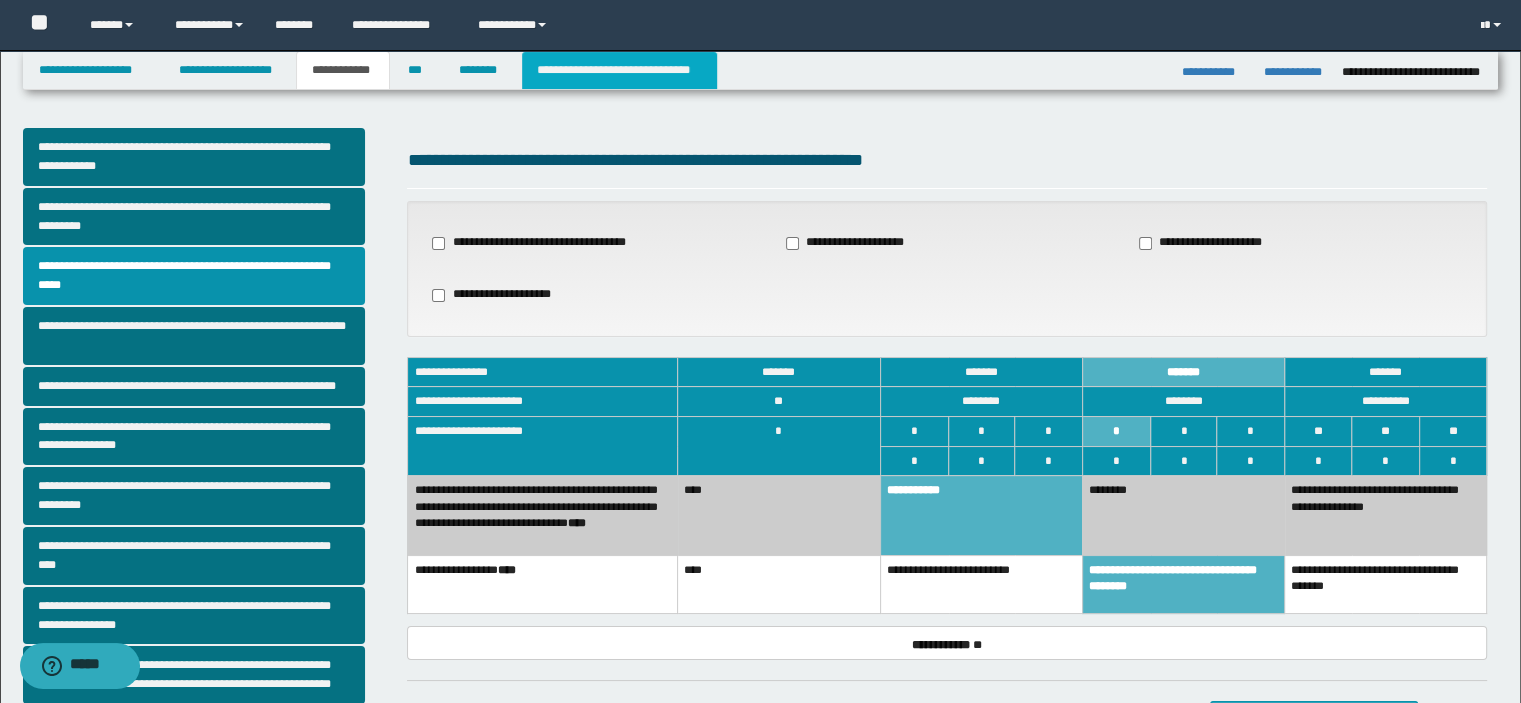 click on "**********" at bounding box center (619, 70) 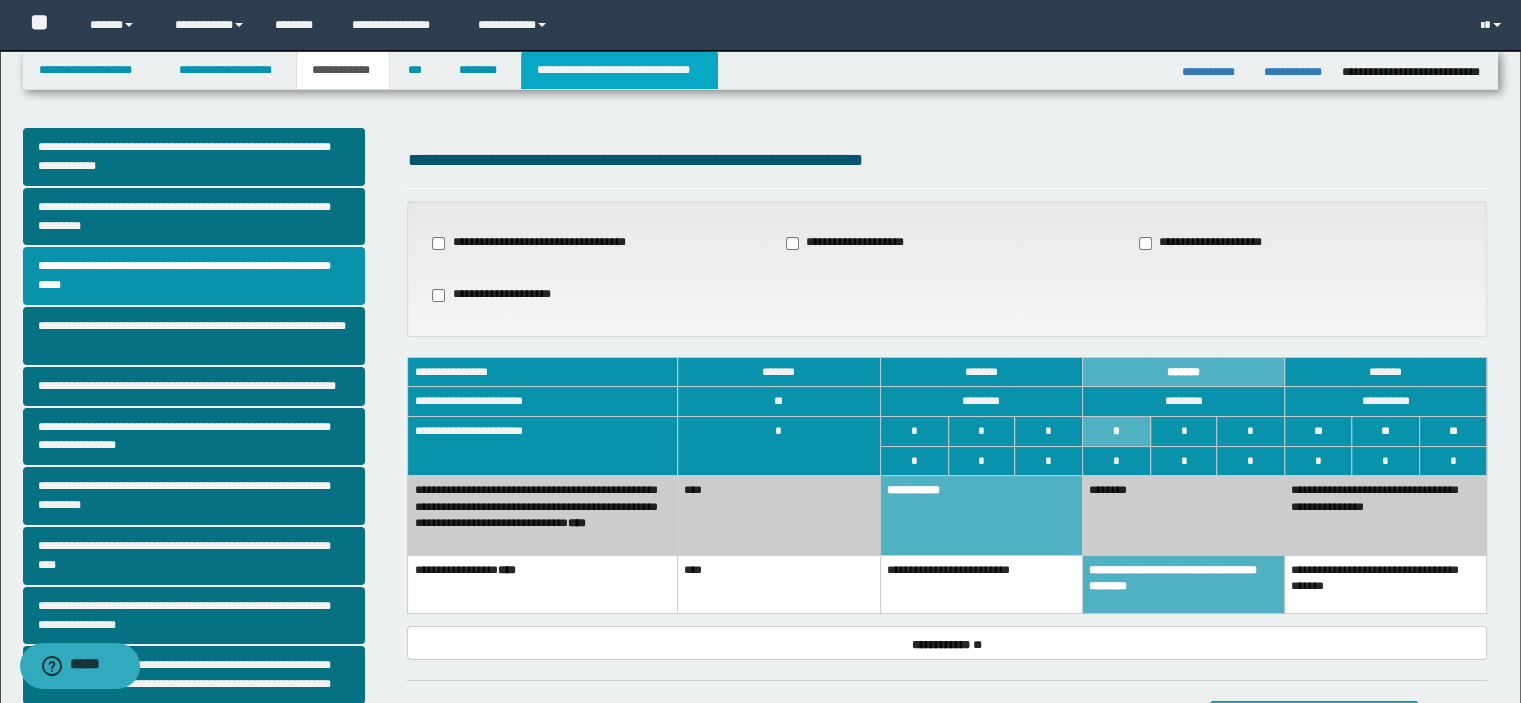 type 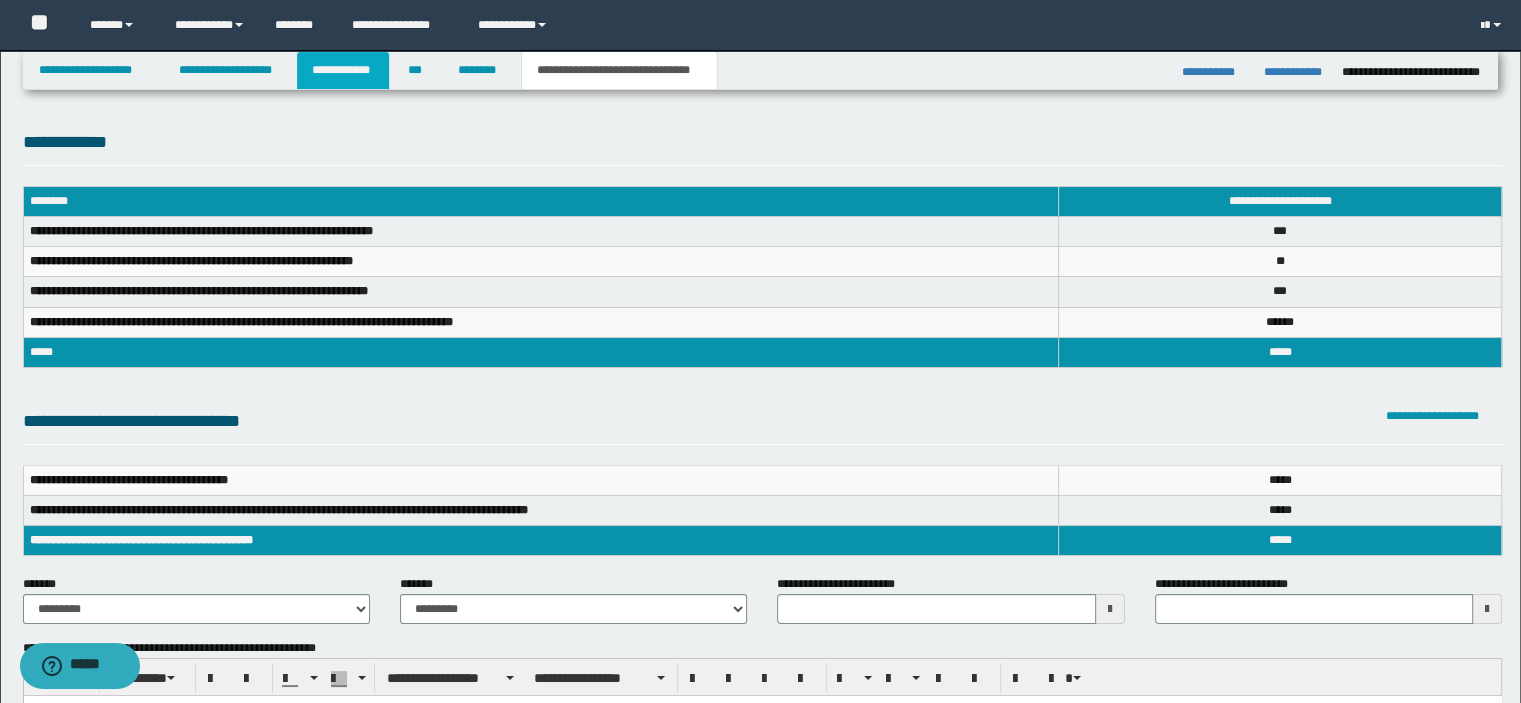 click on "**********" at bounding box center [343, 70] 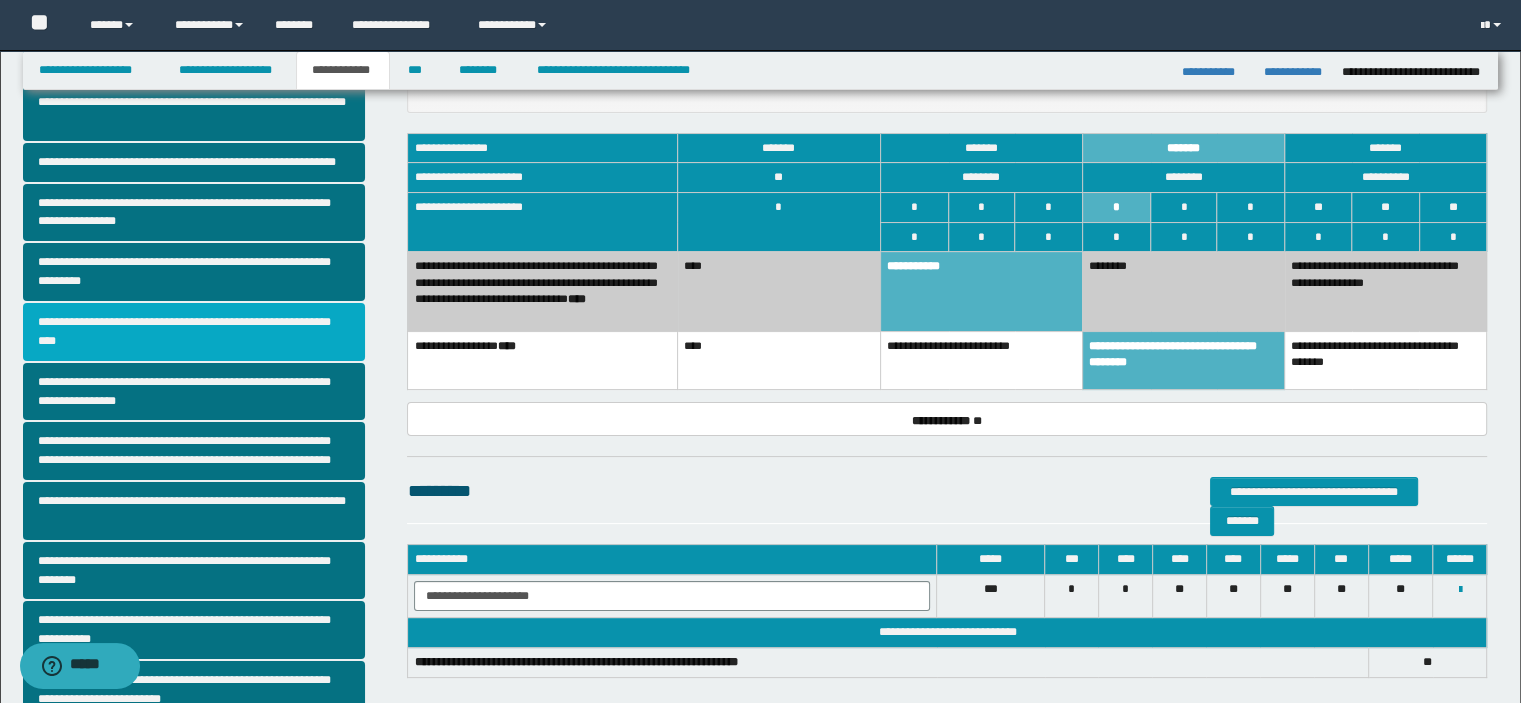 scroll, scrollTop: 408, scrollLeft: 0, axis: vertical 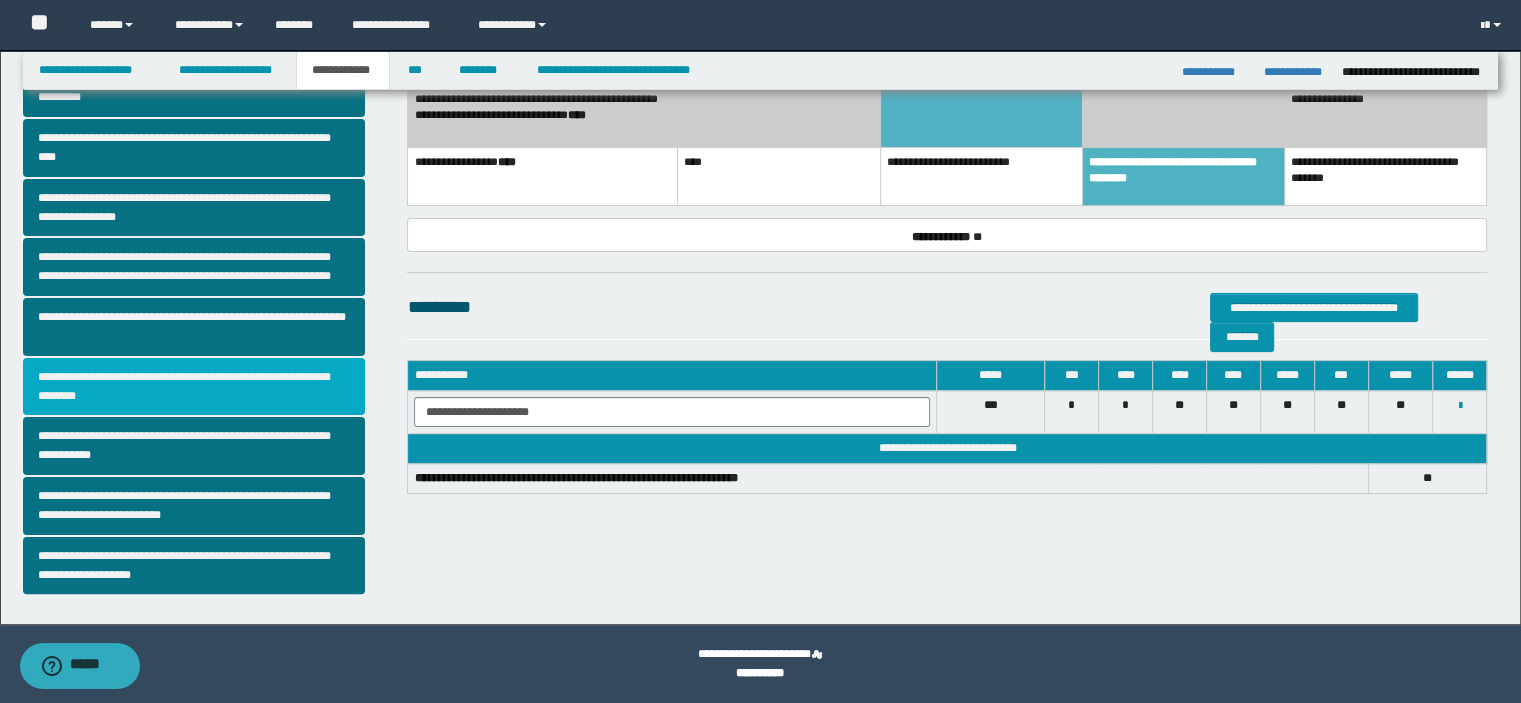 click on "**********" at bounding box center (194, 387) 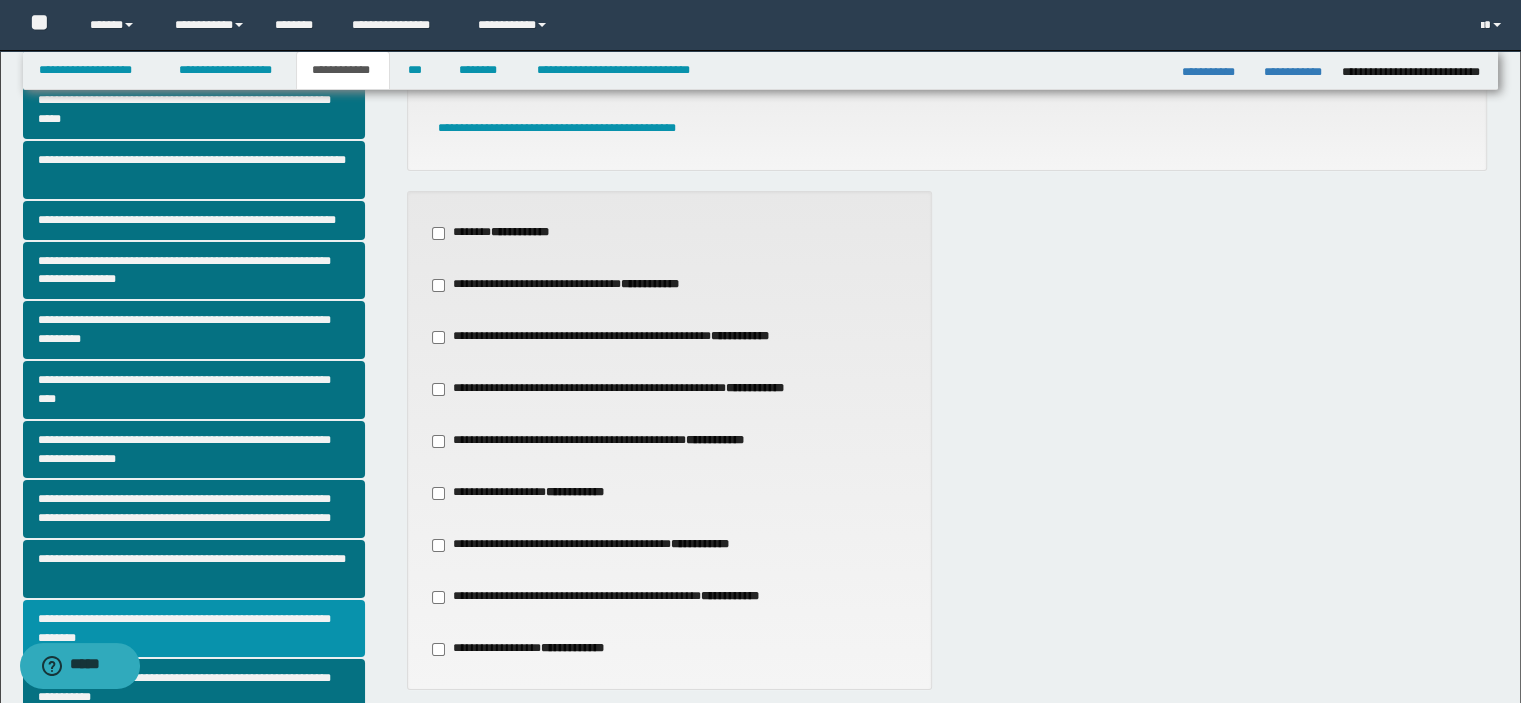 scroll, scrollTop: 500, scrollLeft: 0, axis: vertical 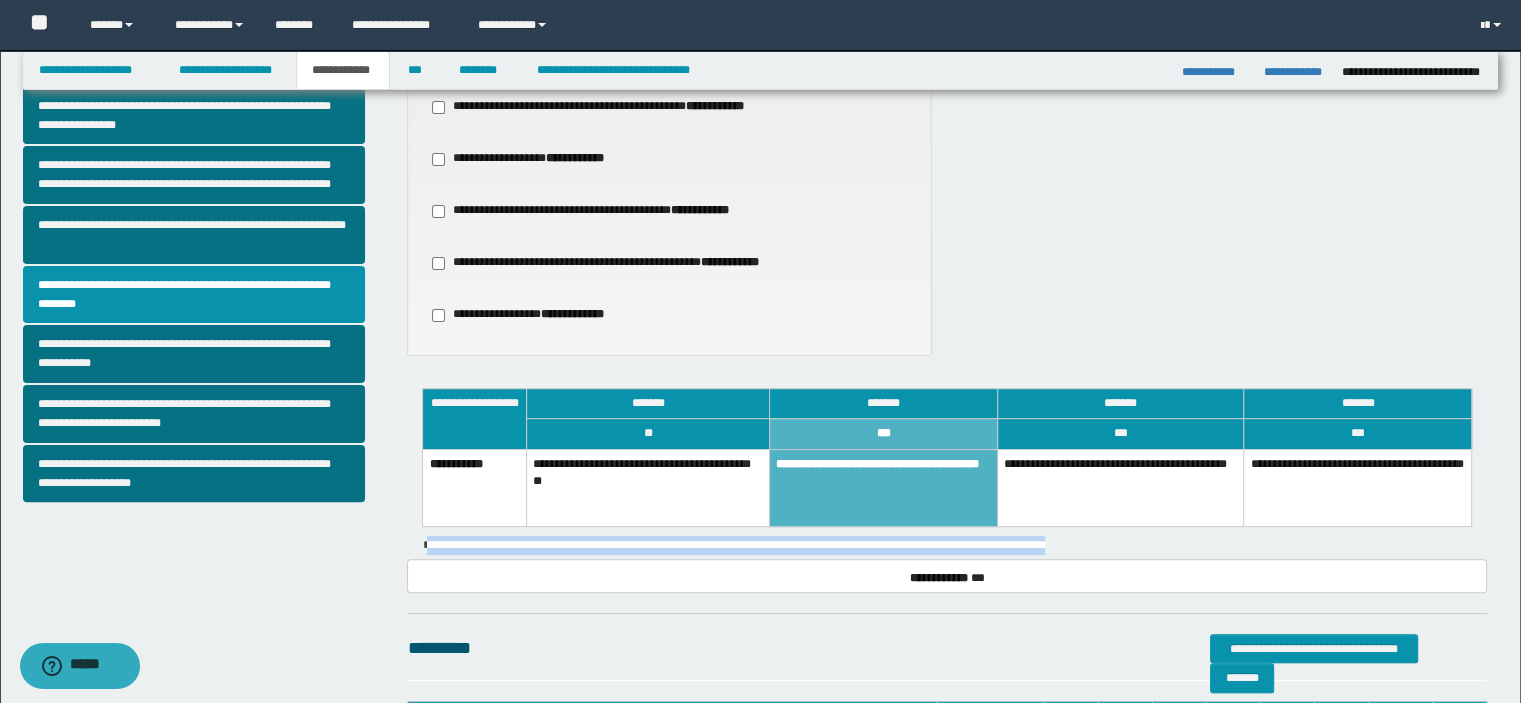 drag, startPoint x: 424, startPoint y: 515, endPoint x: 1086, endPoint y: 520, distance: 662.01886 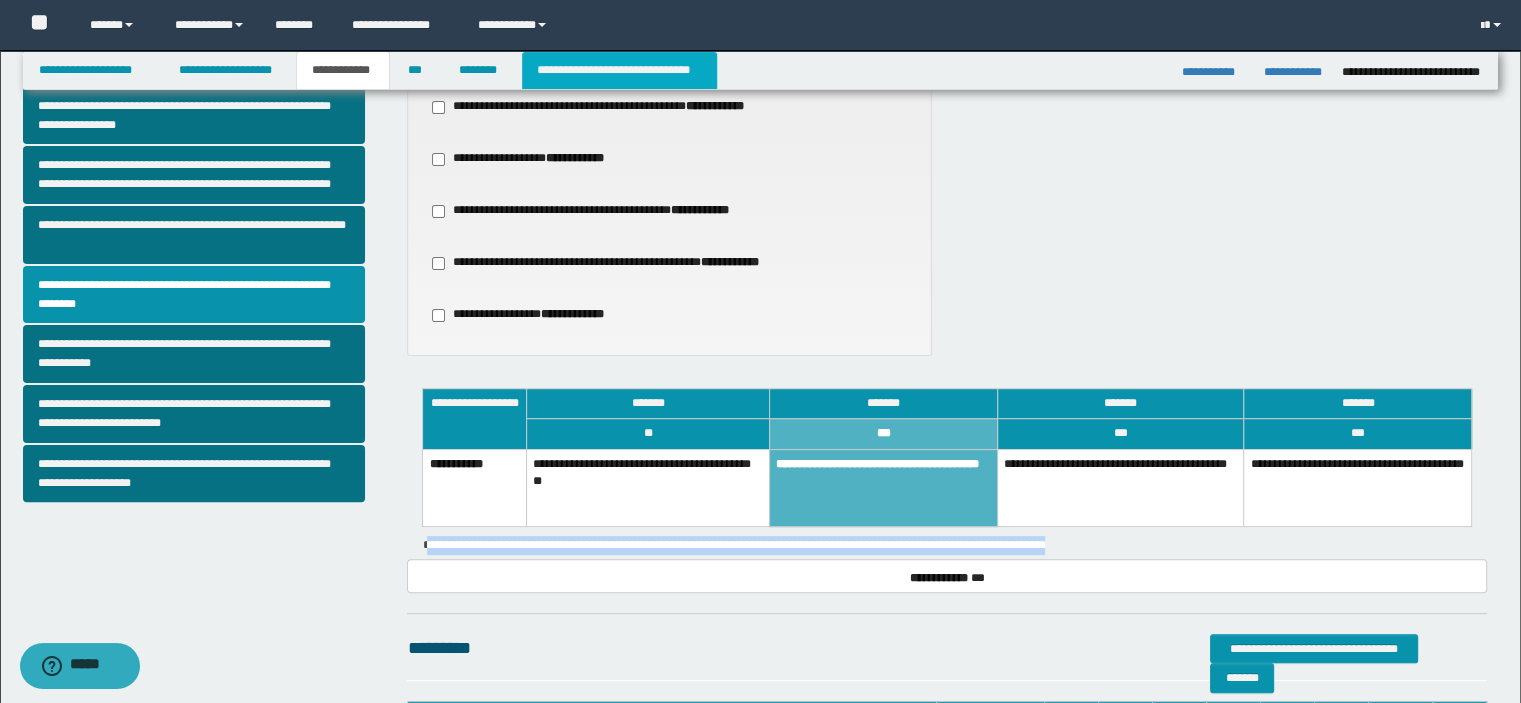 click on "**********" at bounding box center (619, 70) 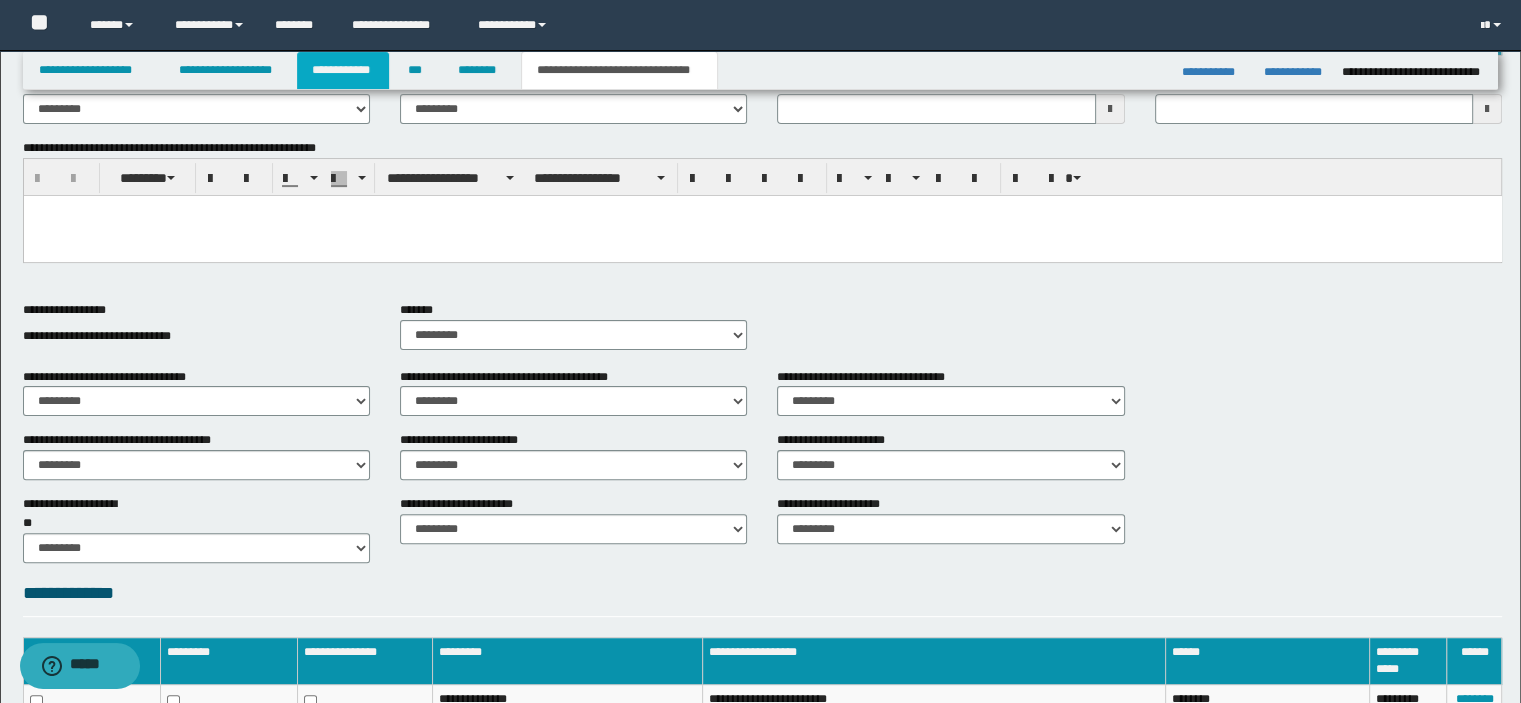 click on "**********" at bounding box center (343, 70) 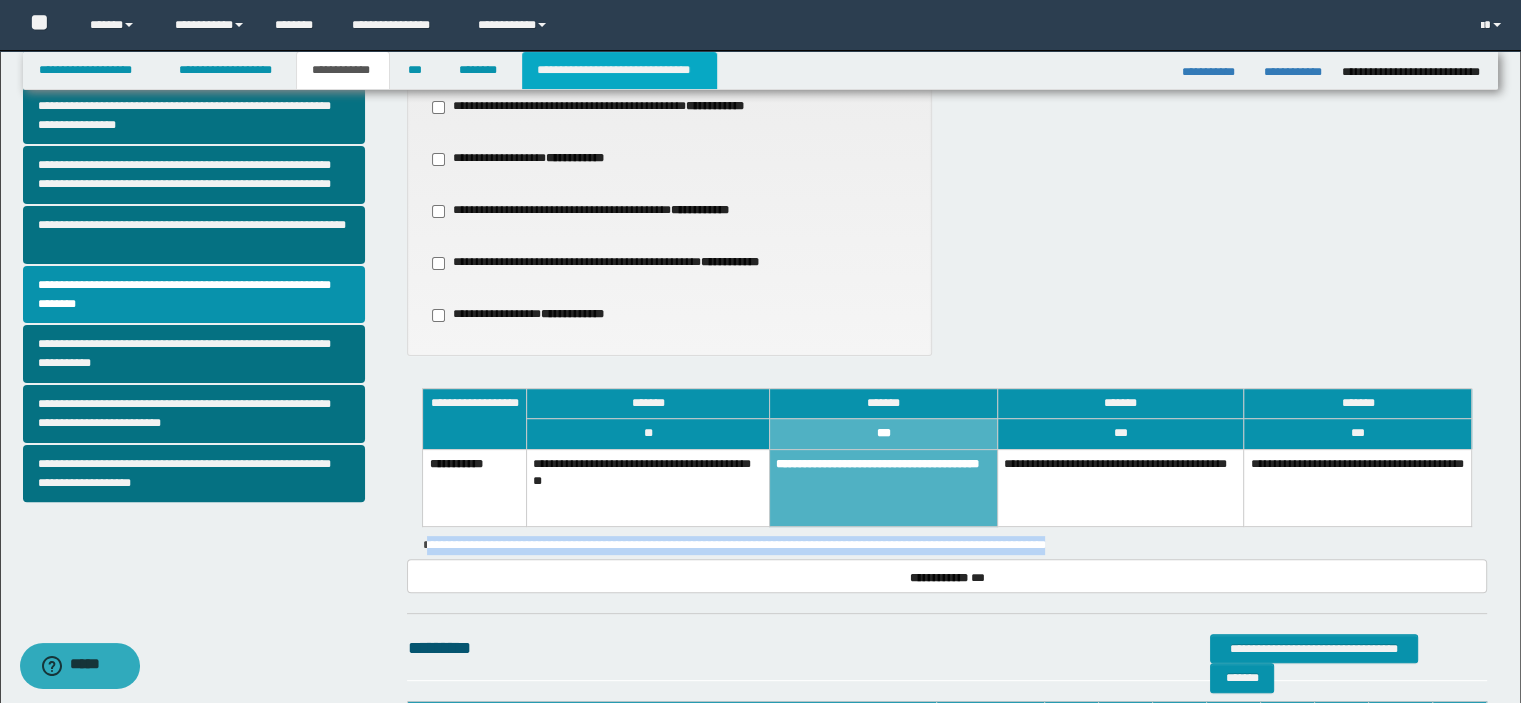 click on "**********" at bounding box center [619, 70] 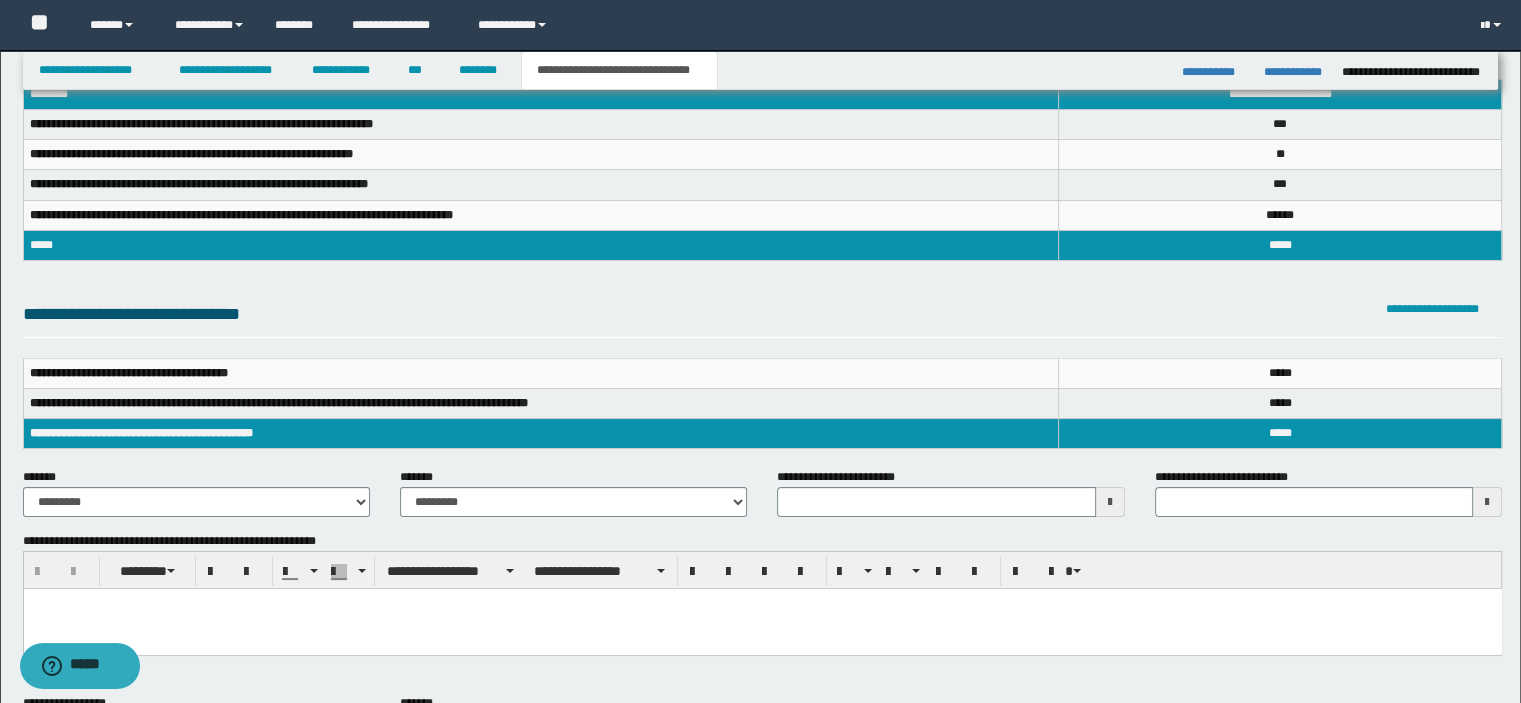 scroll, scrollTop: 0, scrollLeft: 0, axis: both 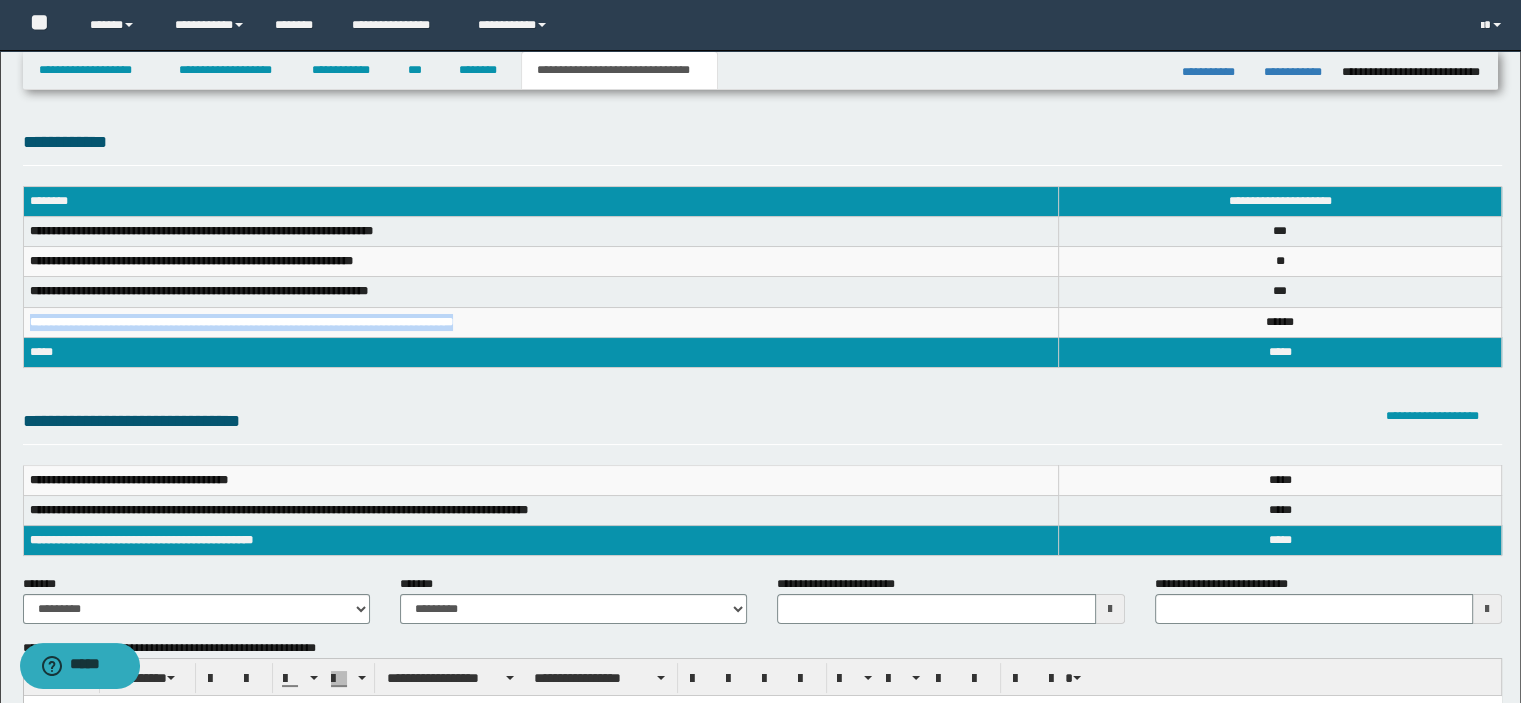 drag, startPoint x: 28, startPoint y: 321, endPoint x: 474, endPoint y: 322, distance: 446.00113 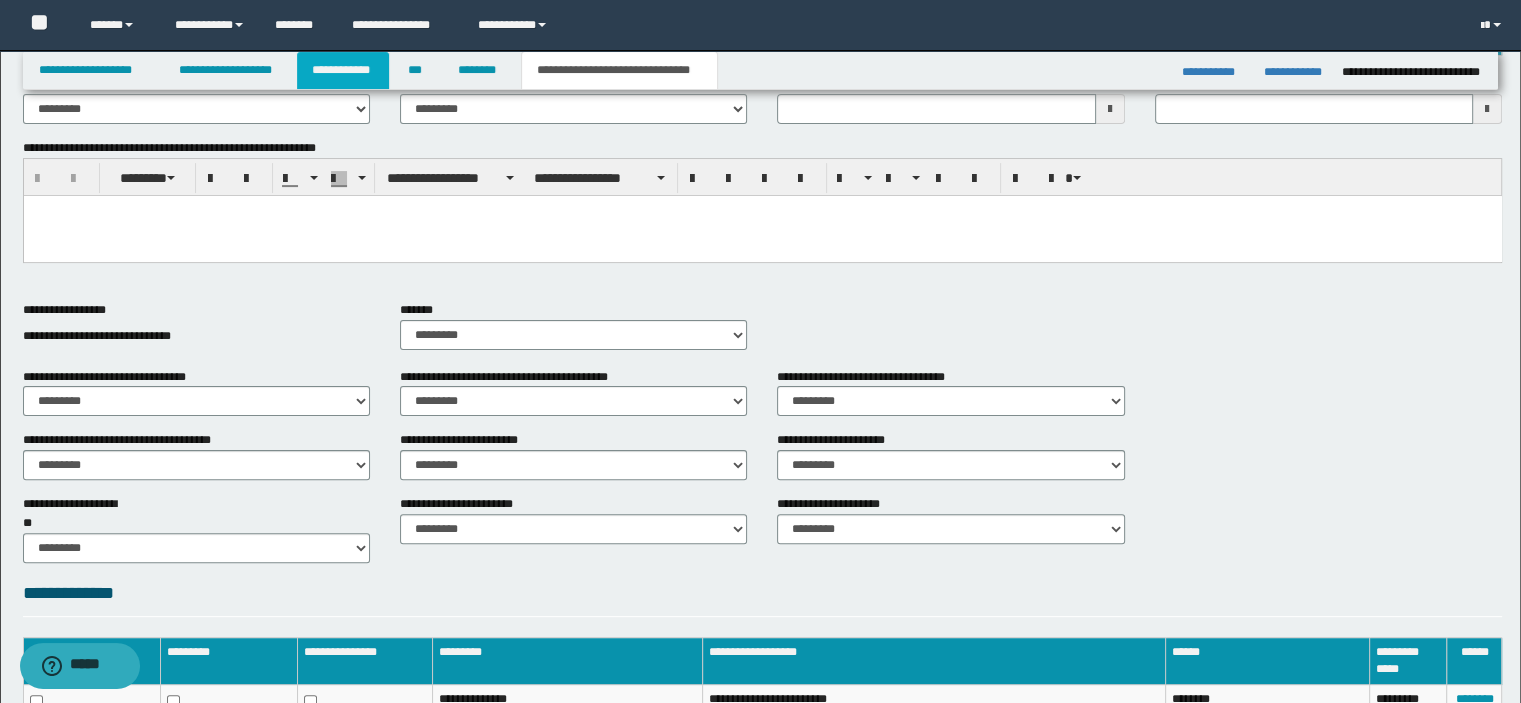 click on "**********" at bounding box center [343, 70] 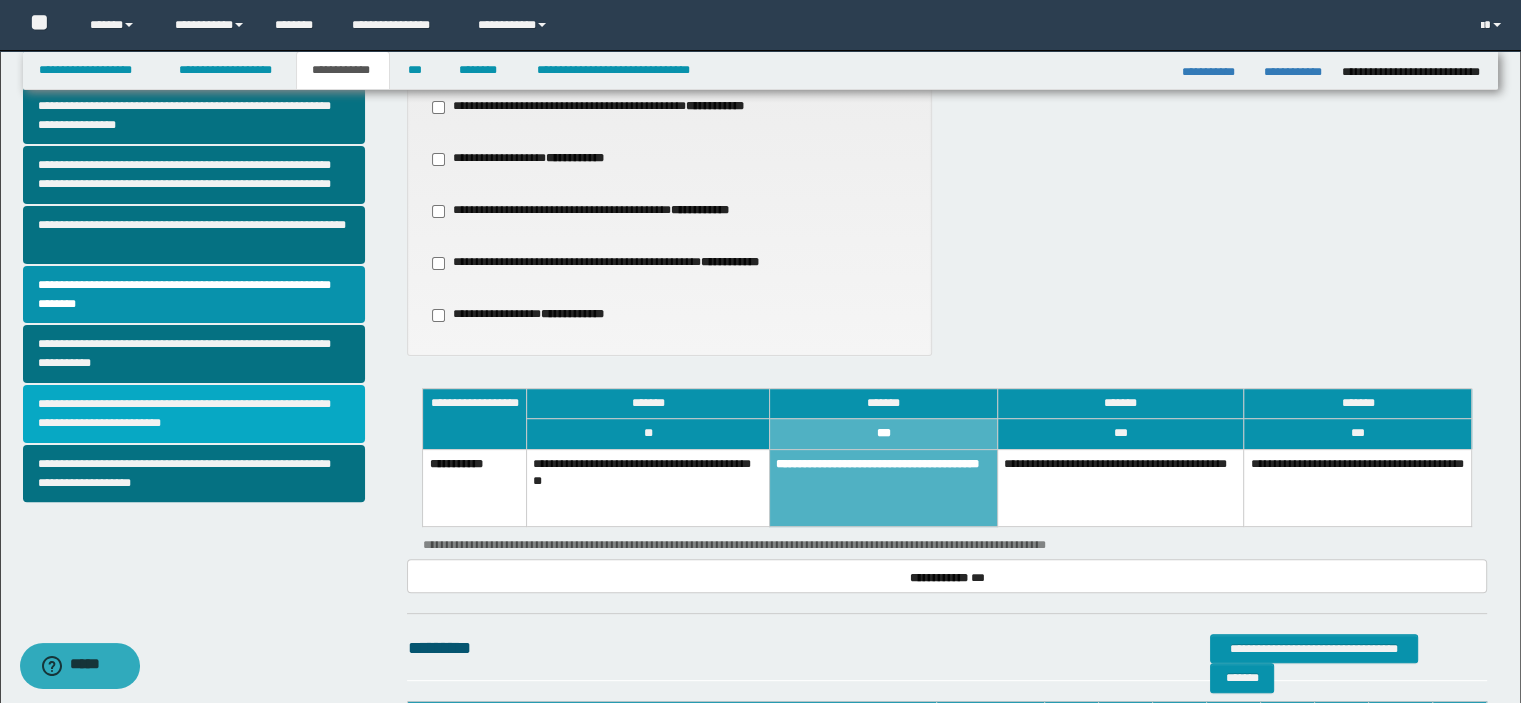 click on "**********" at bounding box center [194, 414] 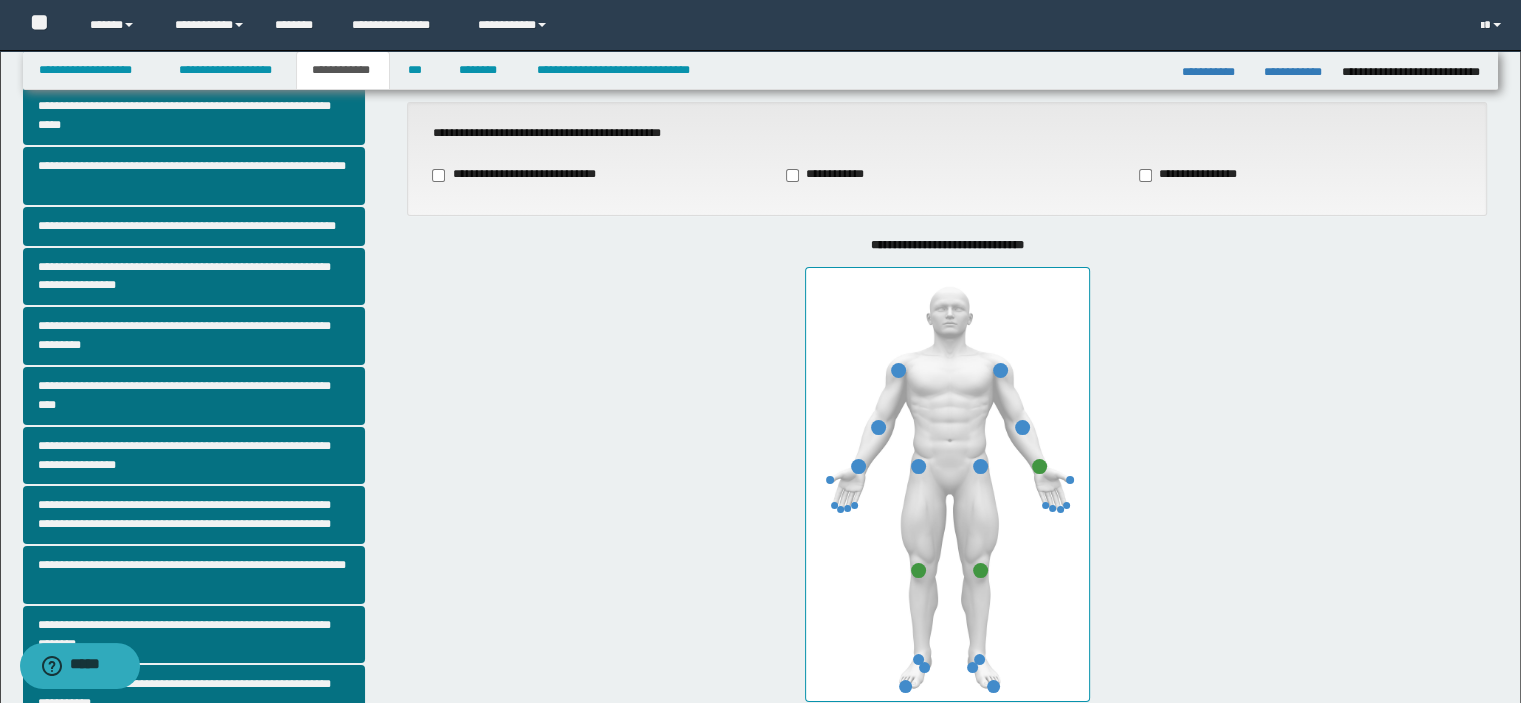 scroll, scrollTop: 500, scrollLeft: 0, axis: vertical 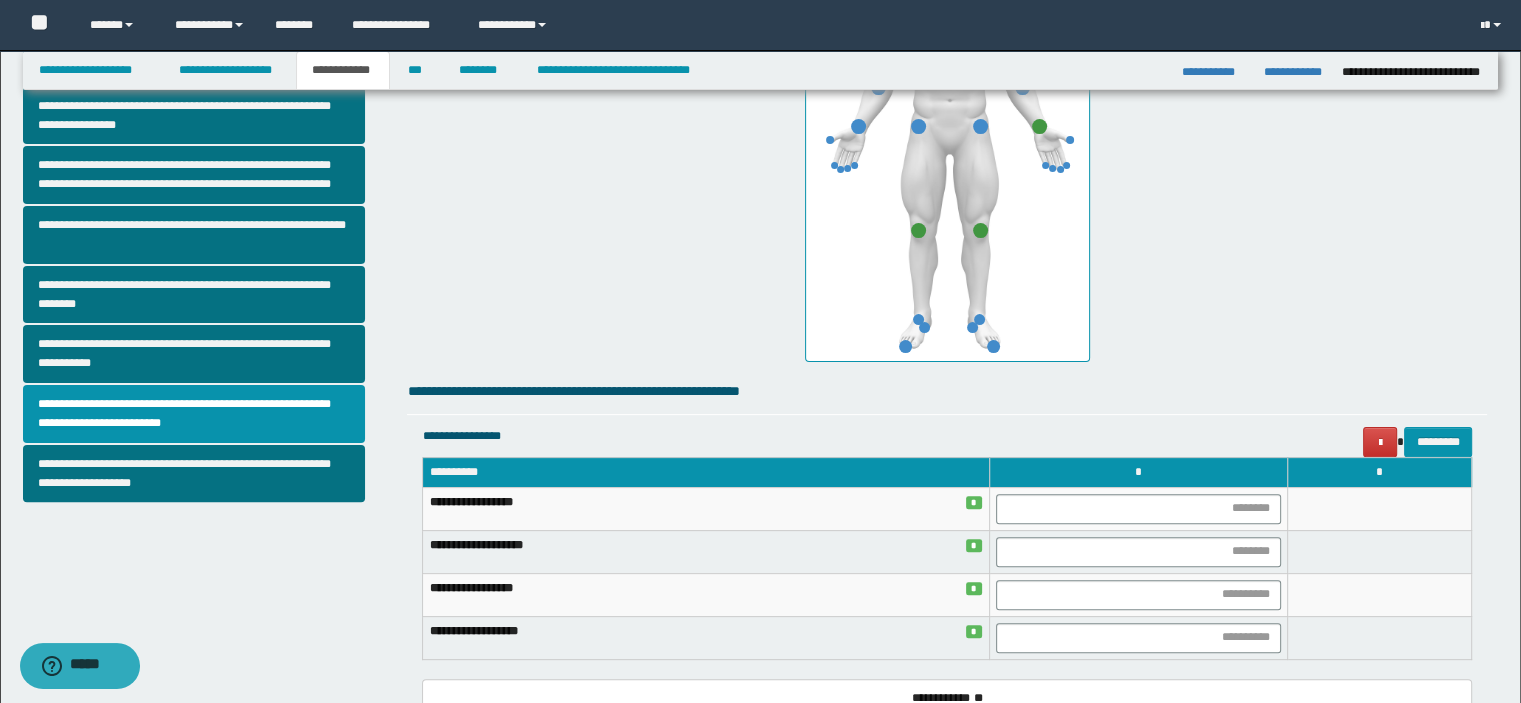 click at bounding box center [947, 144] 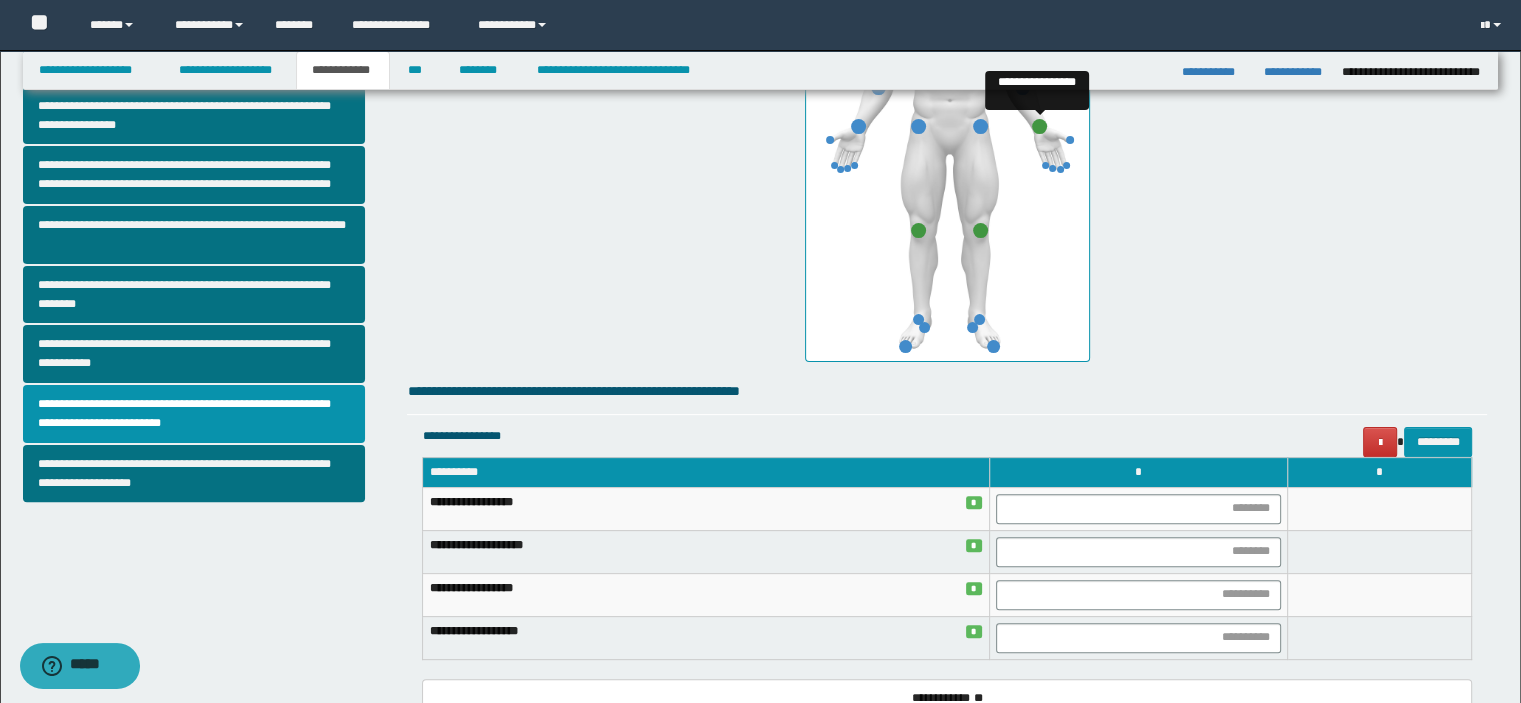 click at bounding box center (1039, 126) 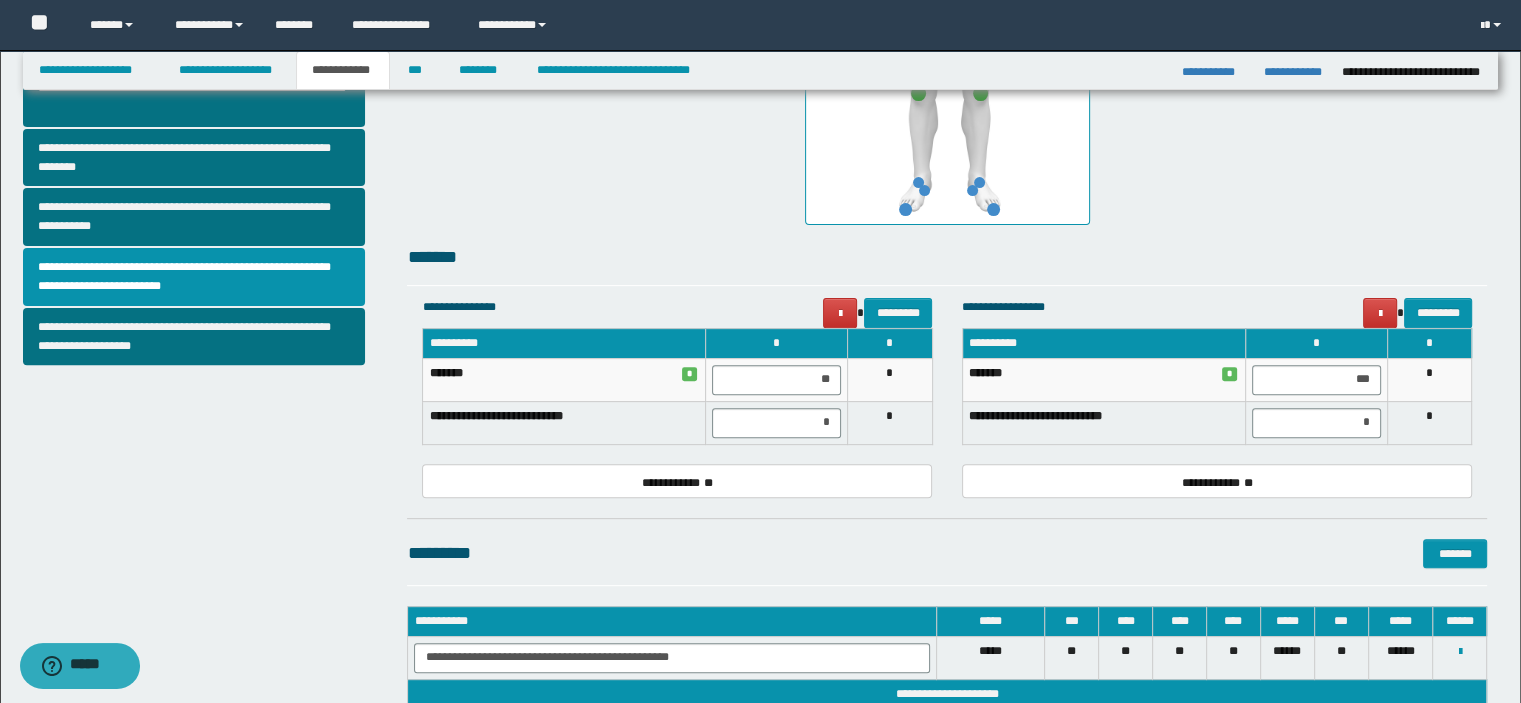 scroll, scrollTop: 800, scrollLeft: 0, axis: vertical 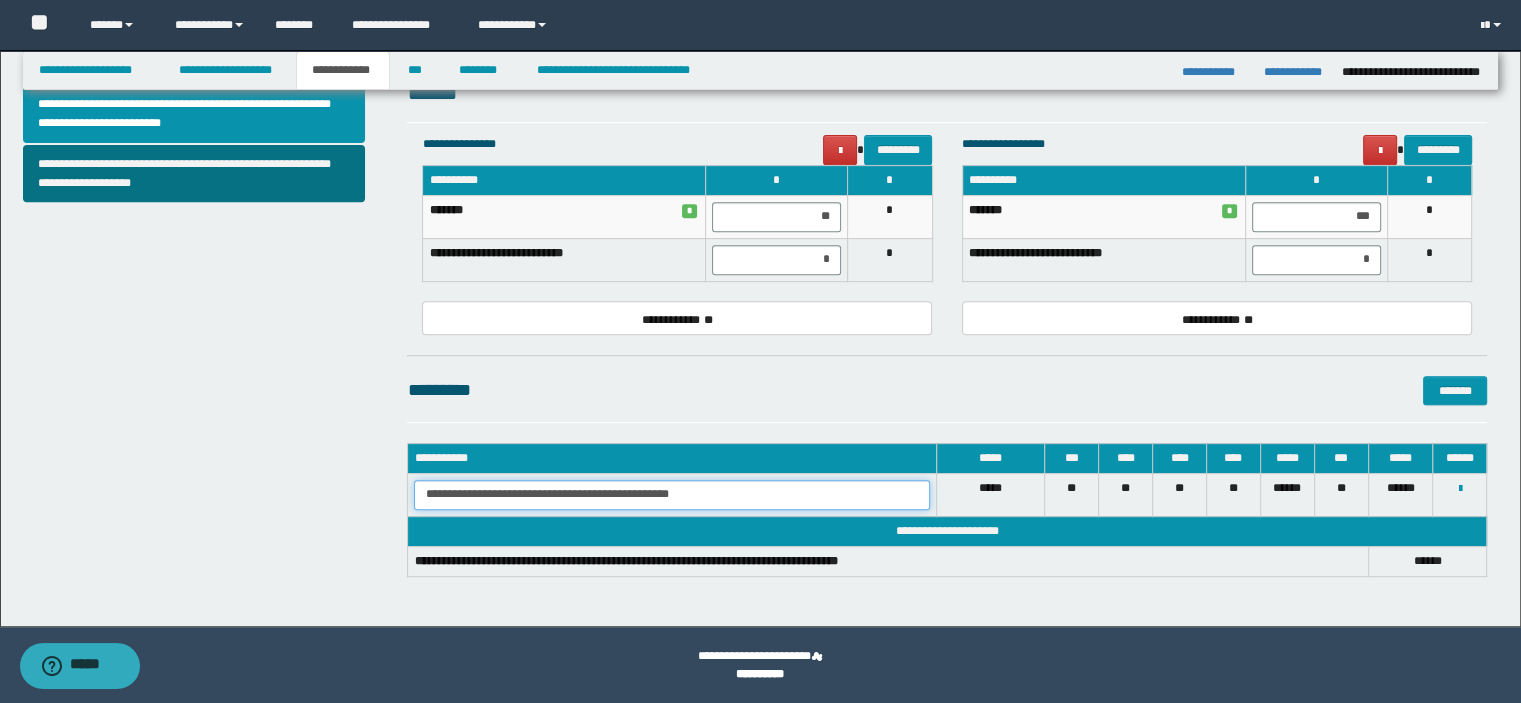 drag, startPoint x: 694, startPoint y: 495, endPoint x: 432, endPoint y: 511, distance: 262.4881 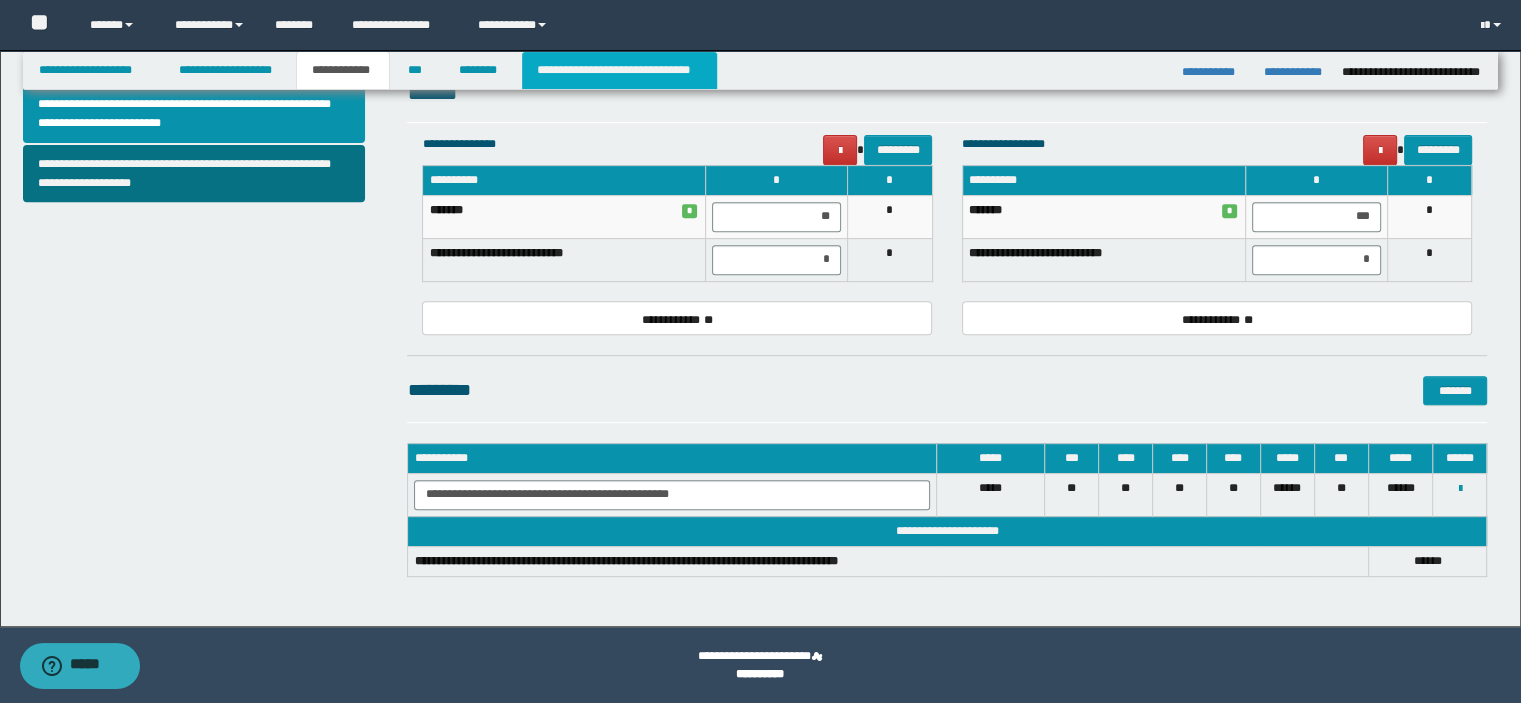 click on "**********" at bounding box center (619, 70) 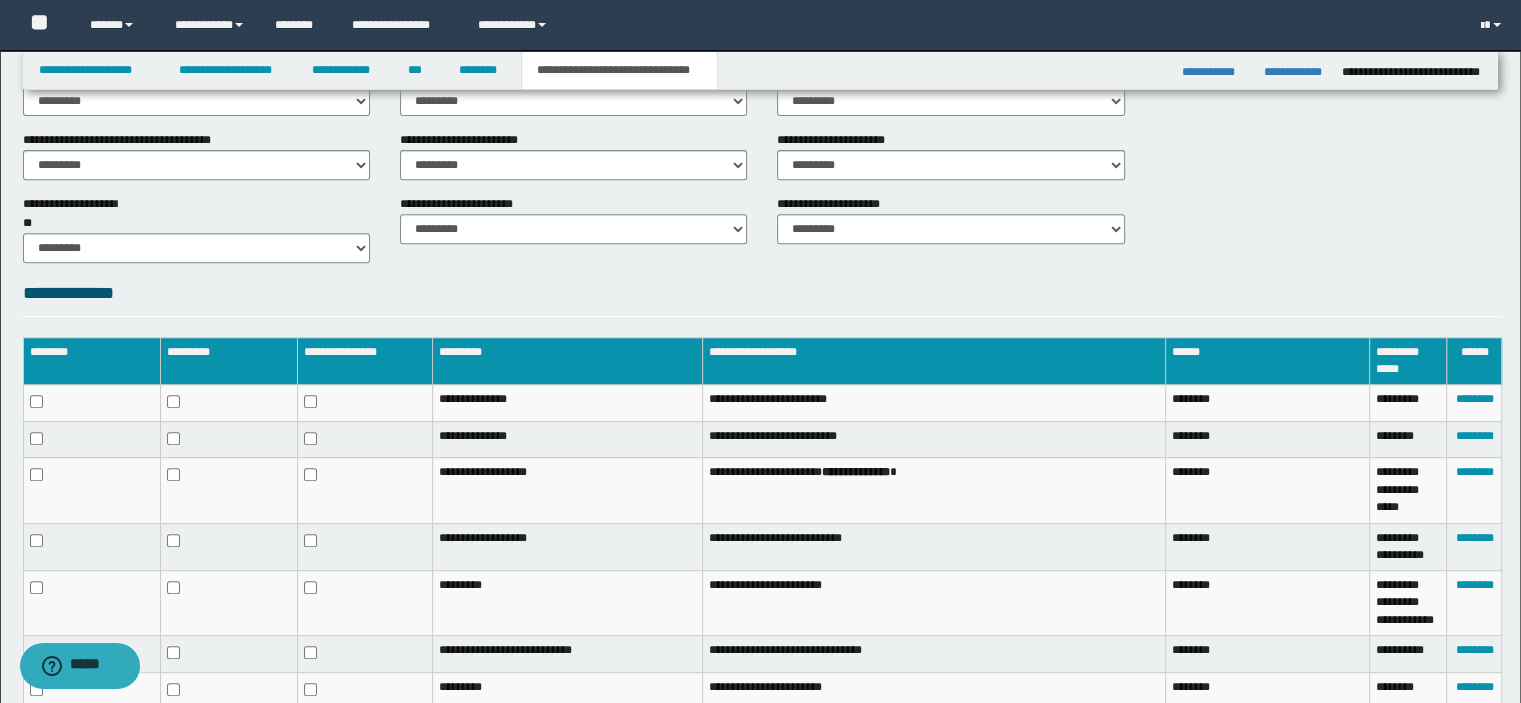 scroll, scrollTop: 300, scrollLeft: 0, axis: vertical 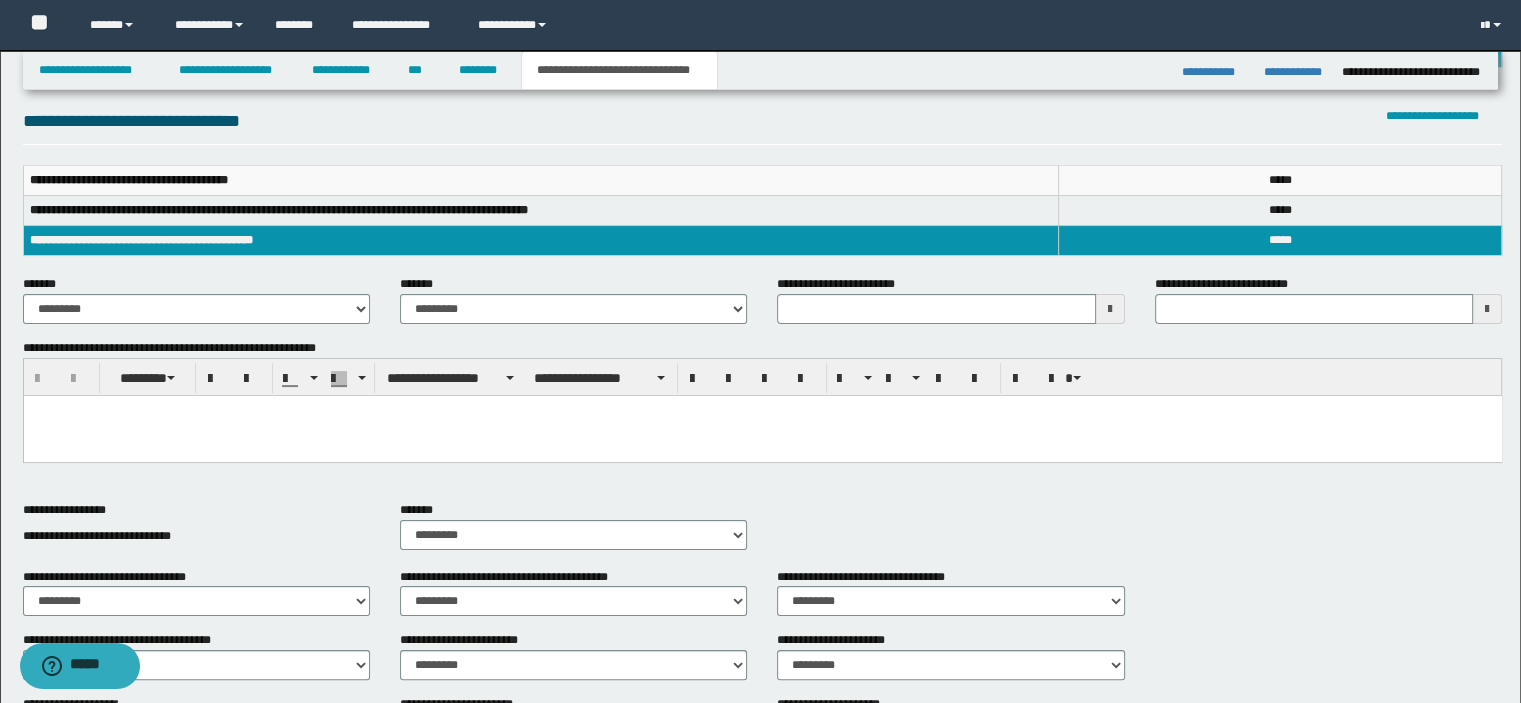 type 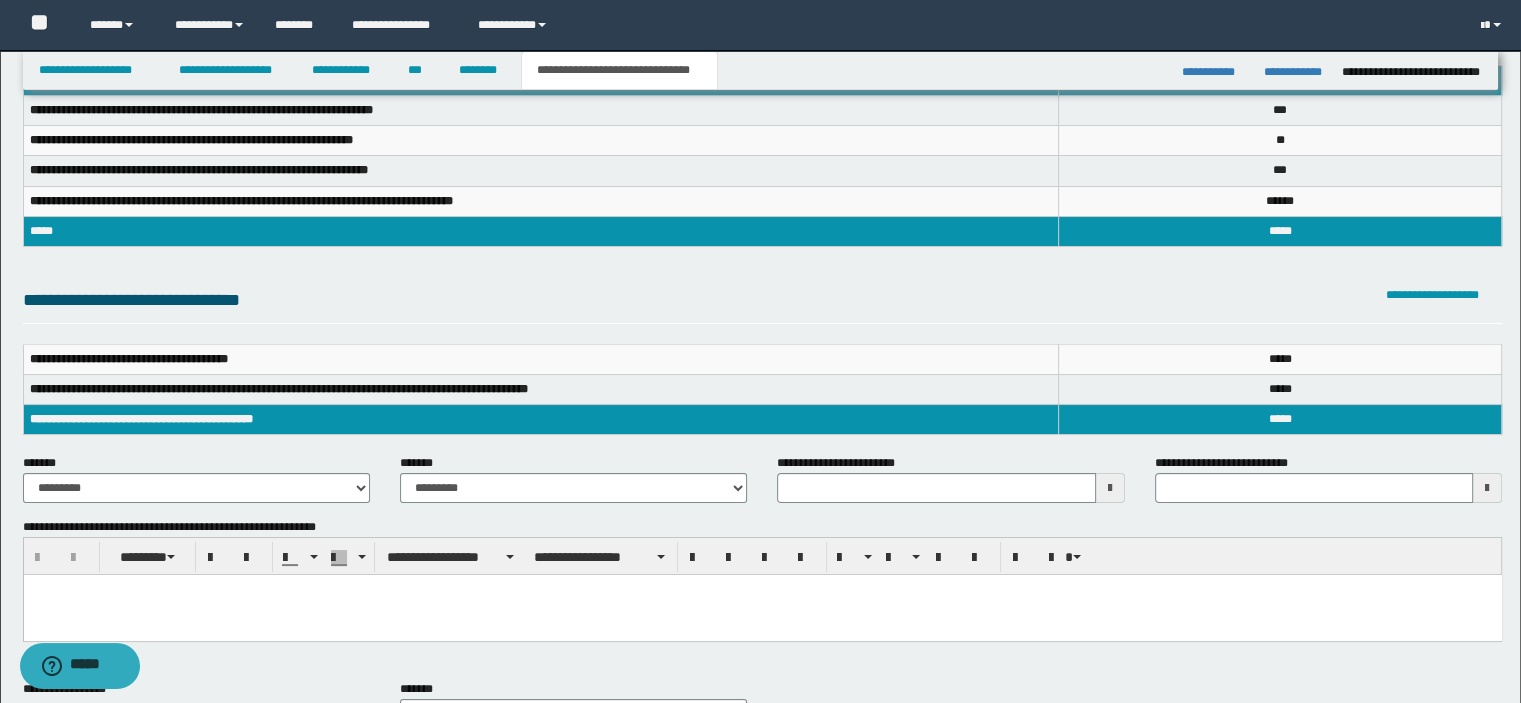 scroll, scrollTop: 0, scrollLeft: 0, axis: both 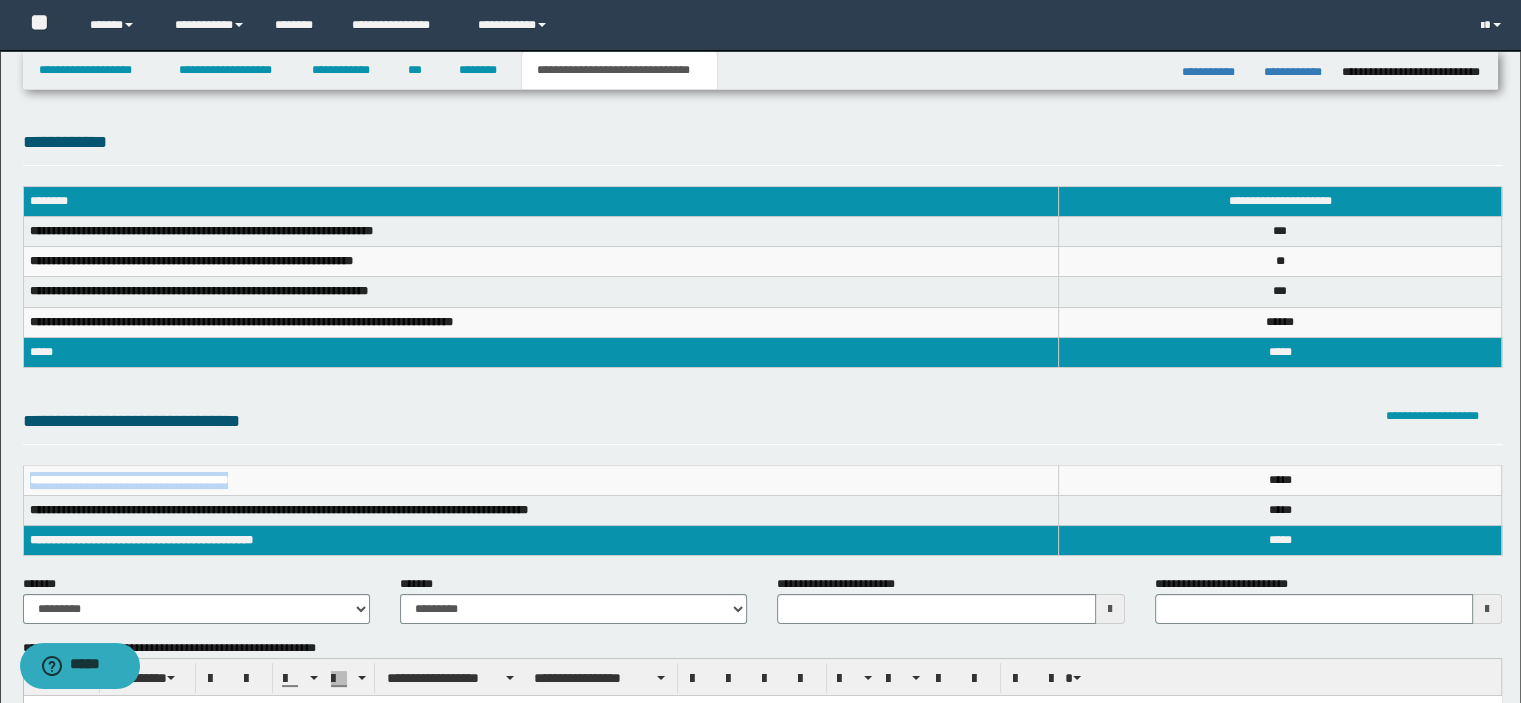 drag, startPoint x: 251, startPoint y: 480, endPoint x: 25, endPoint y: 491, distance: 226.26755 